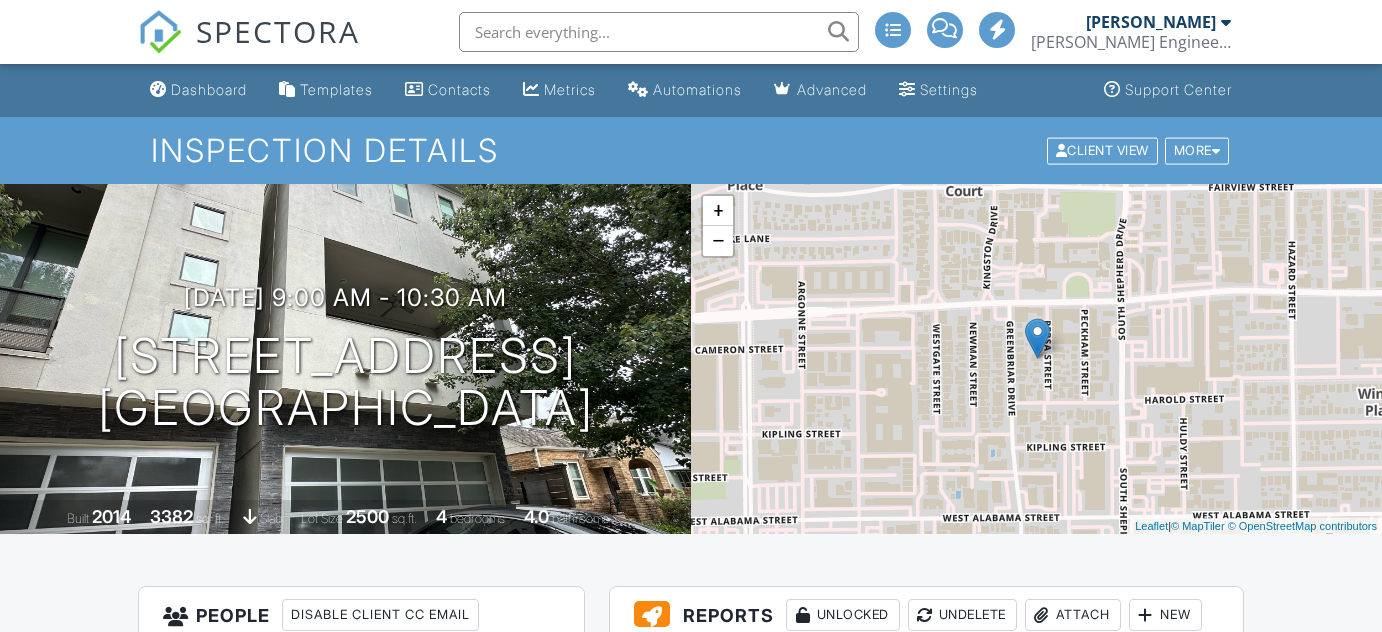 click on "WDI Report" at bounding box center [813, 998] 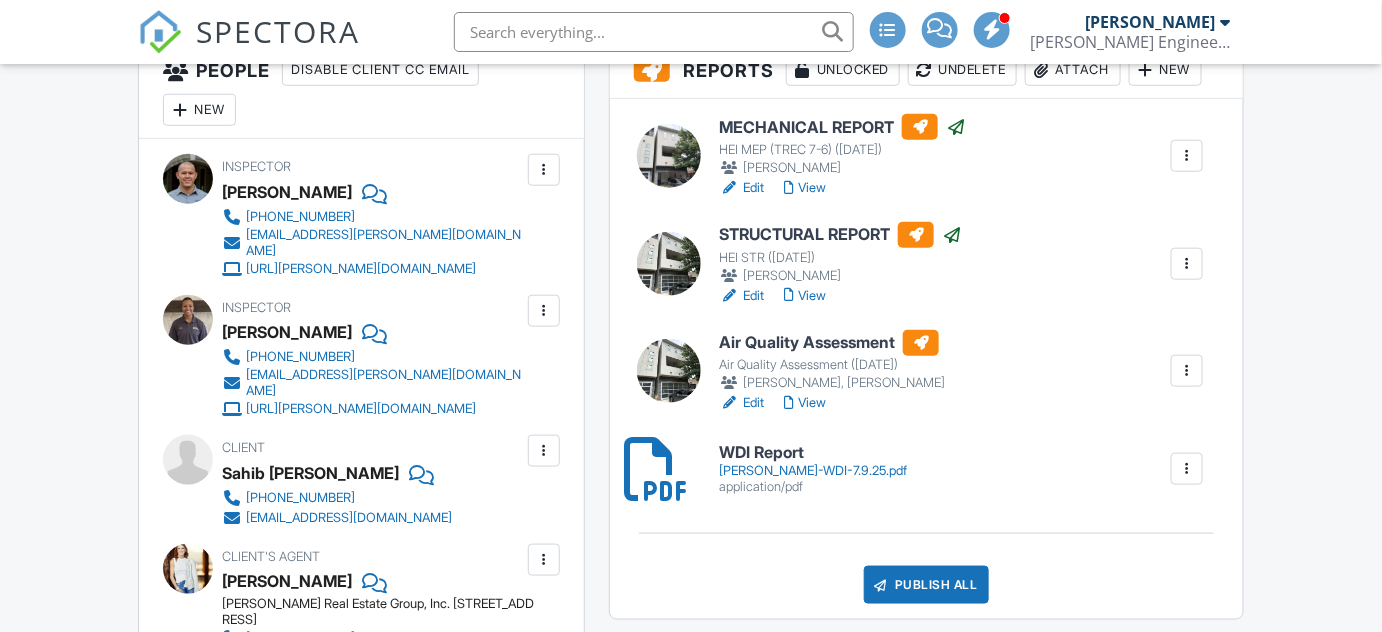 scroll, scrollTop: 545, scrollLeft: 0, axis: vertical 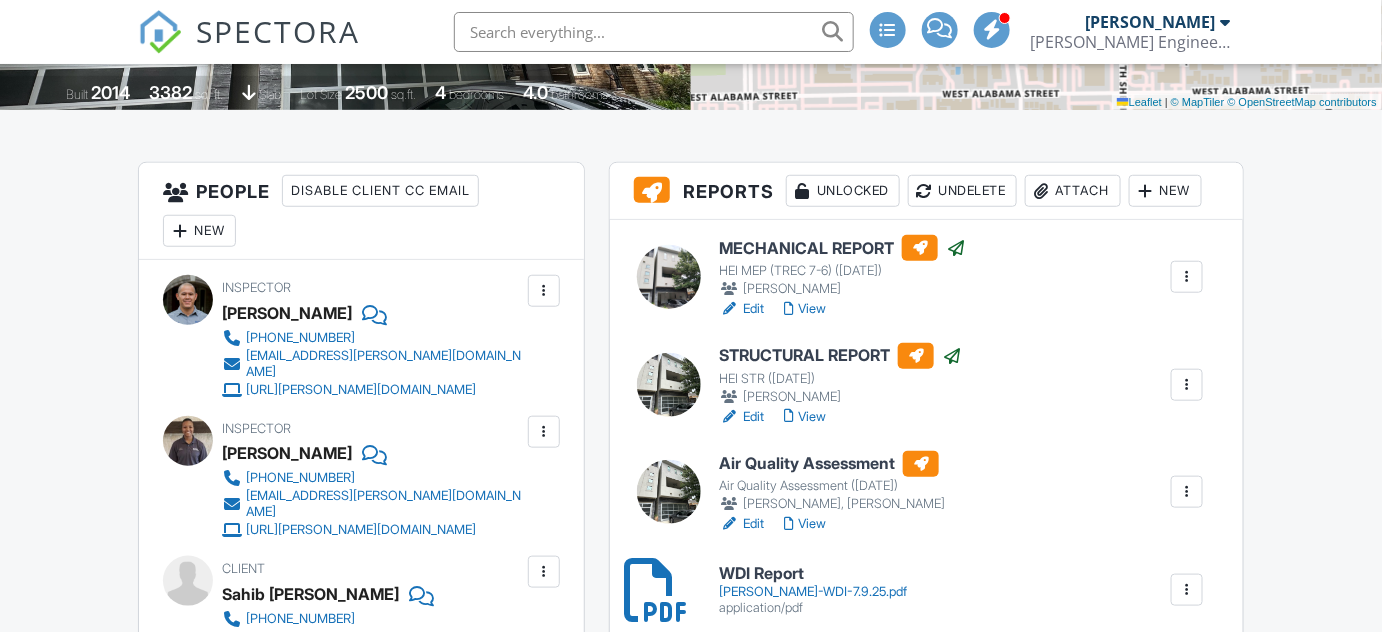 click on "View" at bounding box center [805, 309] 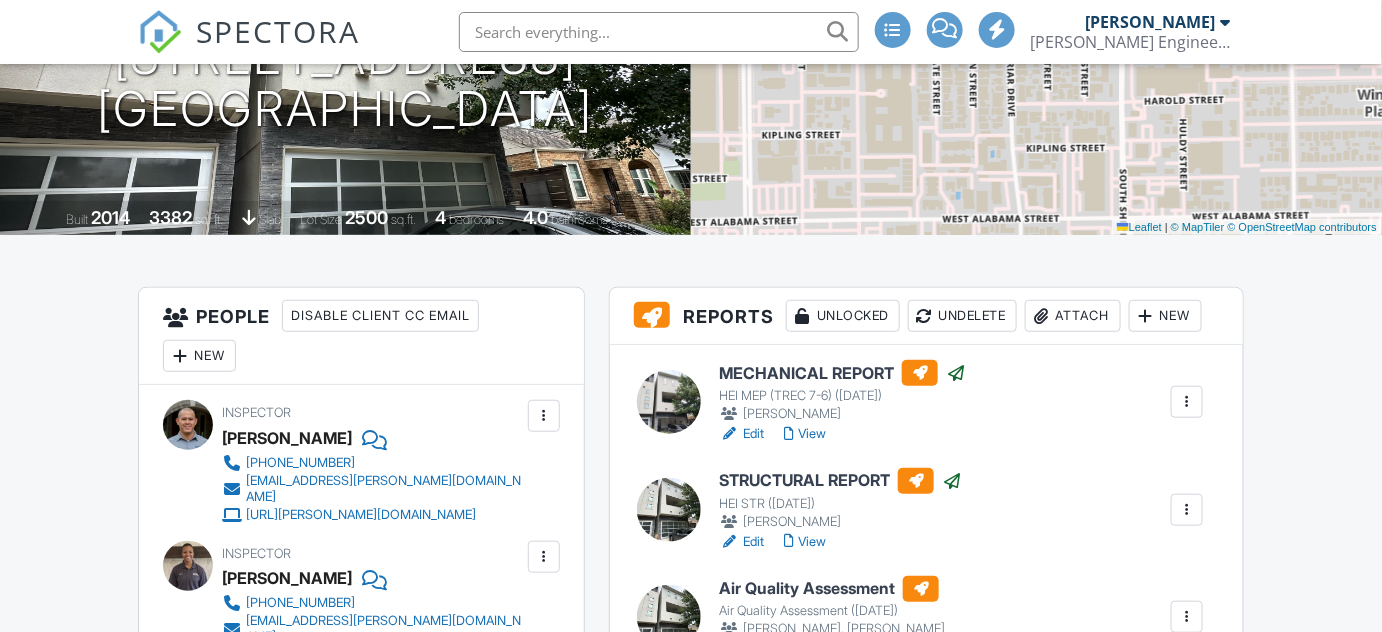 scroll, scrollTop: 302, scrollLeft: 0, axis: vertical 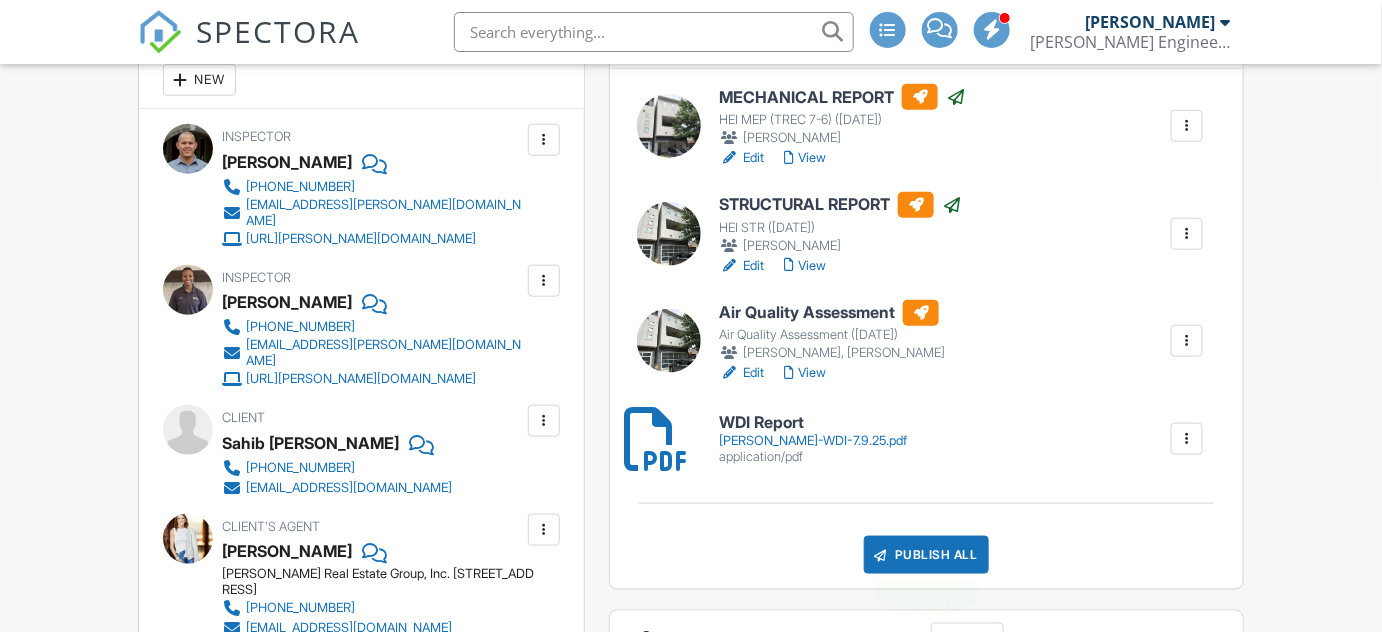 click on "Publish All" at bounding box center [926, 555] 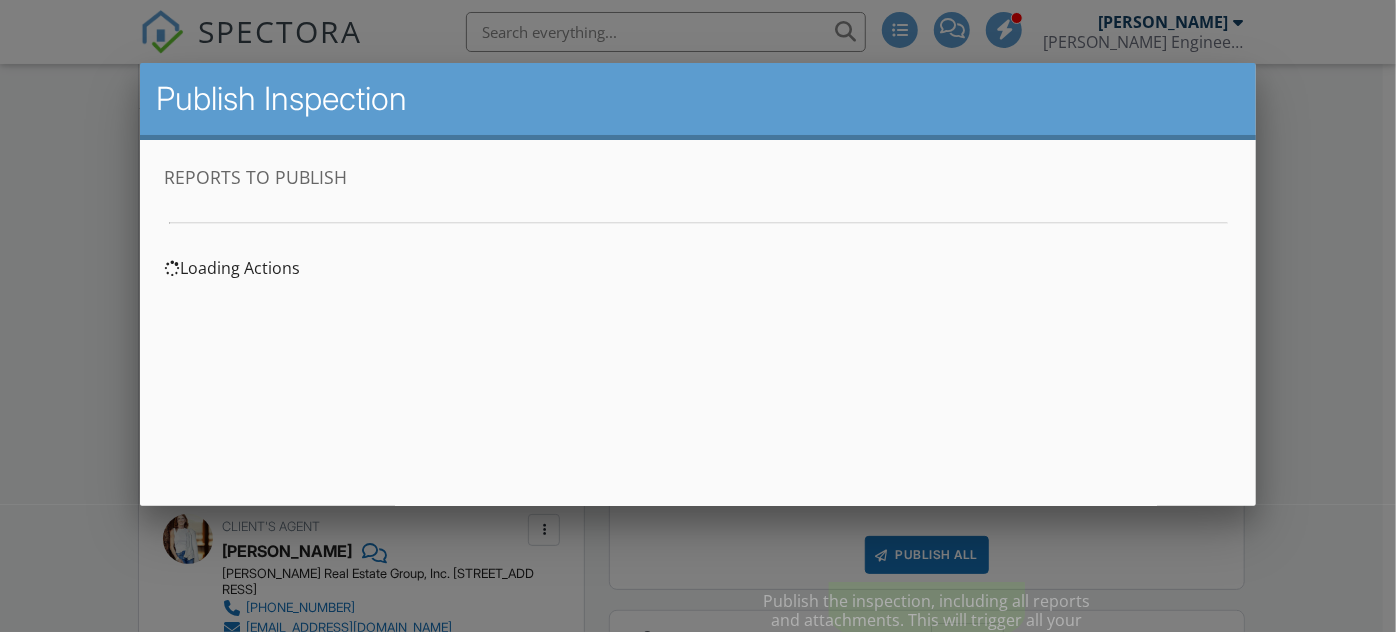 scroll, scrollTop: 0, scrollLeft: 0, axis: both 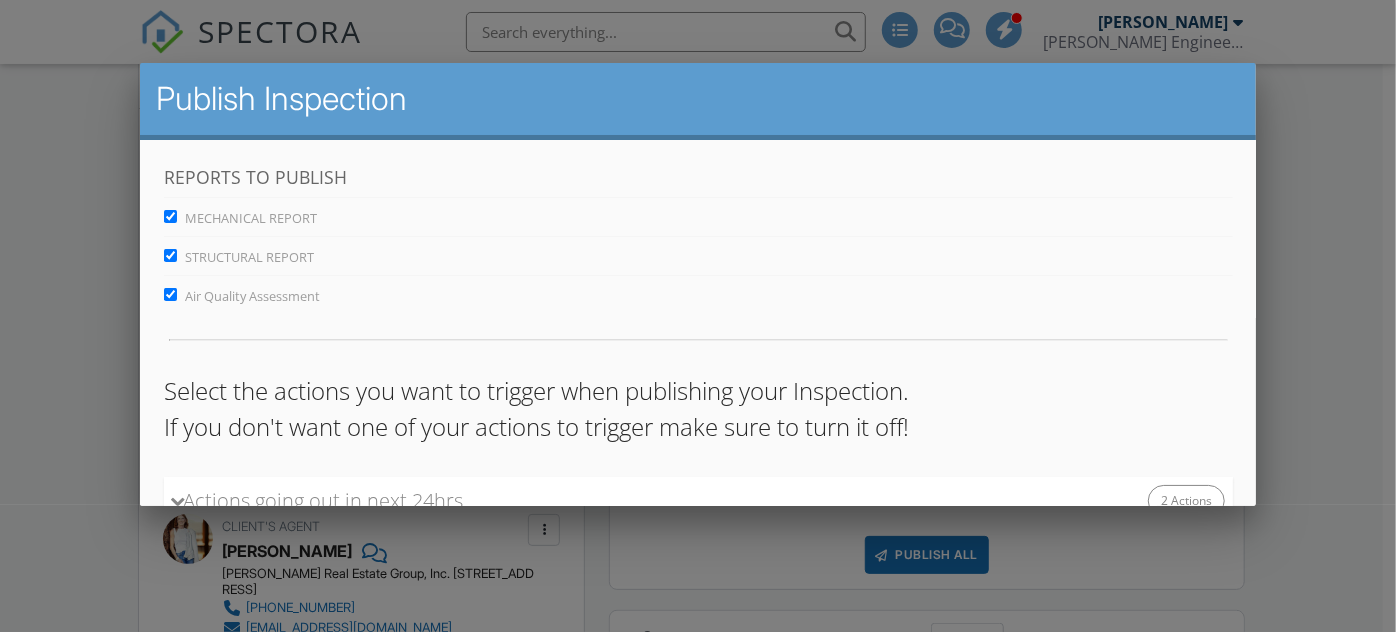 click on "Air Quality Assessment" at bounding box center (169, 294) 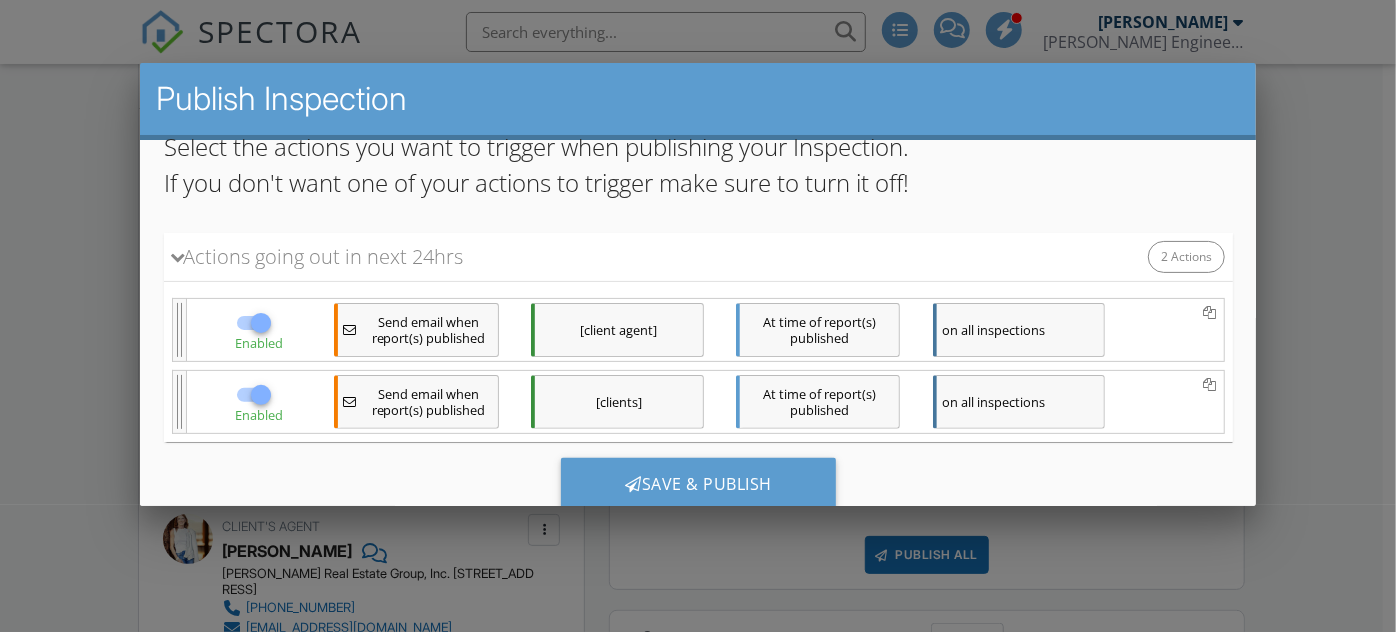 scroll, scrollTop: 272, scrollLeft: 0, axis: vertical 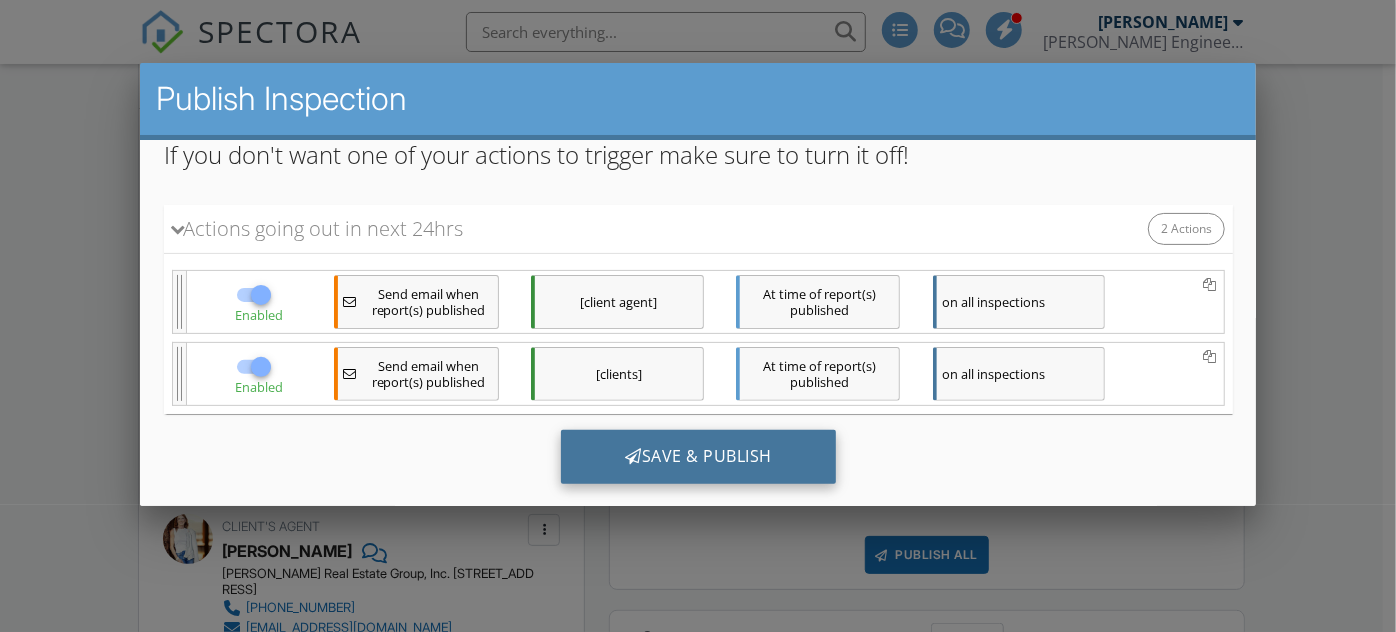 click on "Save & Publish" at bounding box center [697, 457] 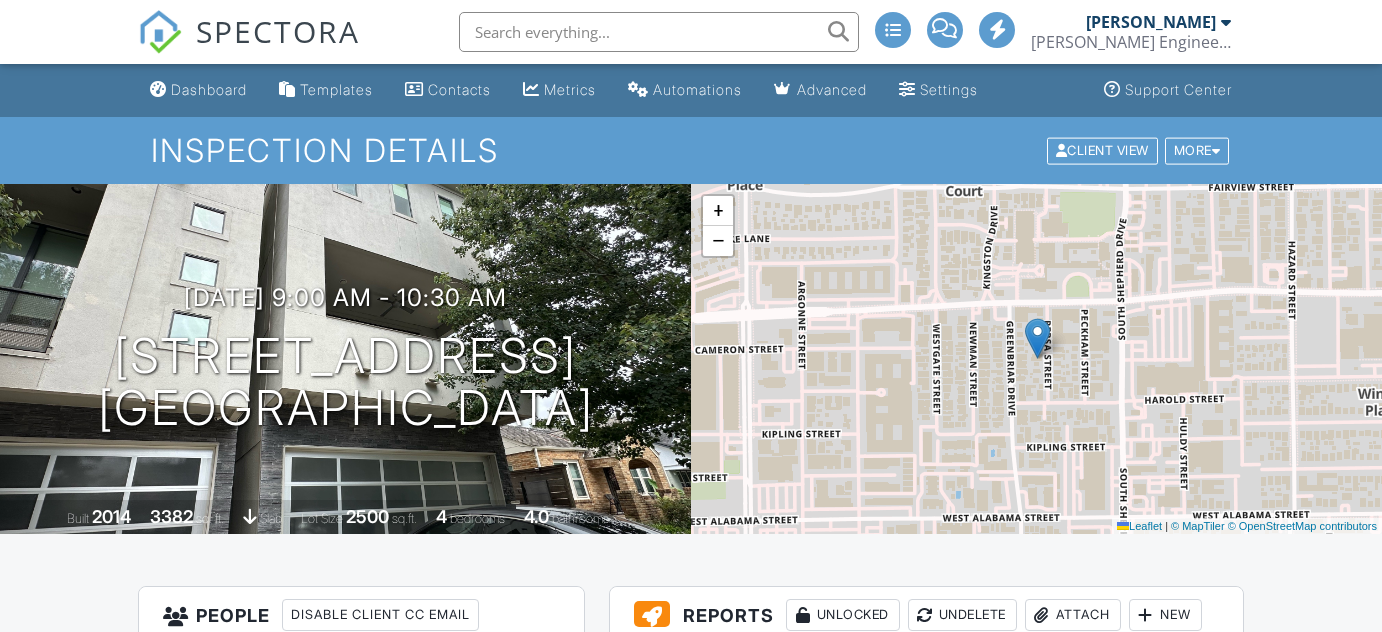 scroll, scrollTop: 0, scrollLeft: 0, axis: both 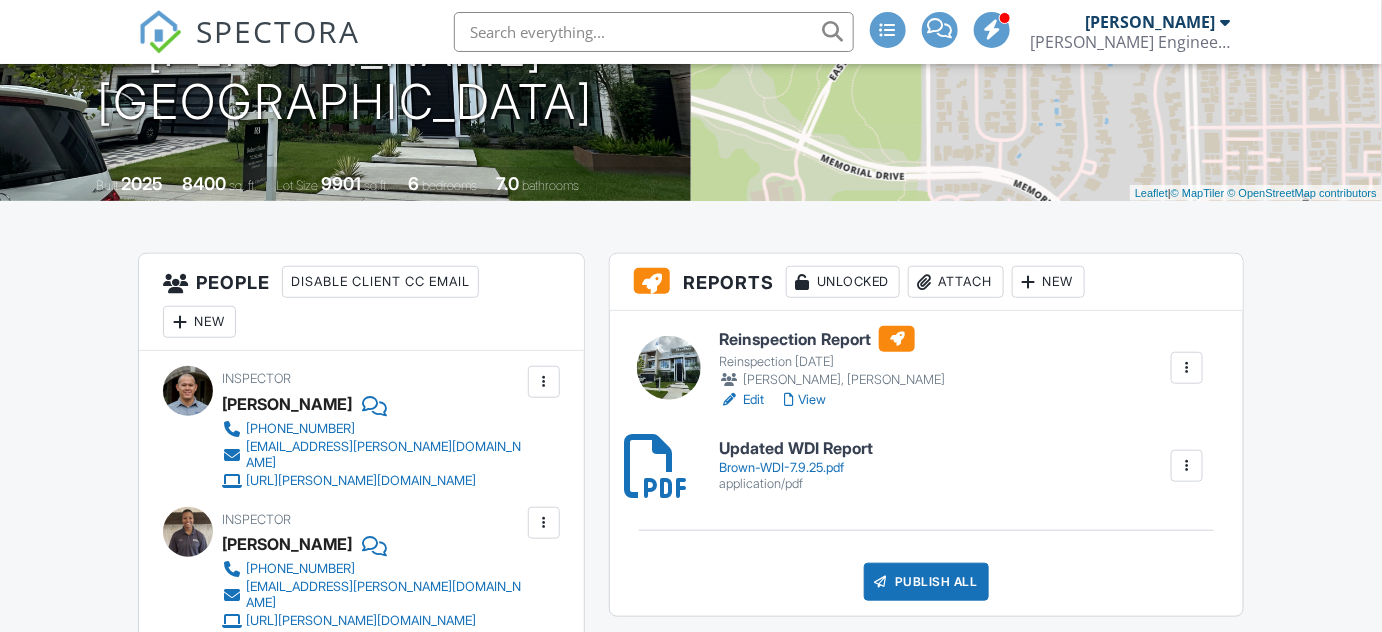 click on "Updated WDI Report
Brown-WDI-7.9.25.pdf
application/pdf" at bounding box center [796, 465] 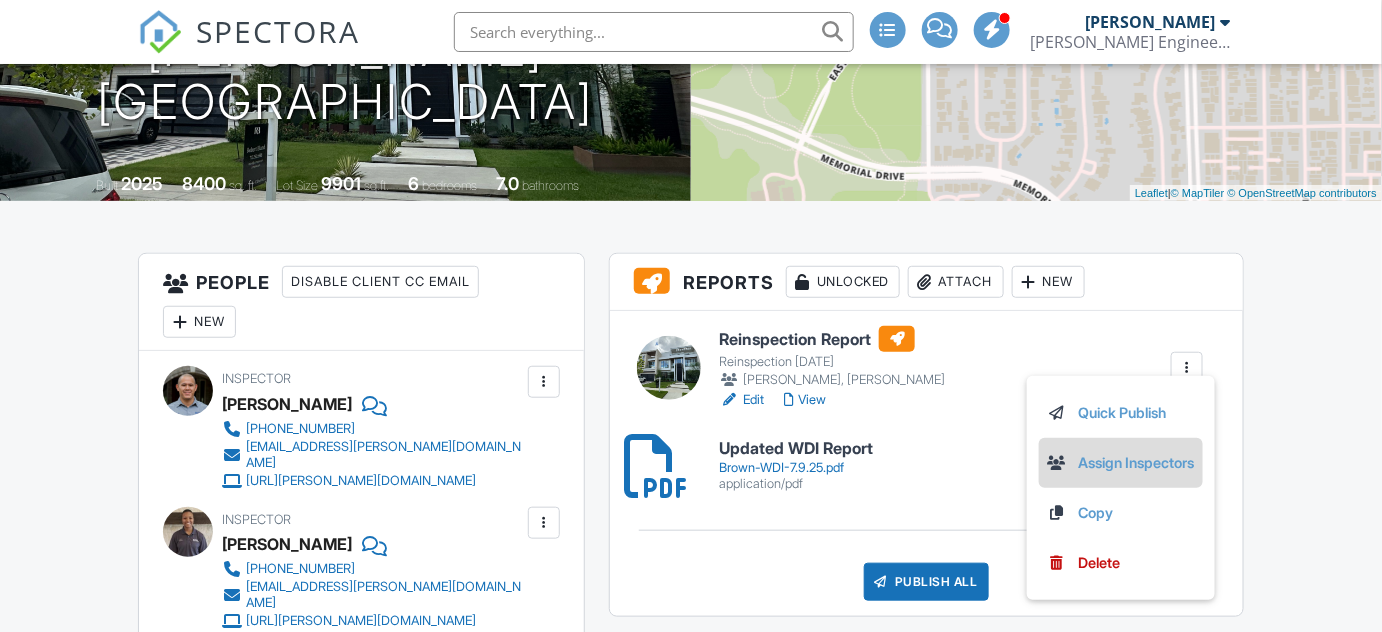 click on "Assign Inspectors" at bounding box center (1121, 463) 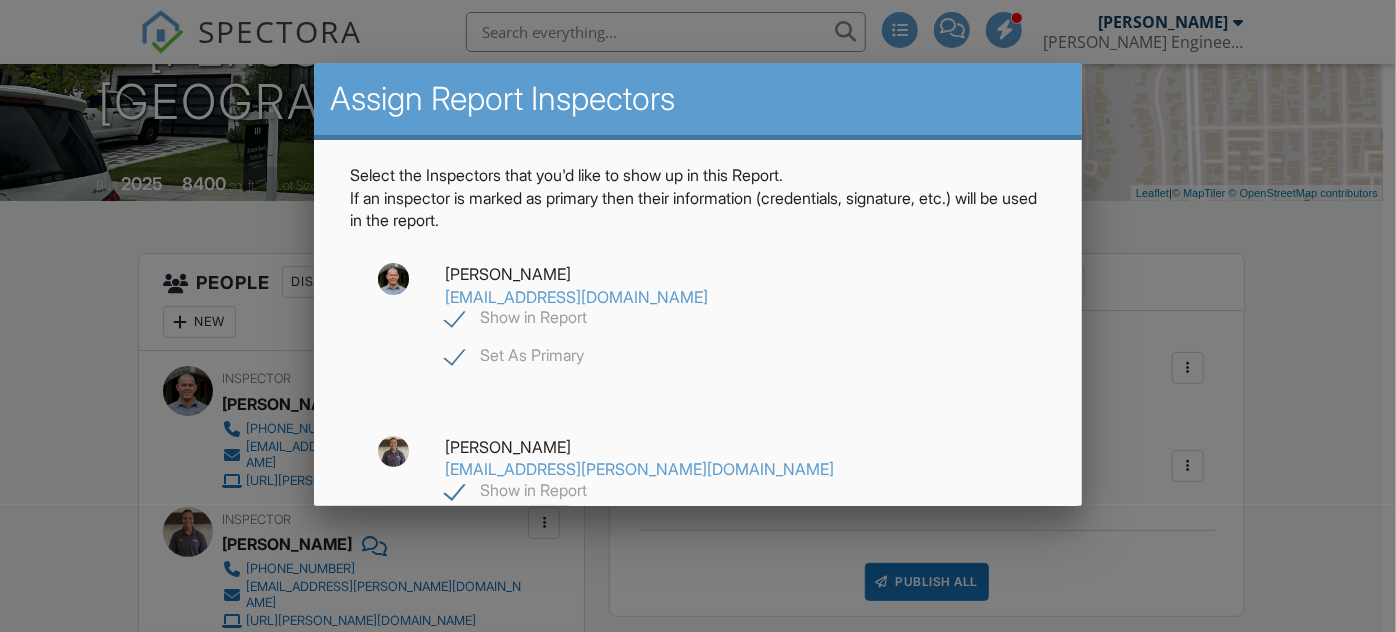 click on "Set As Primary" at bounding box center [514, 530] 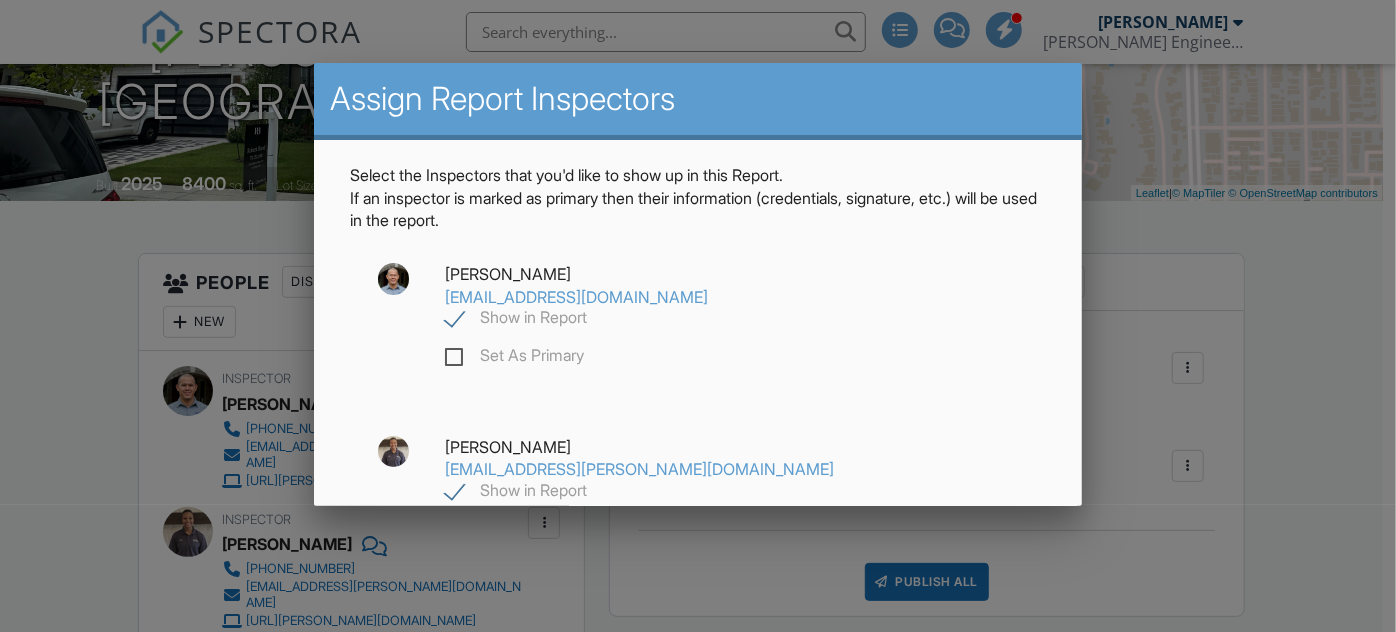 checkbox on "false" 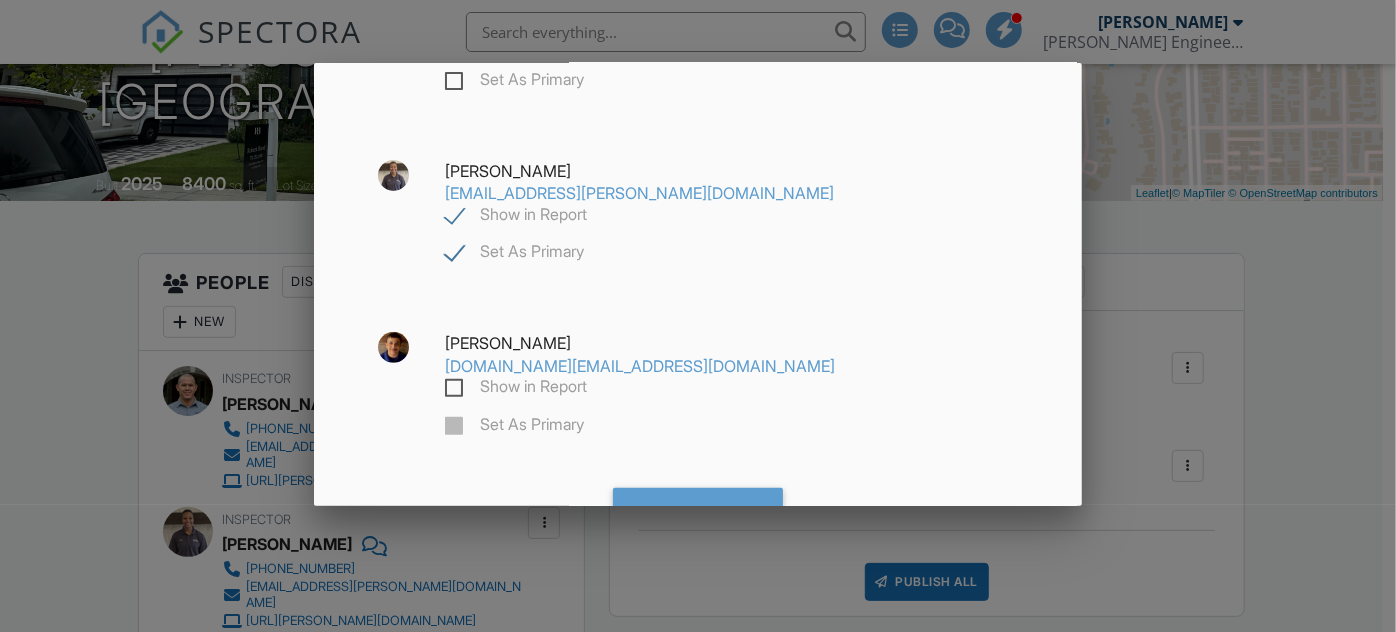scroll, scrollTop: 281, scrollLeft: 0, axis: vertical 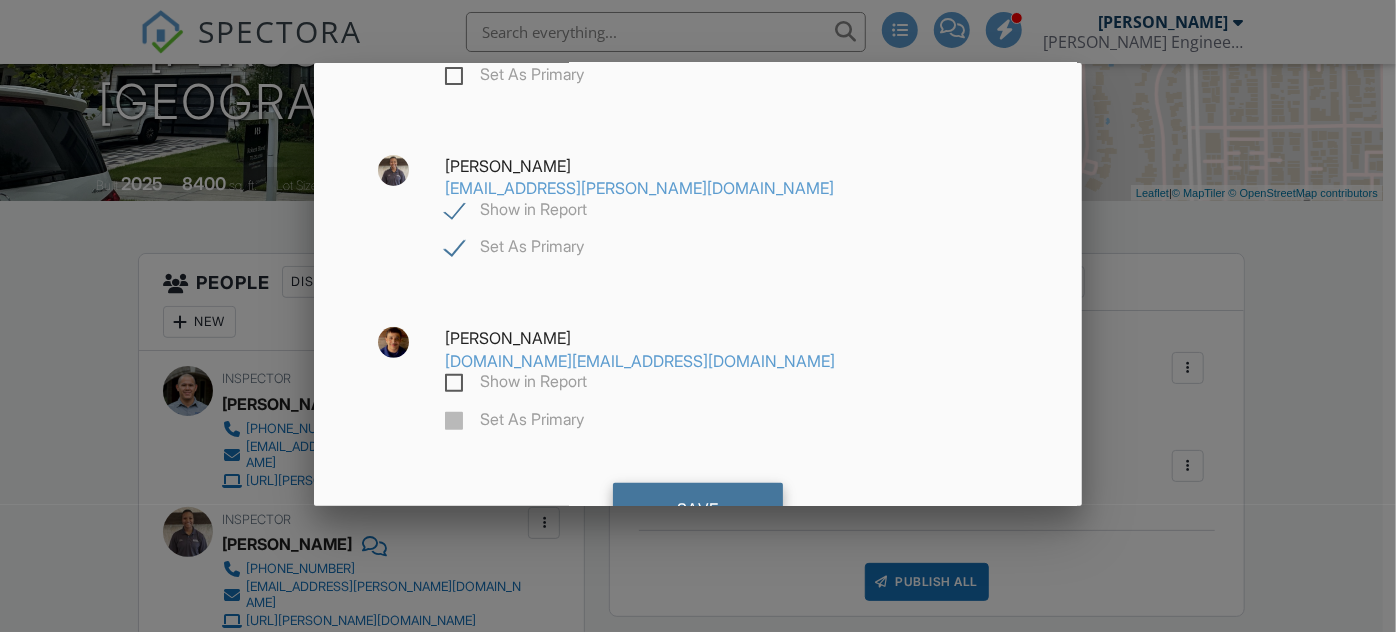 click on "Save" at bounding box center [698, 510] 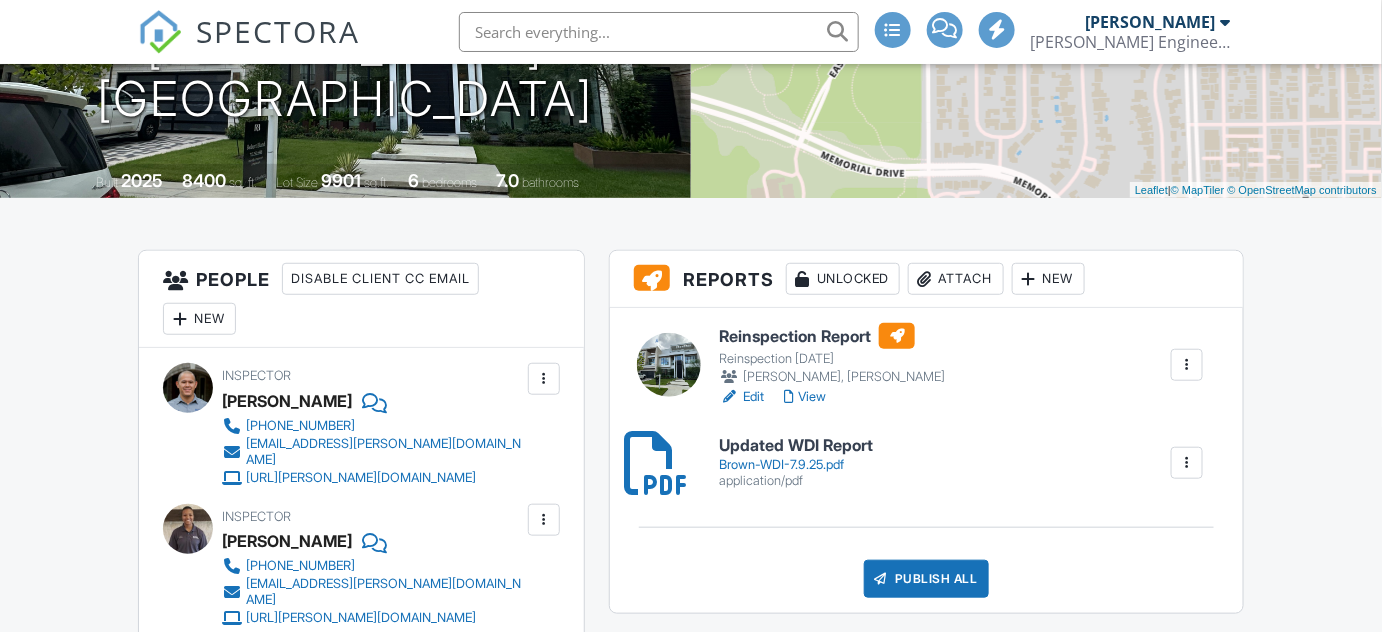 scroll, scrollTop: 0, scrollLeft: 0, axis: both 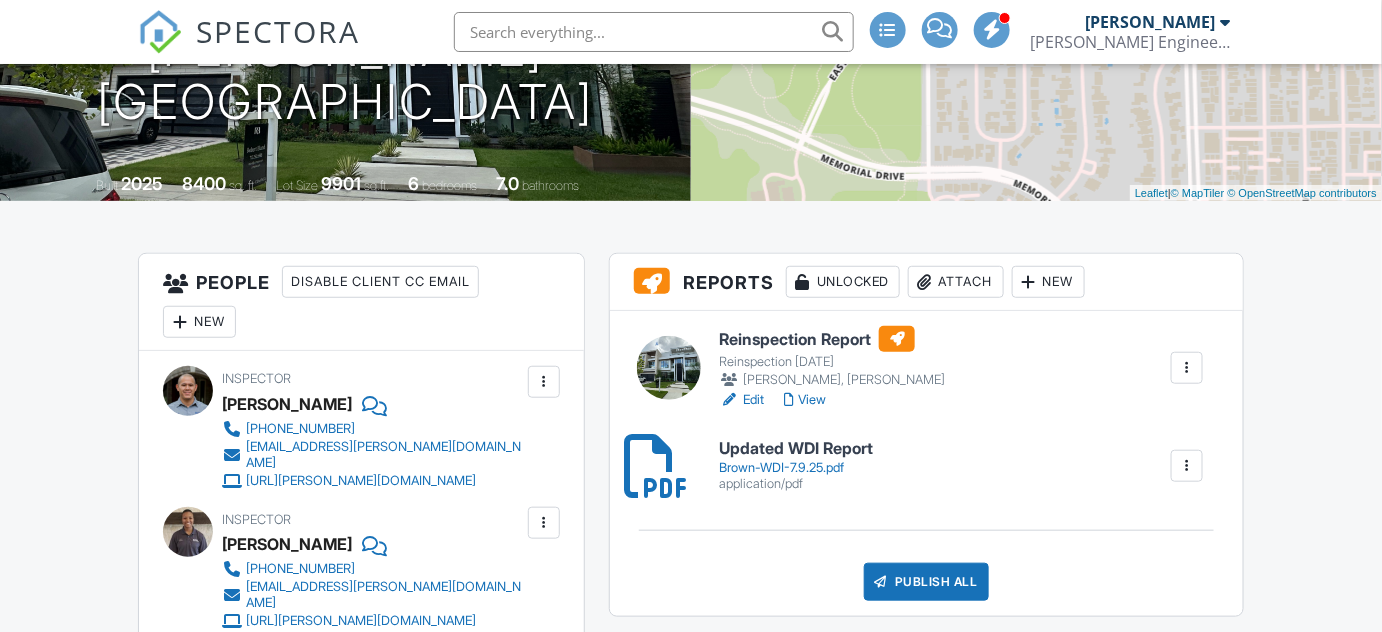 click on "View" at bounding box center (805, 400) 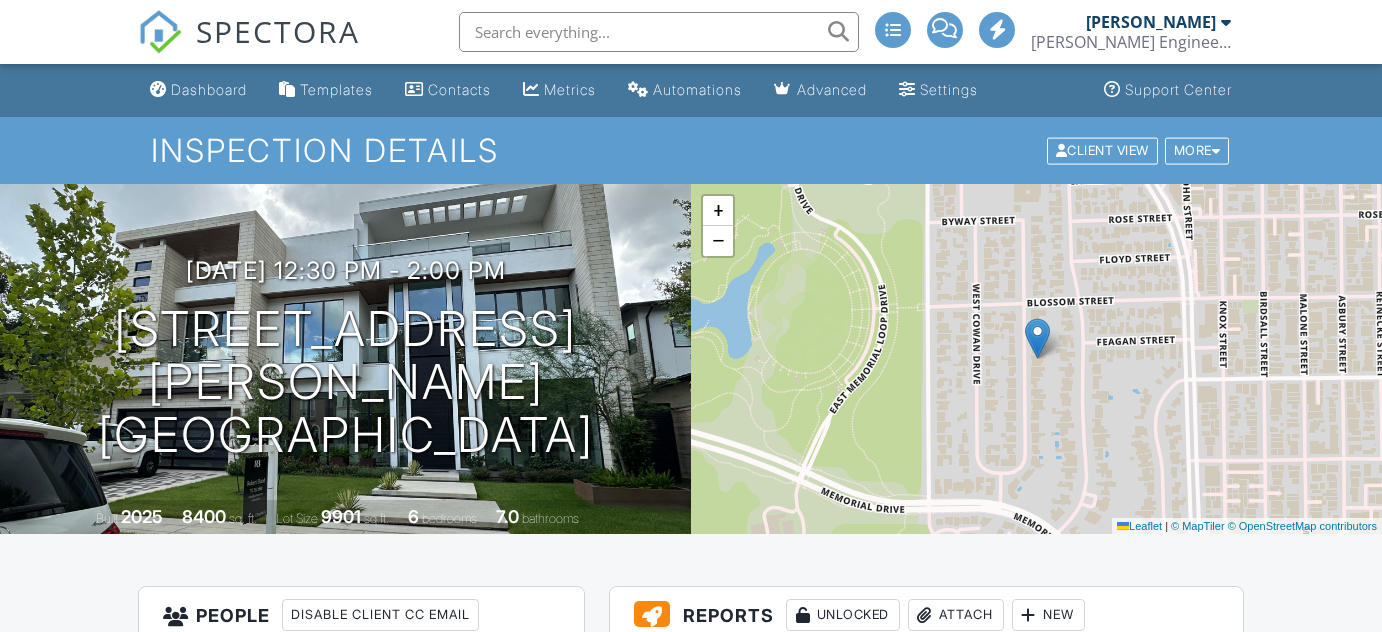 click at bounding box center [1187, 701] 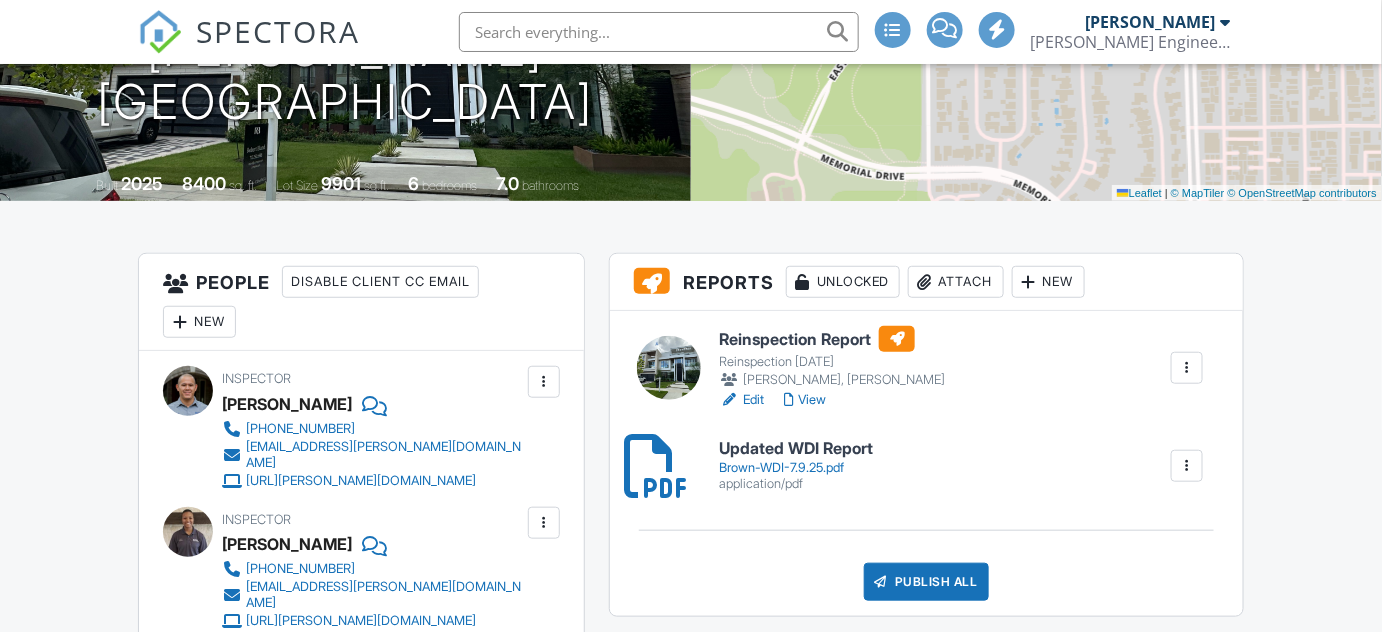 scroll, scrollTop: 333, scrollLeft: 0, axis: vertical 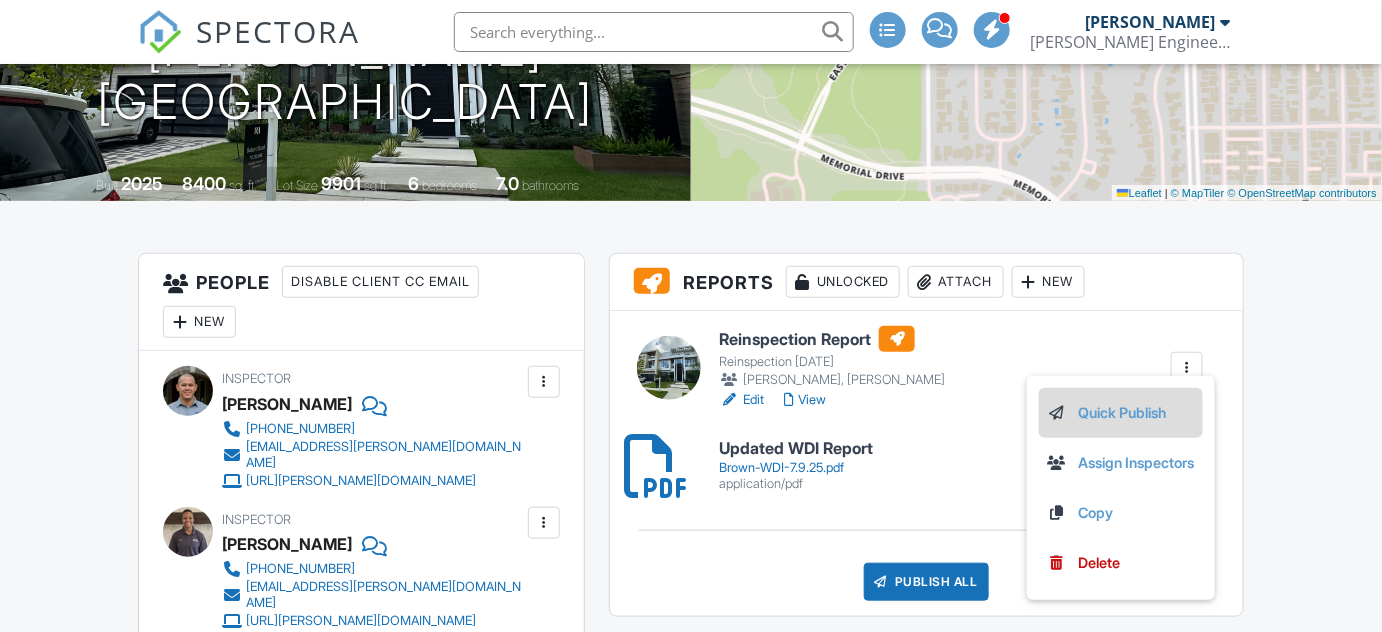 click on "Quick Publish" at bounding box center [1121, 413] 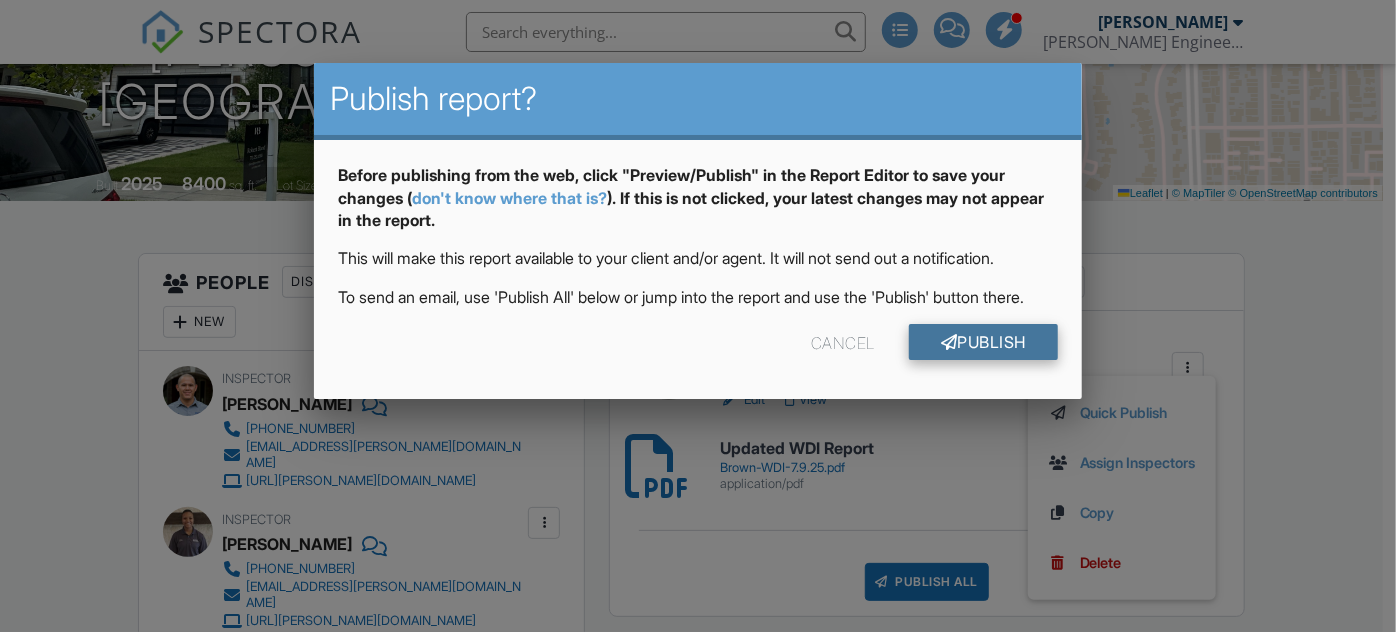 click on "Publish" at bounding box center (983, 342) 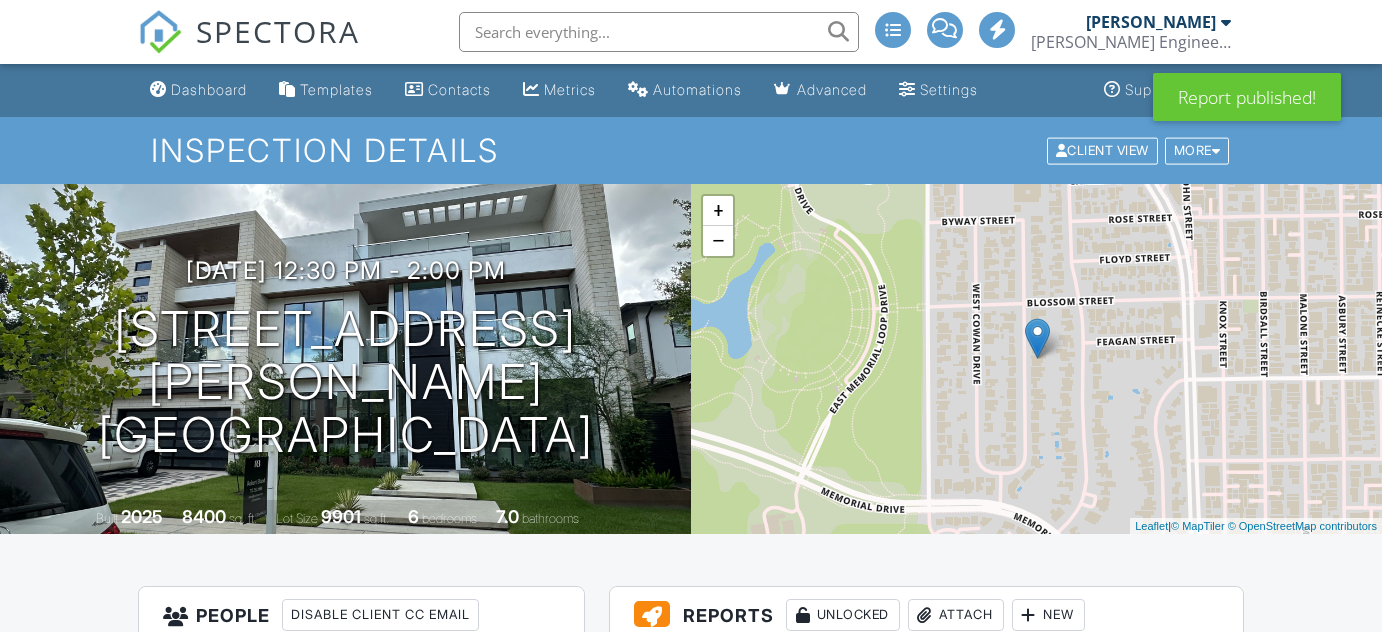 scroll, scrollTop: 0, scrollLeft: 0, axis: both 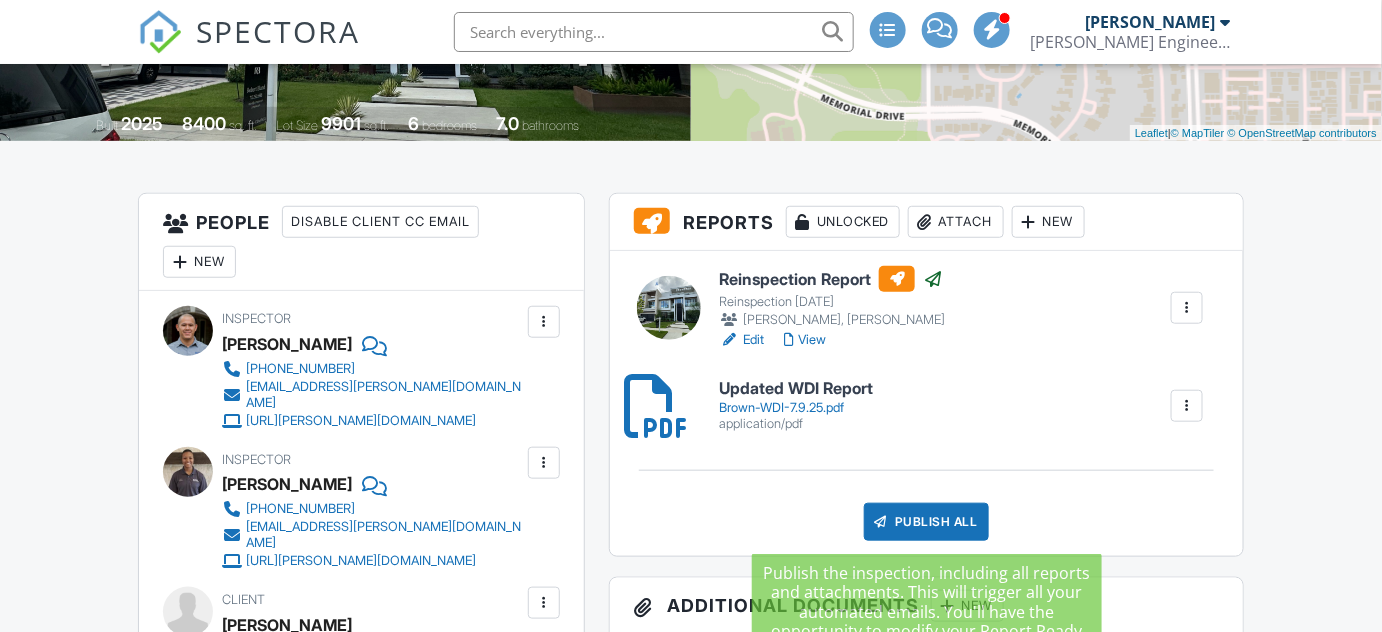 click on "Publish All" at bounding box center [926, 522] 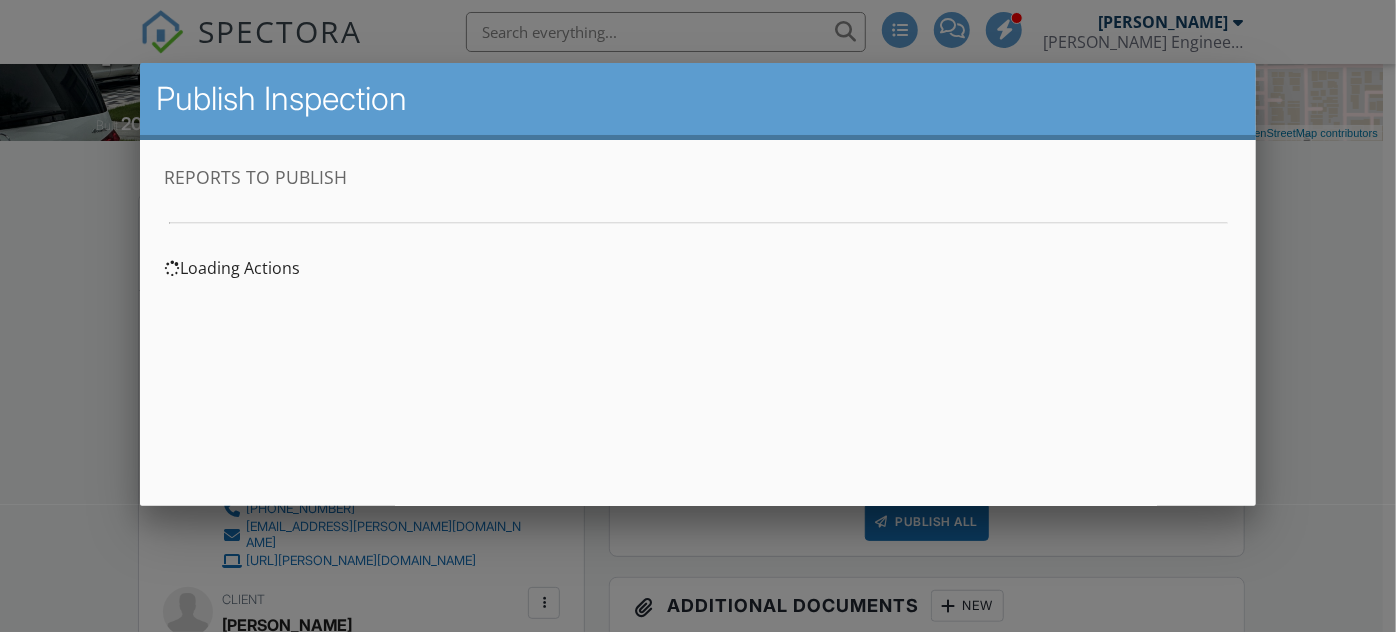 scroll, scrollTop: 0, scrollLeft: 0, axis: both 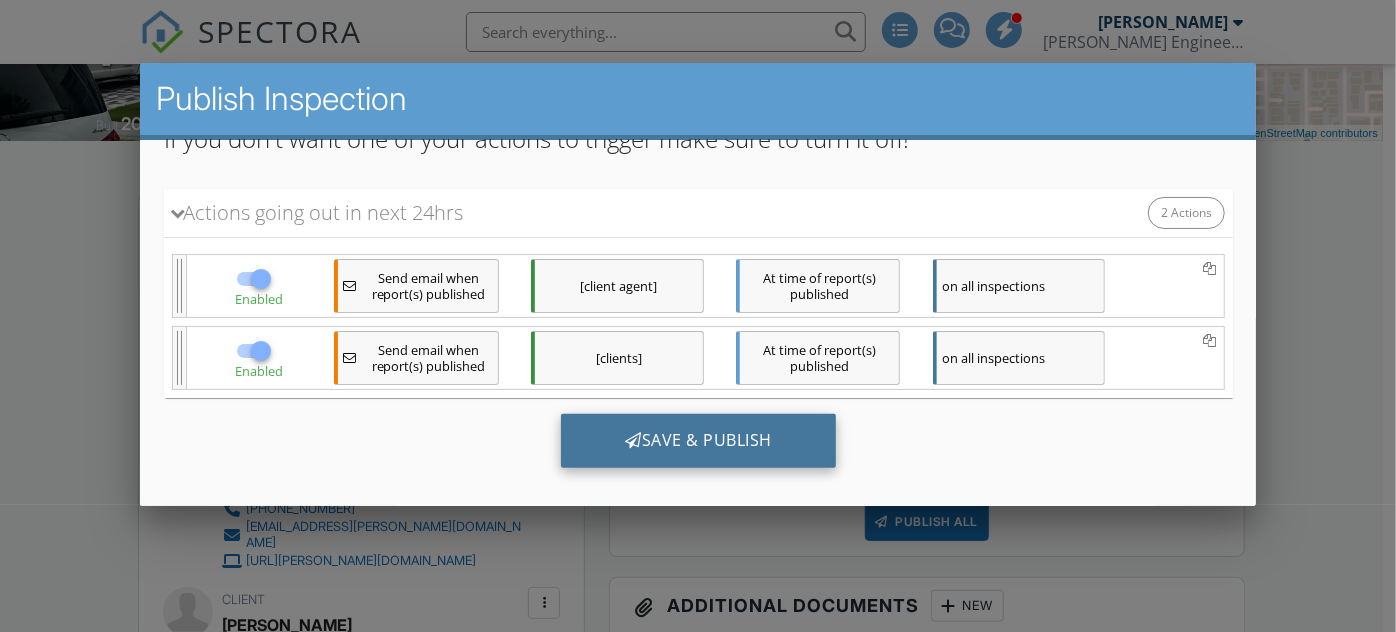 click on "Save & Publish" at bounding box center [697, 441] 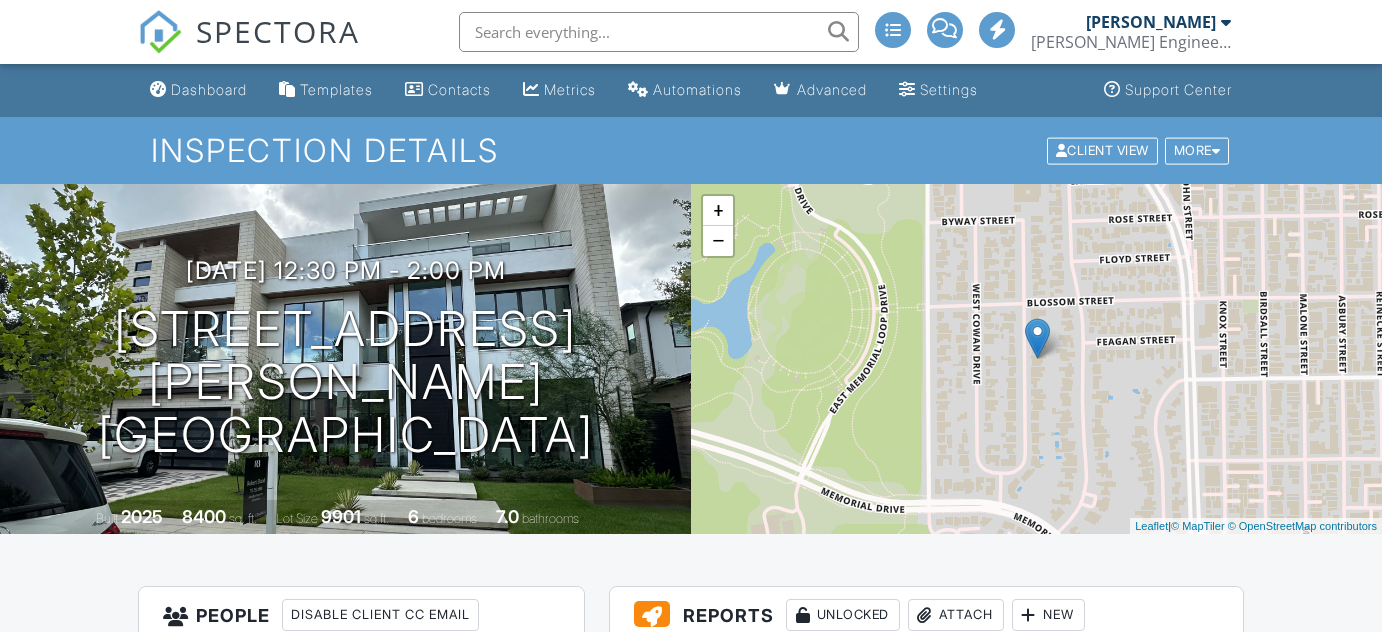 scroll, scrollTop: 0, scrollLeft: 0, axis: both 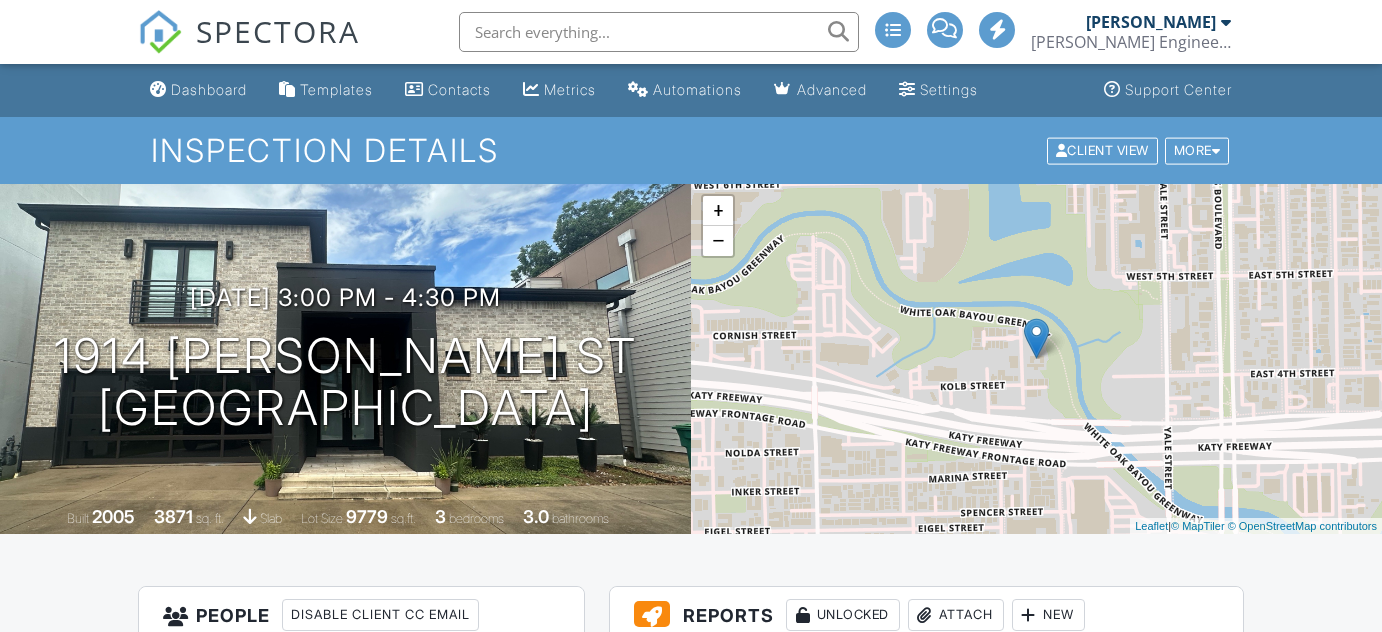 click on "View" at bounding box center (805, 733) 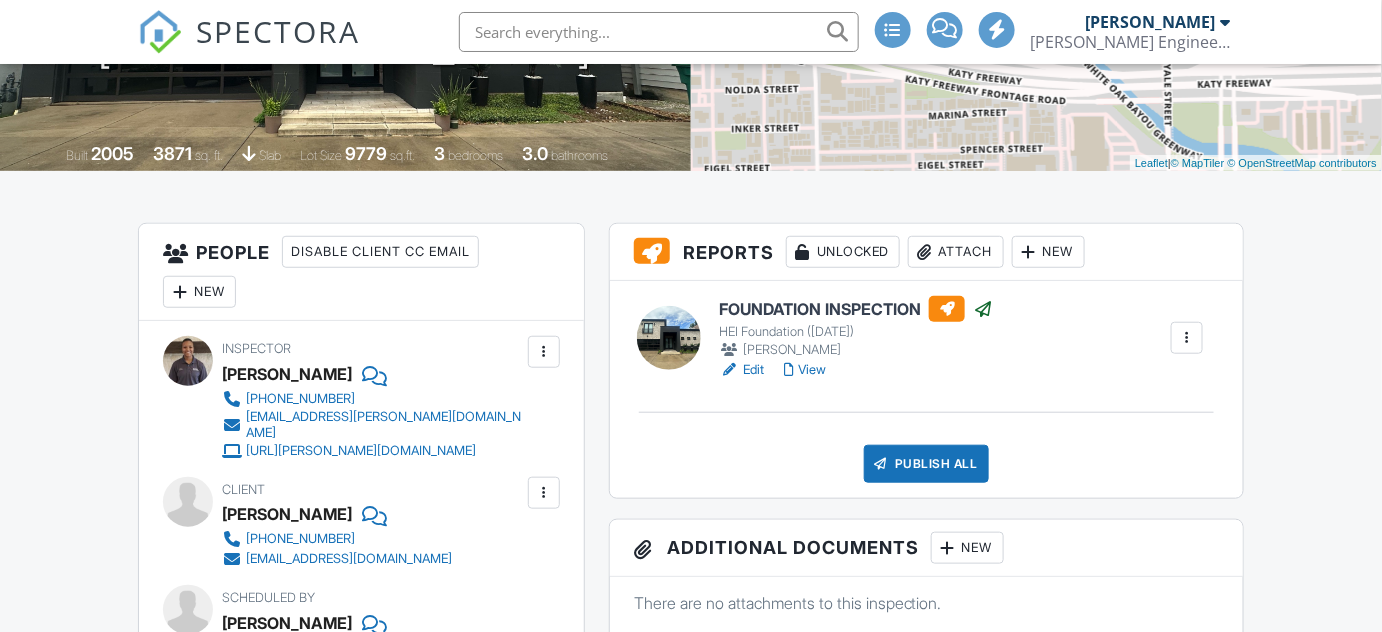scroll, scrollTop: 363, scrollLeft: 0, axis: vertical 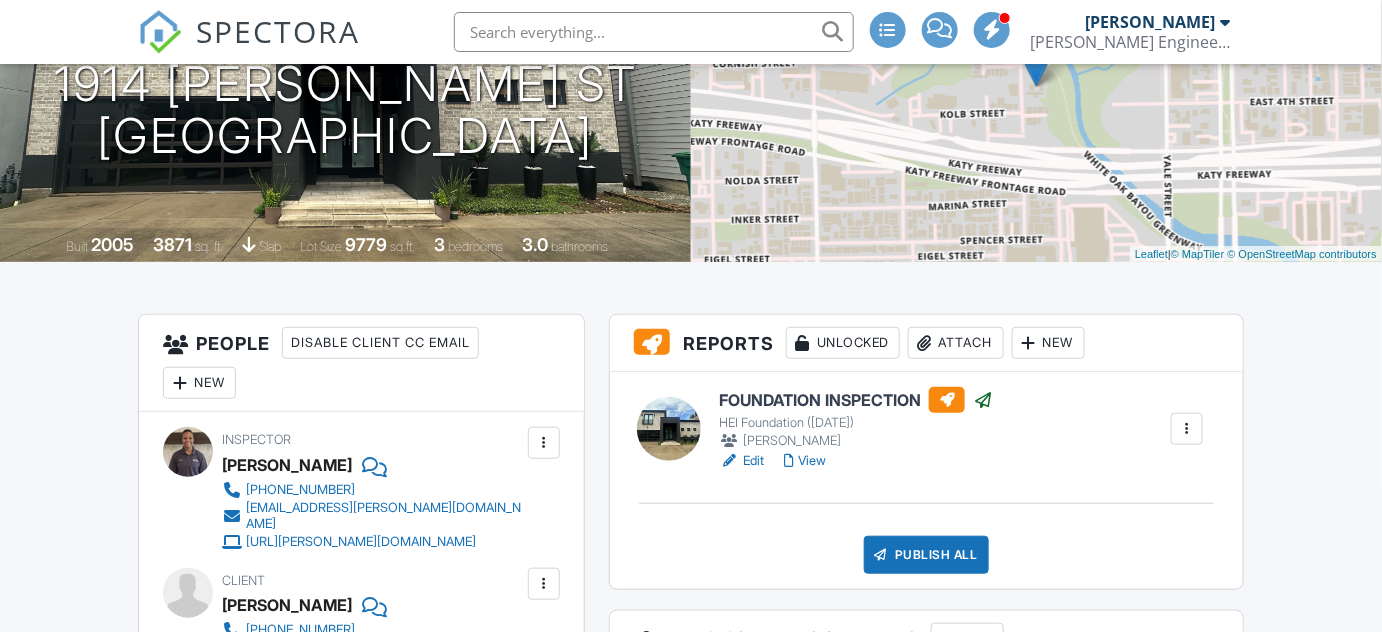 click on "Publish All" at bounding box center (926, 555) 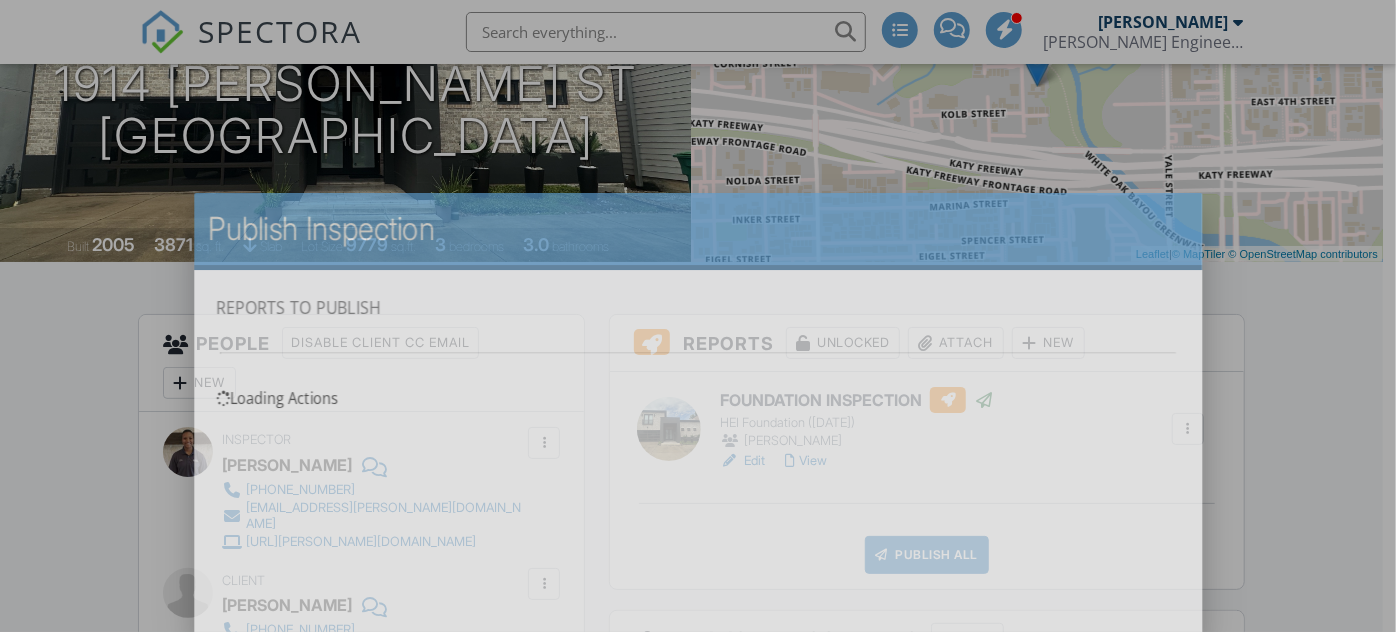 scroll, scrollTop: 0, scrollLeft: 0, axis: both 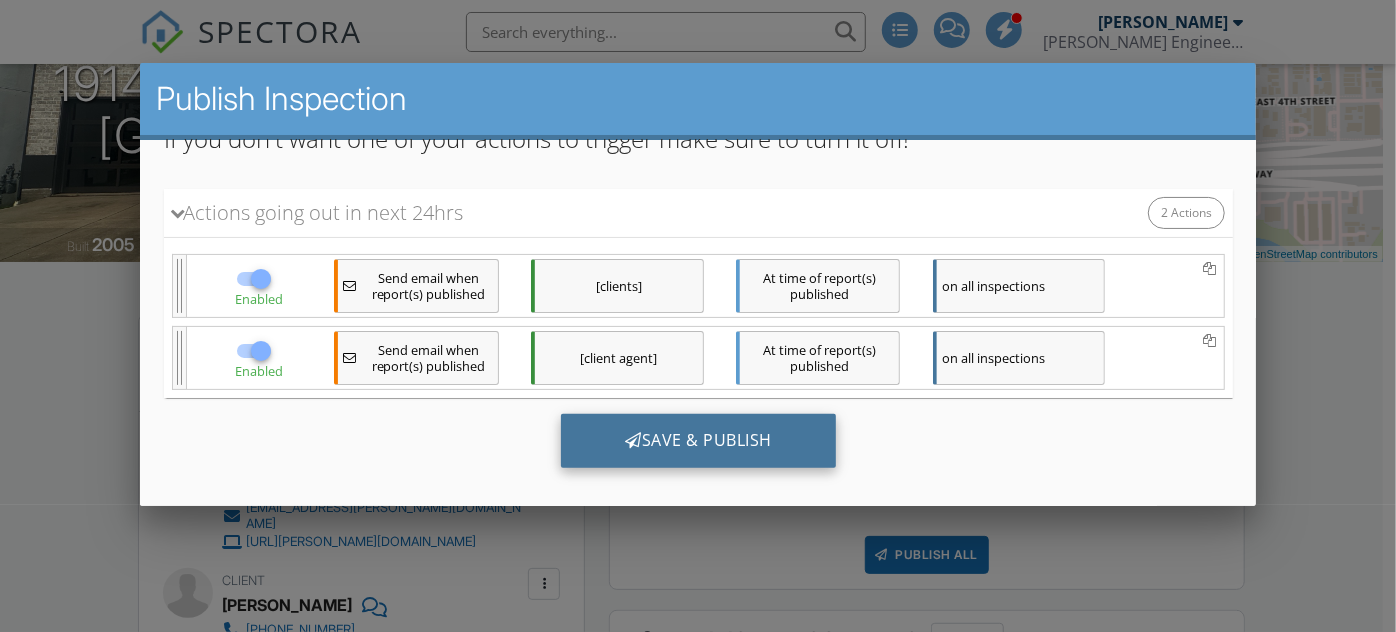 click on "Save & Publish" at bounding box center [697, 441] 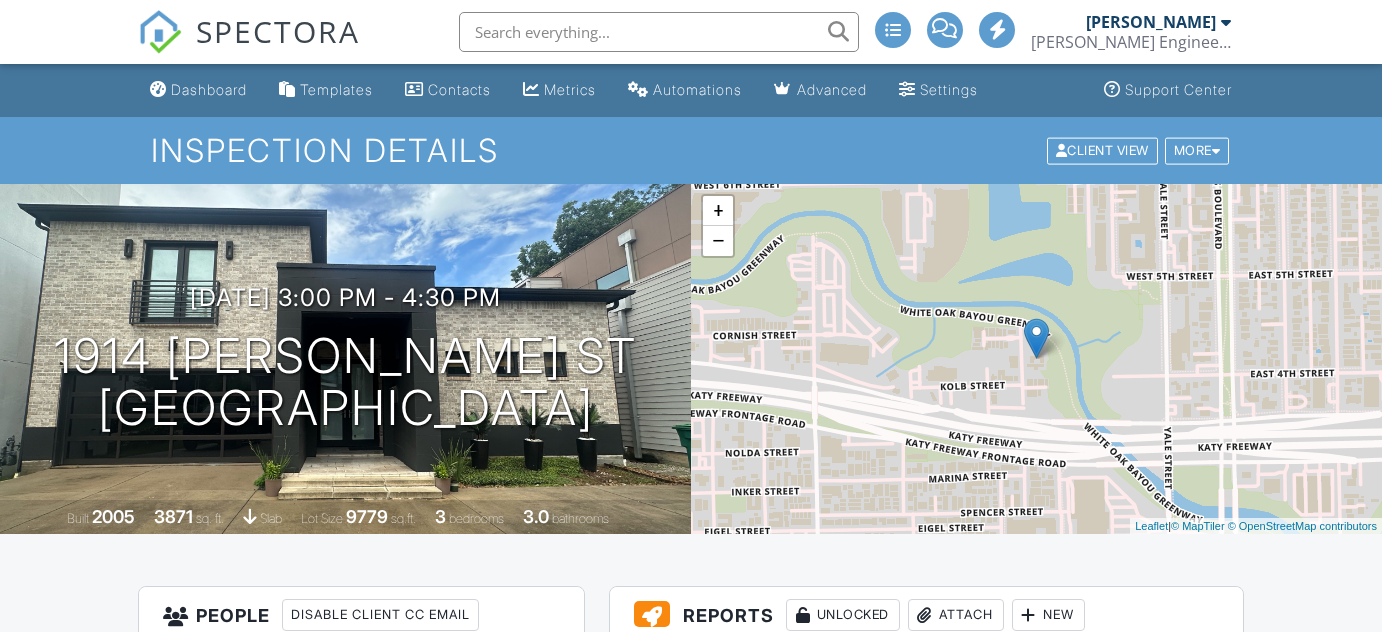 scroll, scrollTop: 0, scrollLeft: 0, axis: both 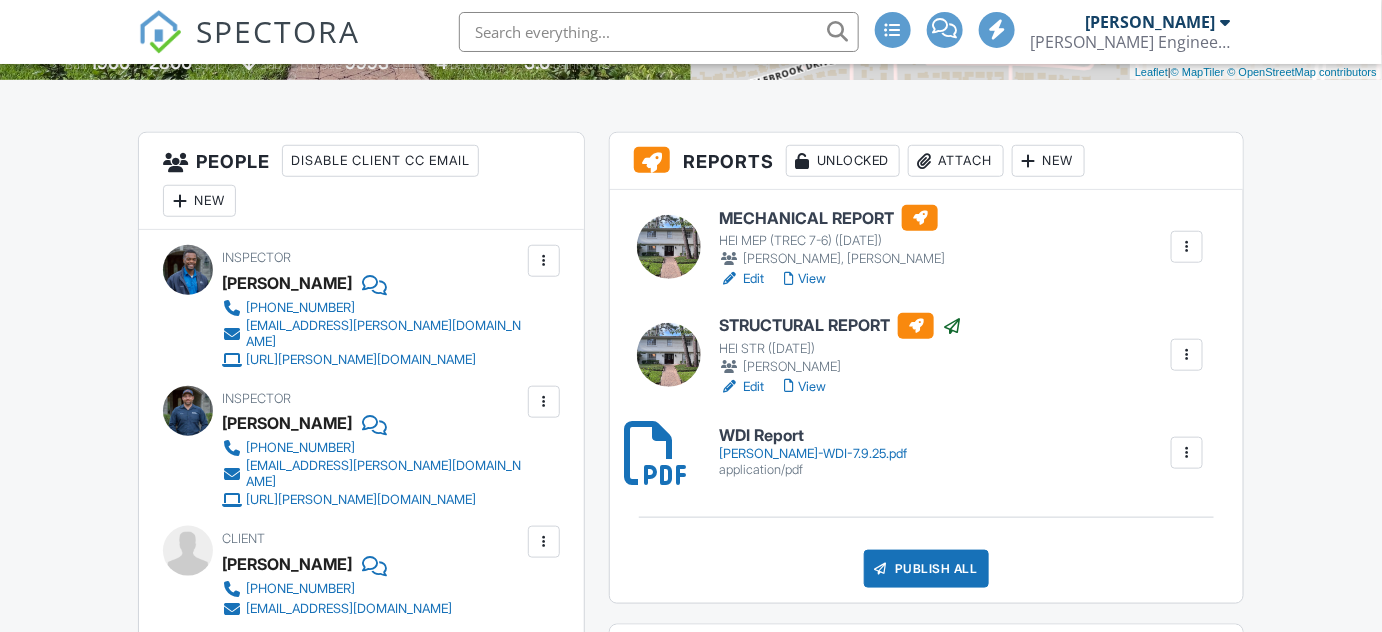click on "[PERSON_NAME]-WDI-7.9.25.pdf" at bounding box center [813, 454] 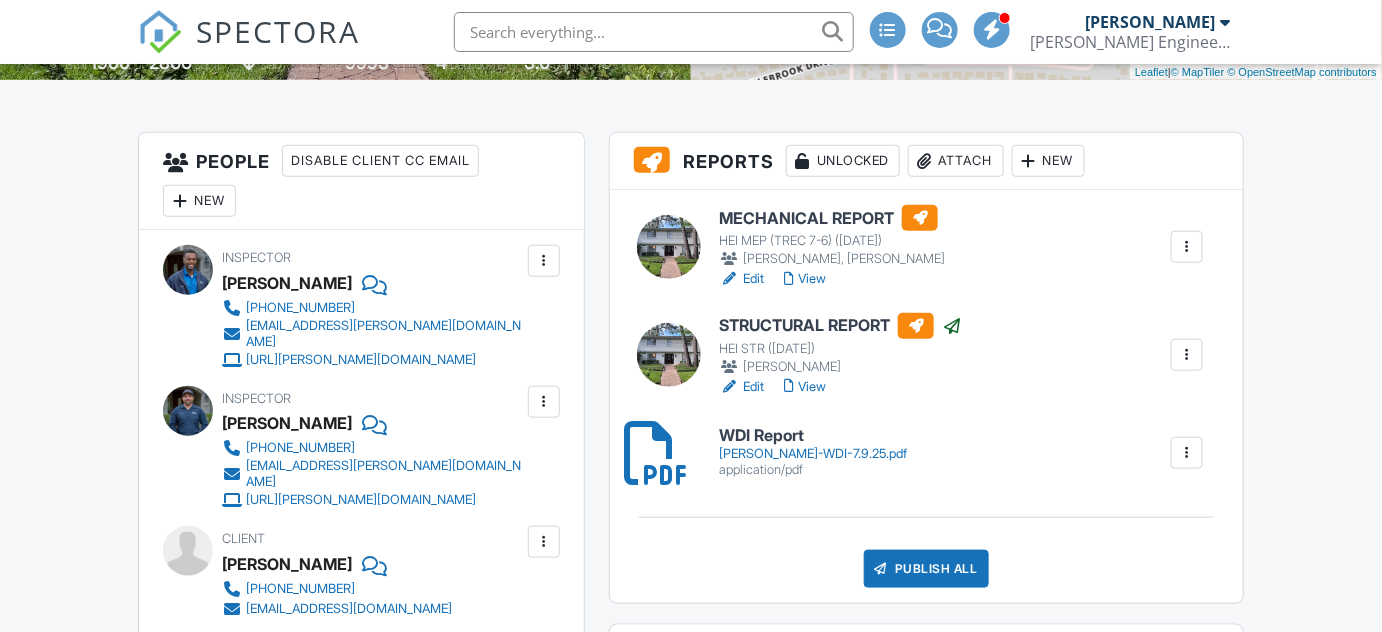 click on "View" at bounding box center [805, 387] 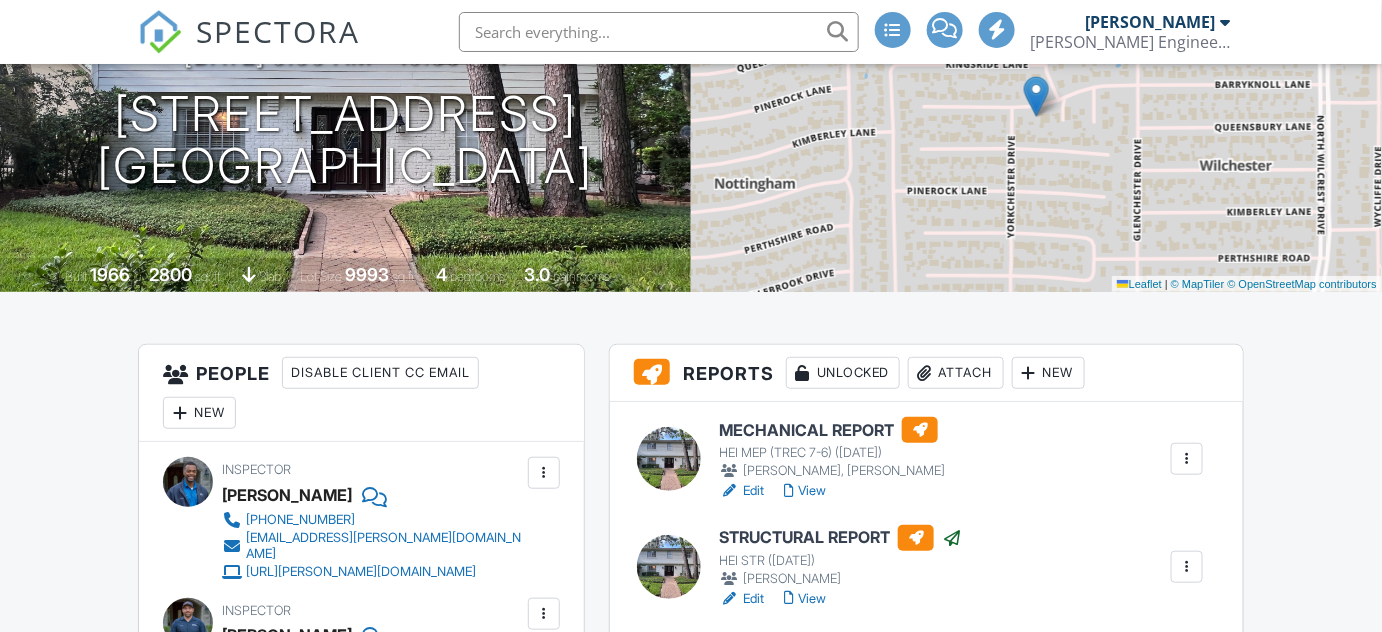 scroll, scrollTop: 242, scrollLeft: 0, axis: vertical 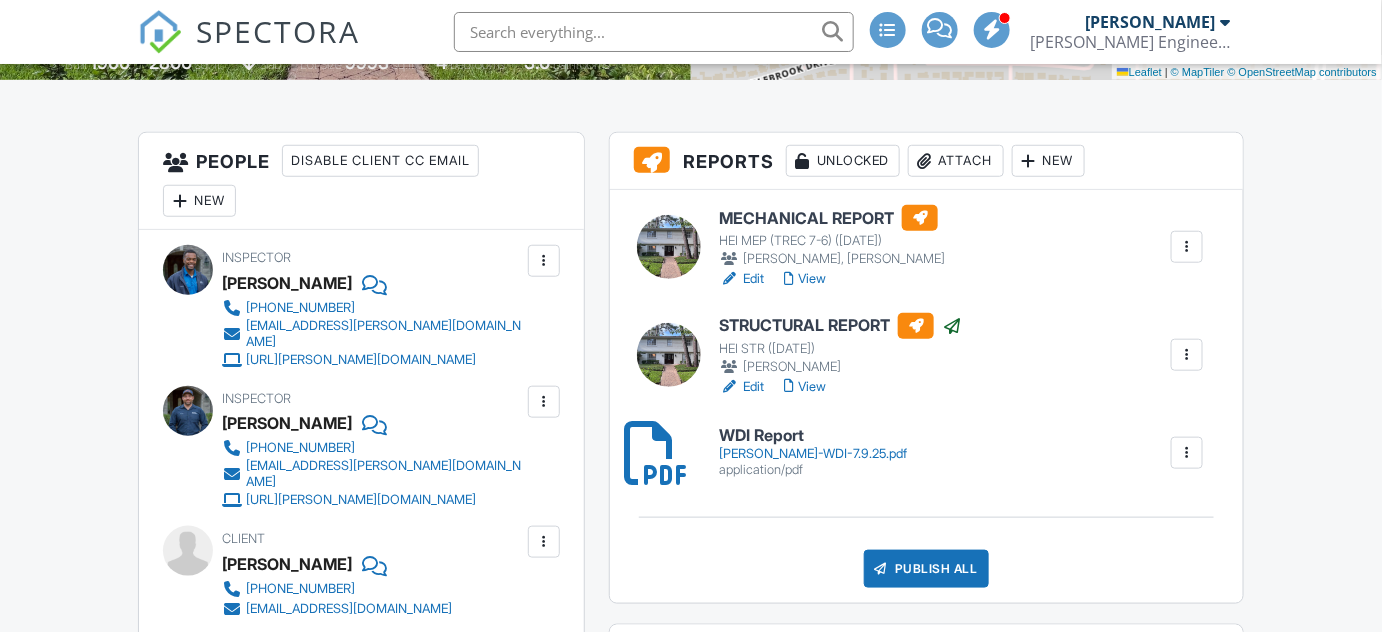 click at bounding box center [1187, 247] 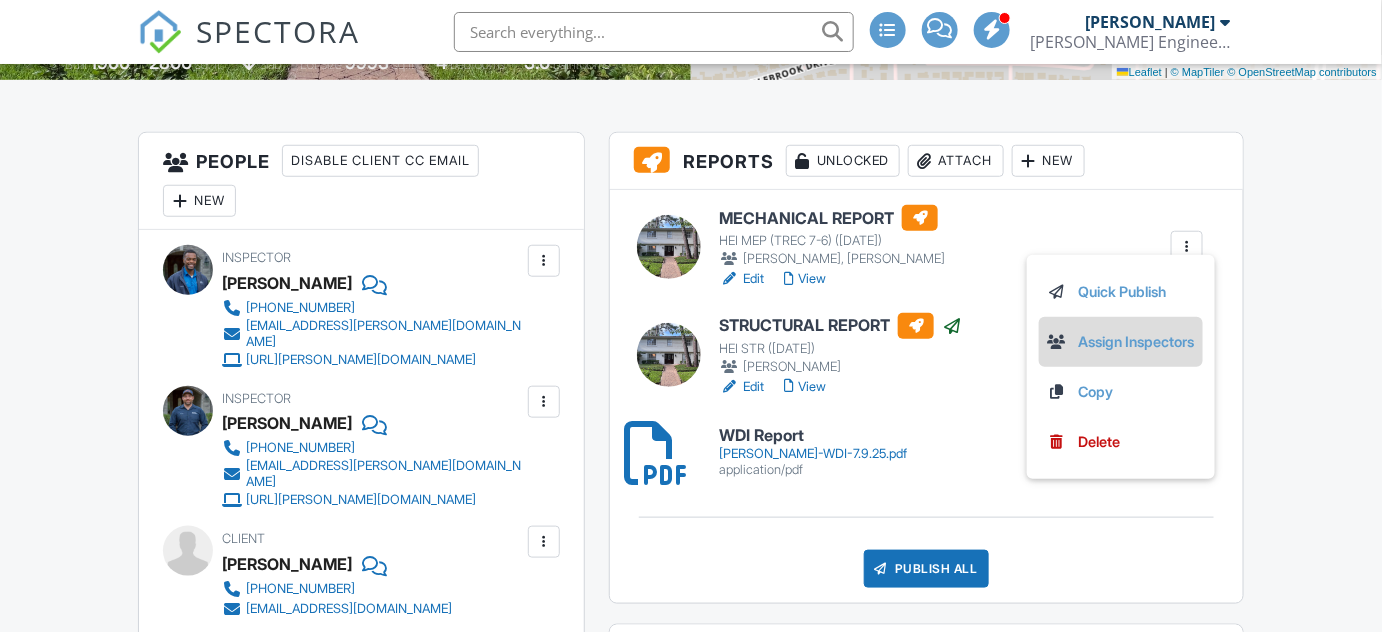 click on "Assign Inspectors" at bounding box center (1121, 342) 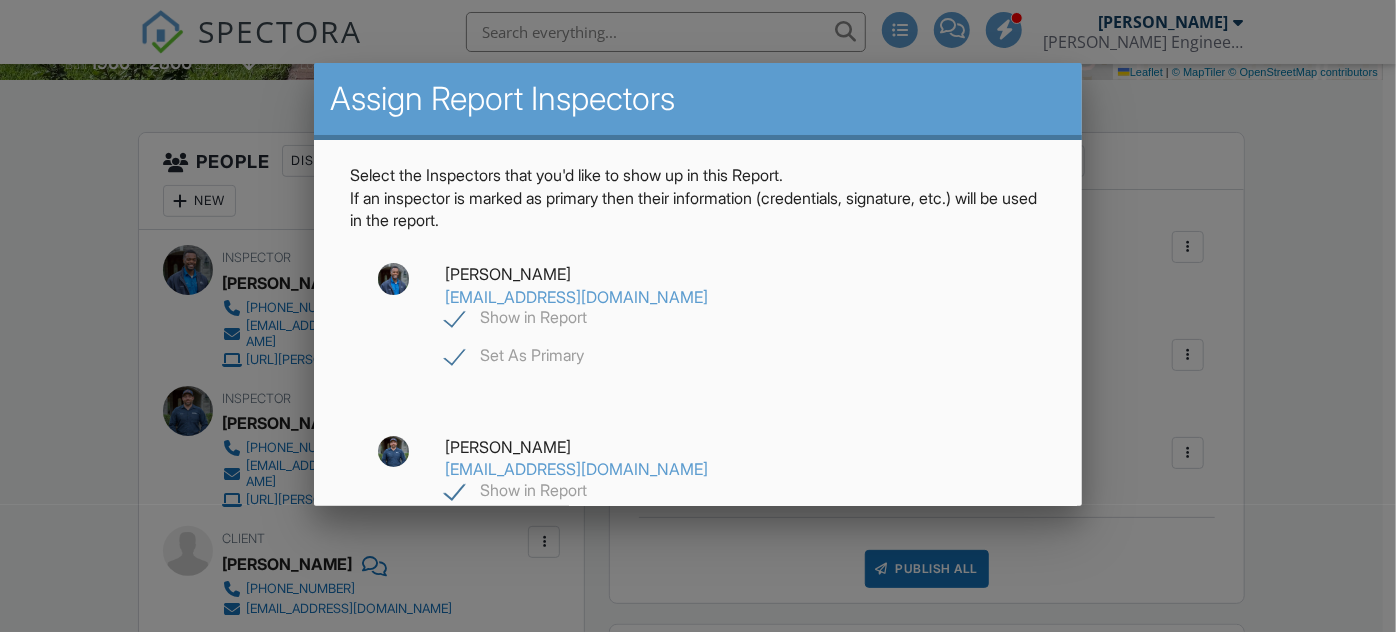 click on "Show in Report" at bounding box center [516, 320] 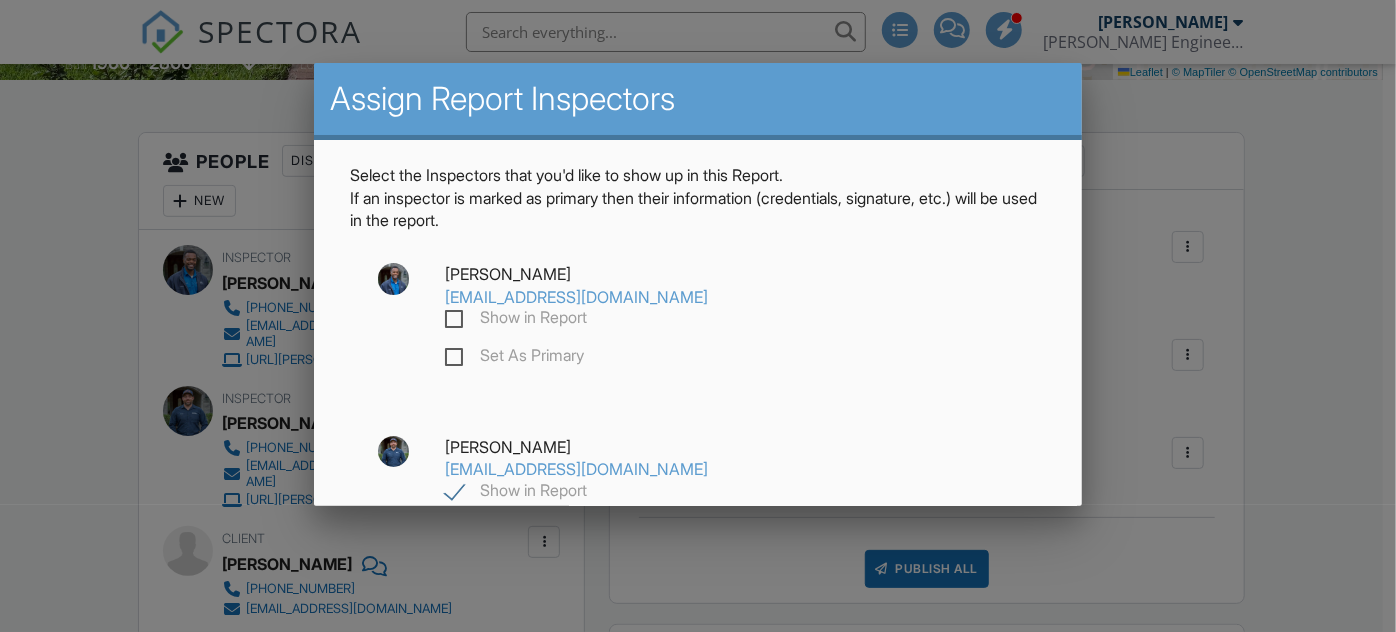 checkbox on "false" 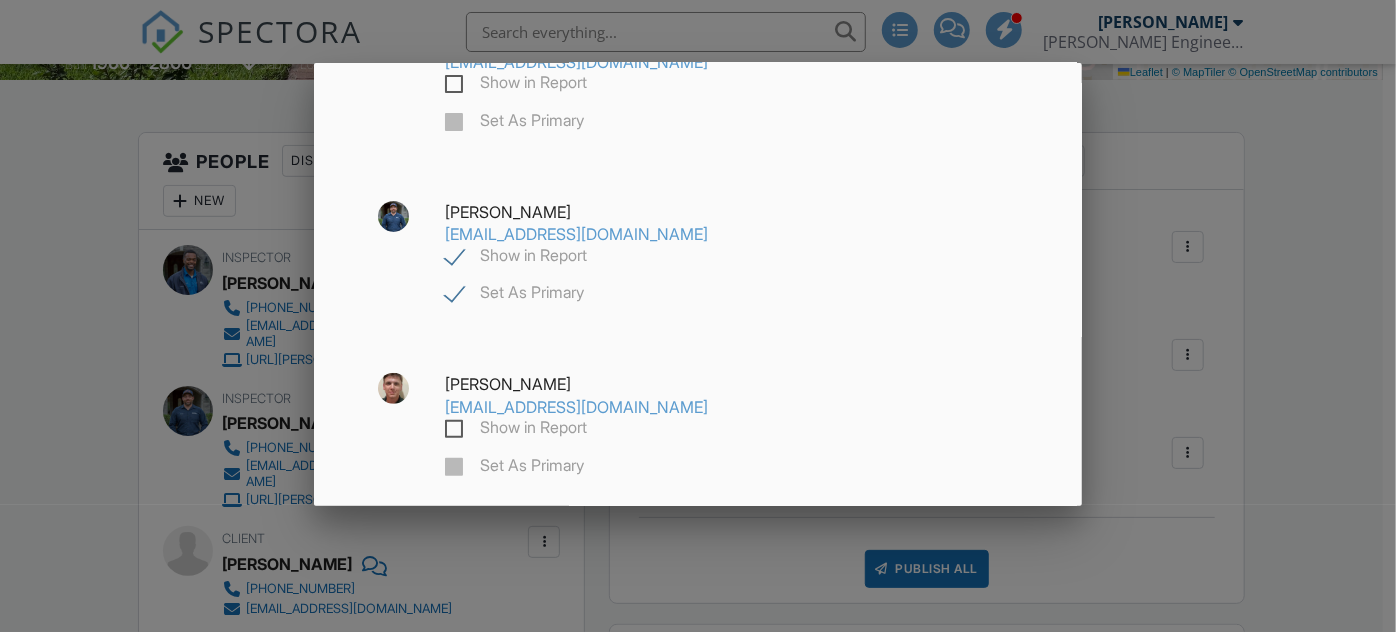 scroll, scrollTop: 237, scrollLeft: 0, axis: vertical 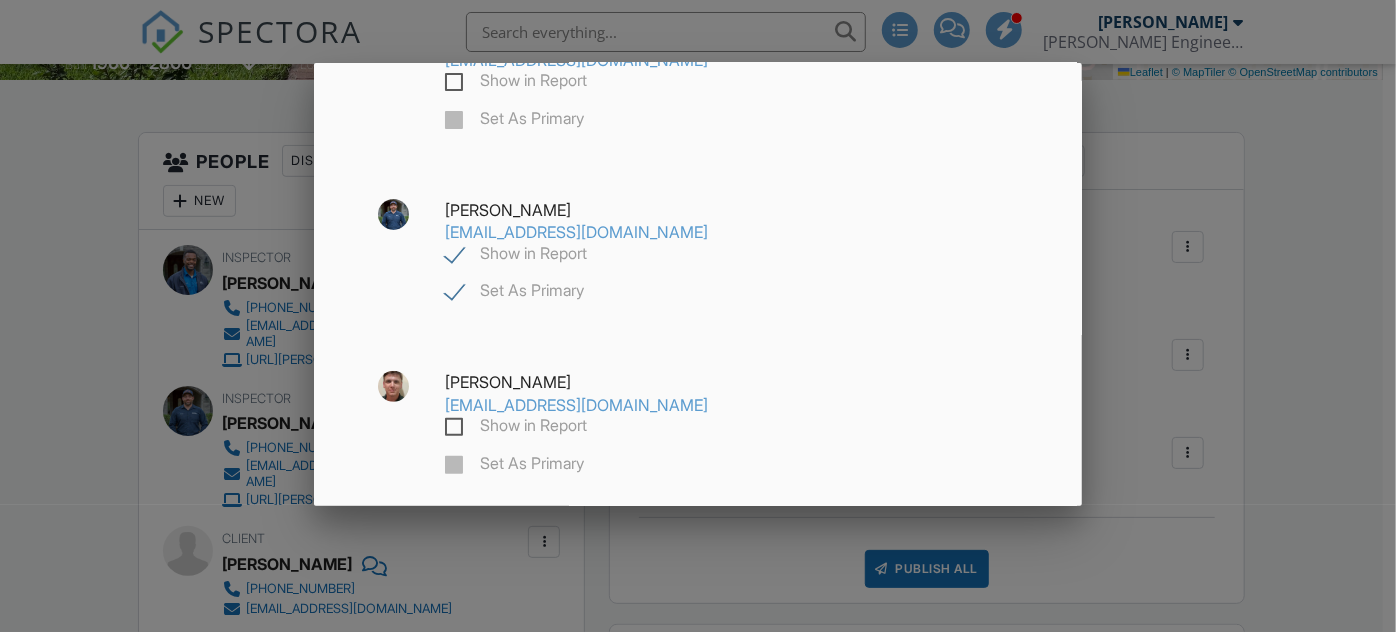click on "Save" at bounding box center [698, 554] 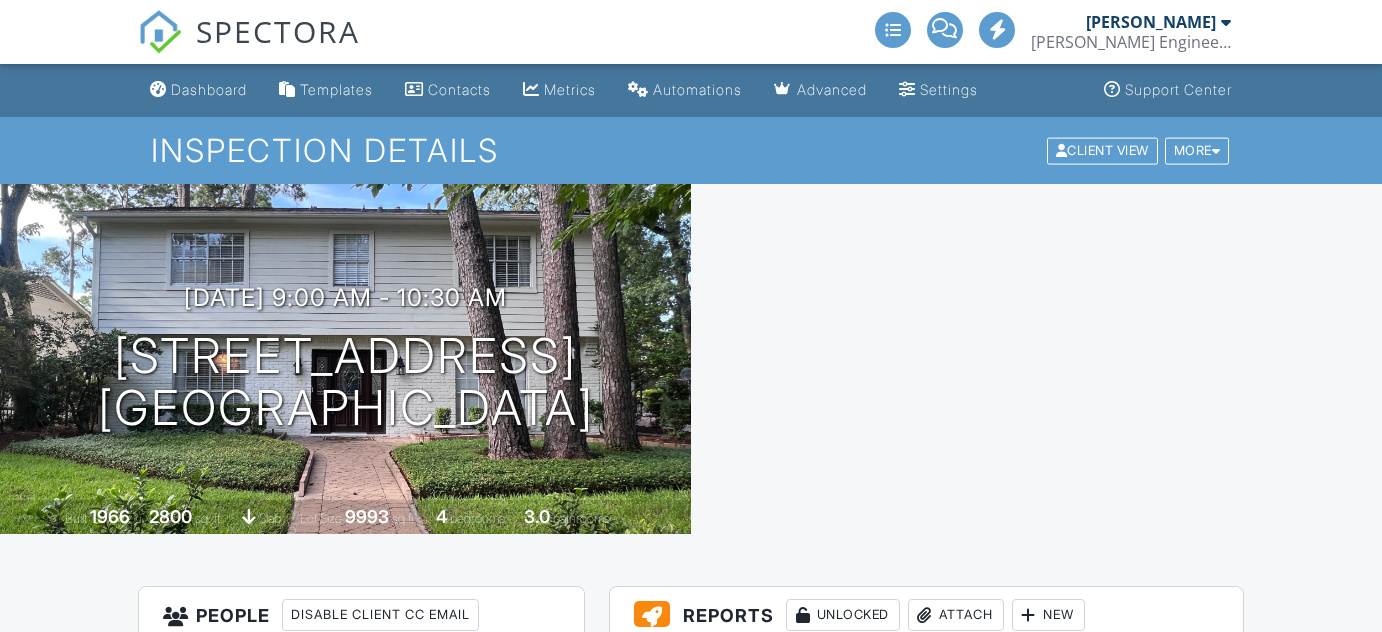 scroll, scrollTop: 454, scrollLeft: 0, axis: vertical 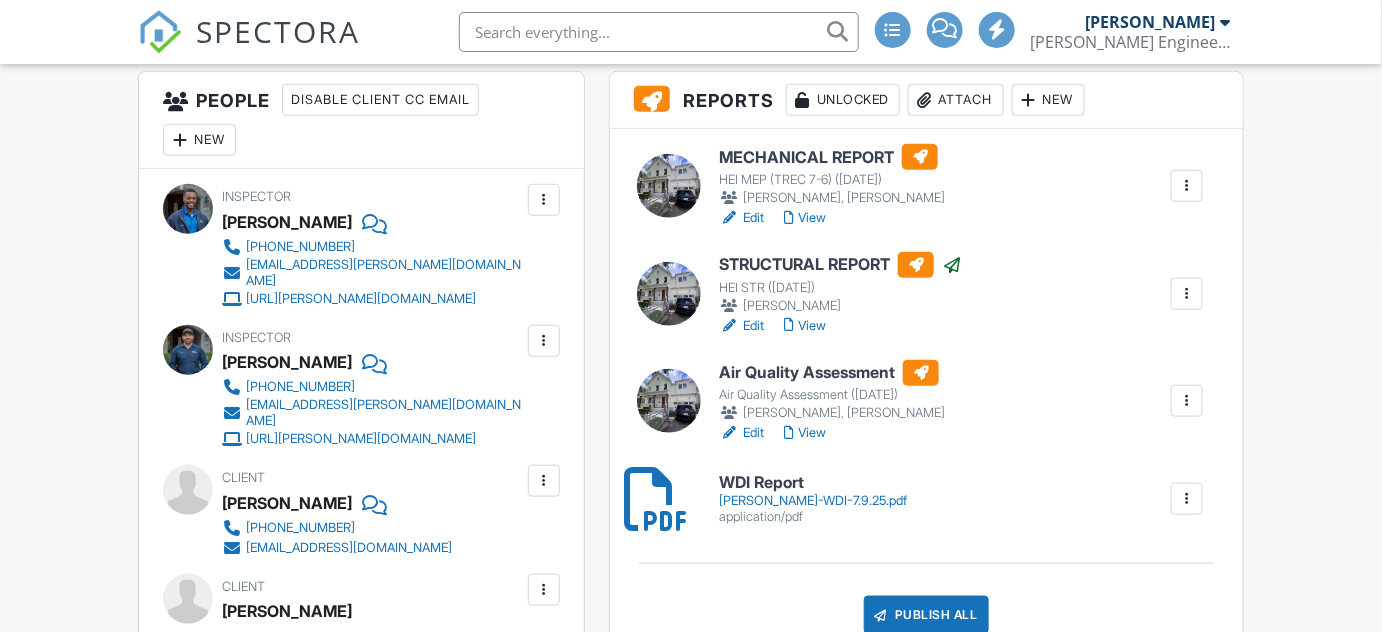 click on "[PERSON_NAME]-WDI-7.9.25.pdf" at bounding box center [813, 501] 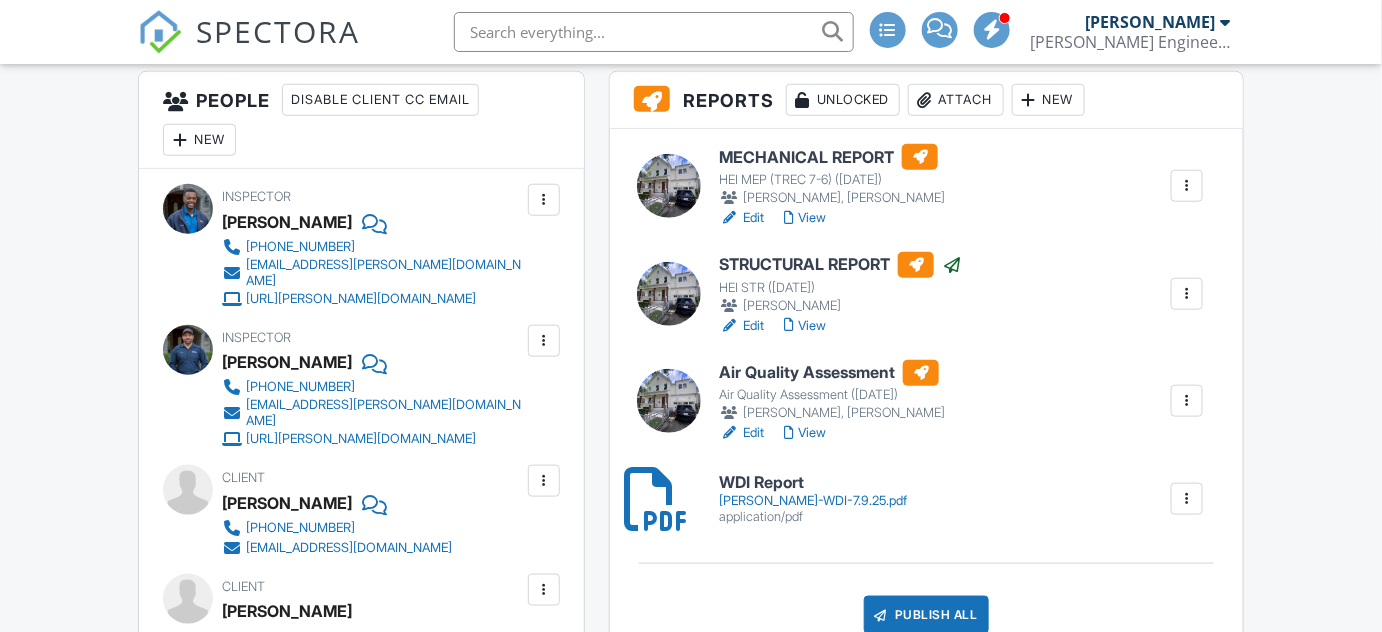 click on "View" at bounding box center [805, 326] 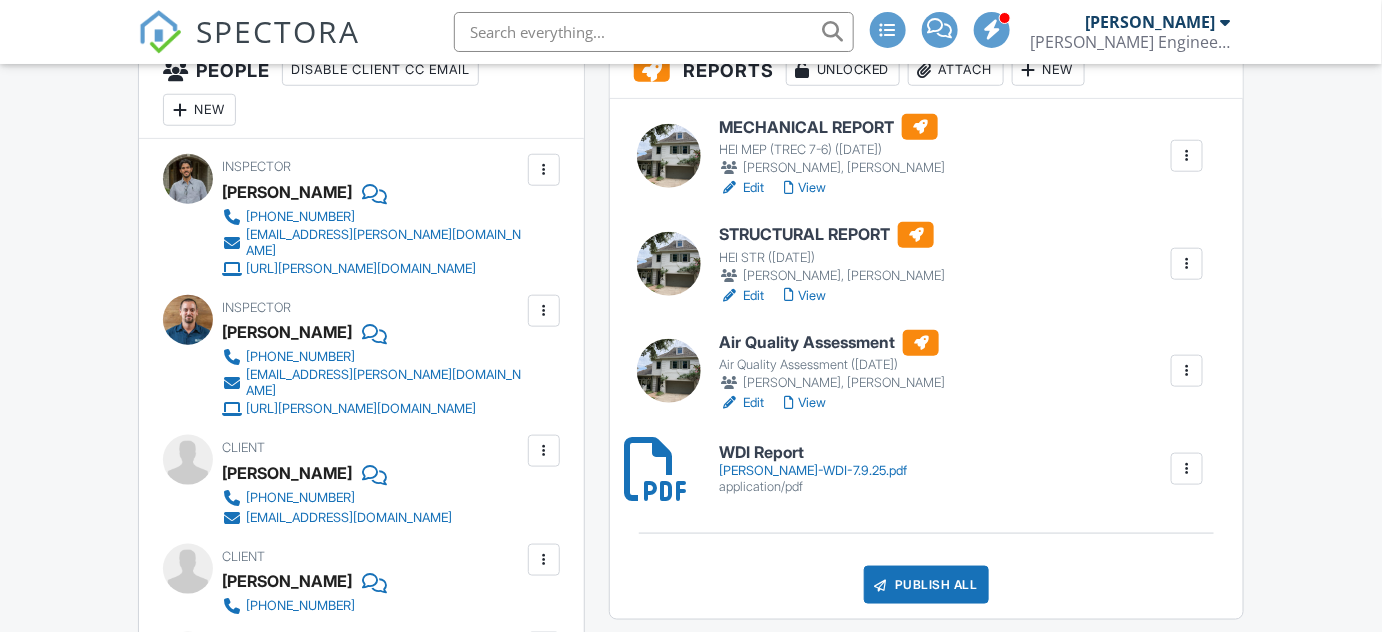 scroll, scrollTop: 545, scrollLeft: 0, axis: vertical 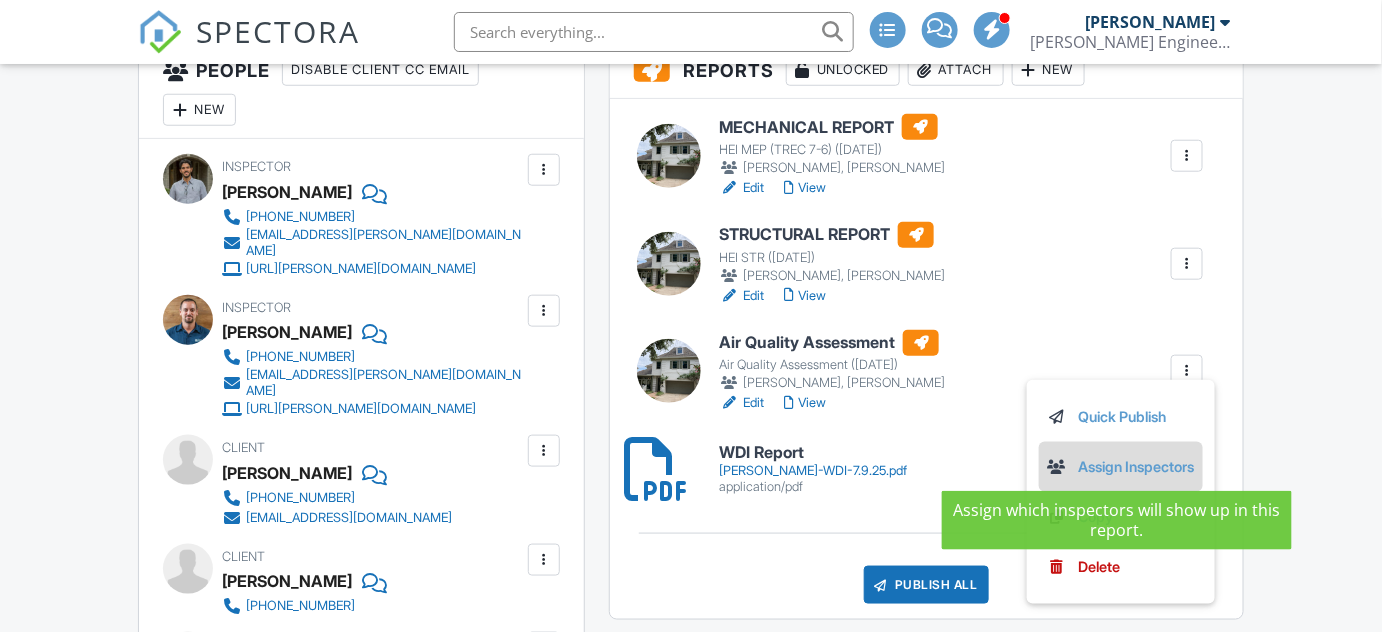 click on "Assign Inspectors" at bounding box center (1121, 467) 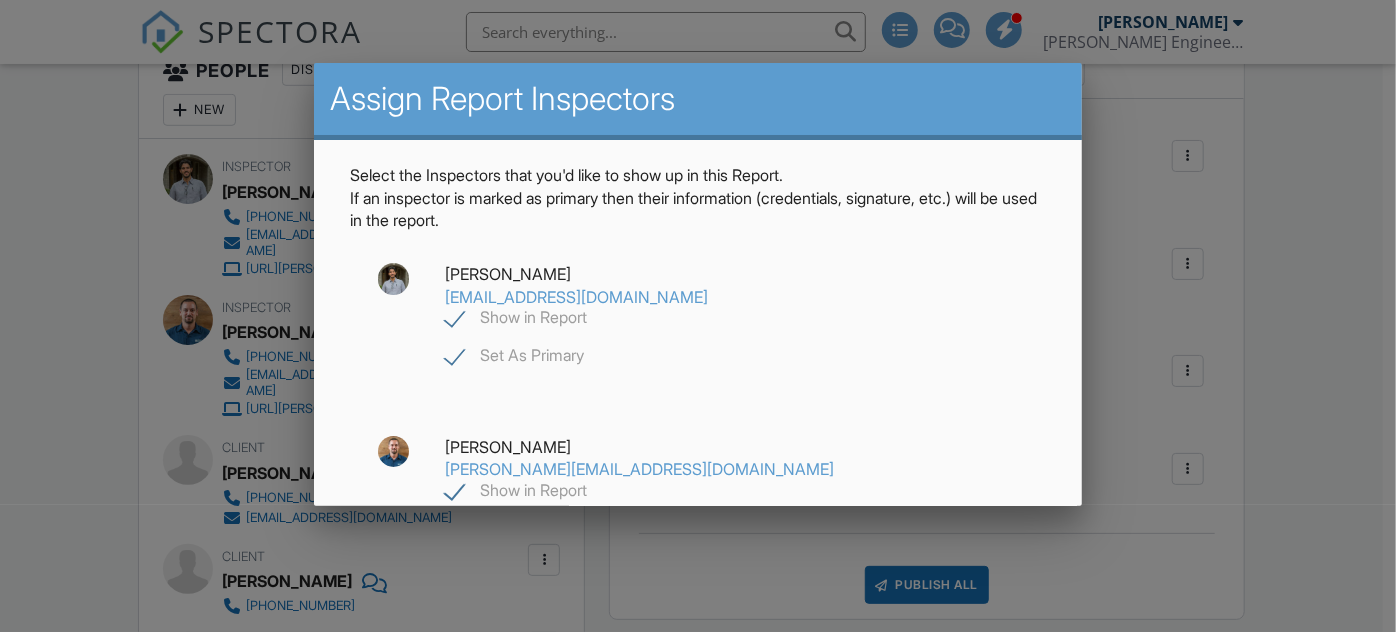 drag, startPoint x: 451, startPoint y: 323, endPoint x: 516, endPoint y: 337, distance: 66.4906 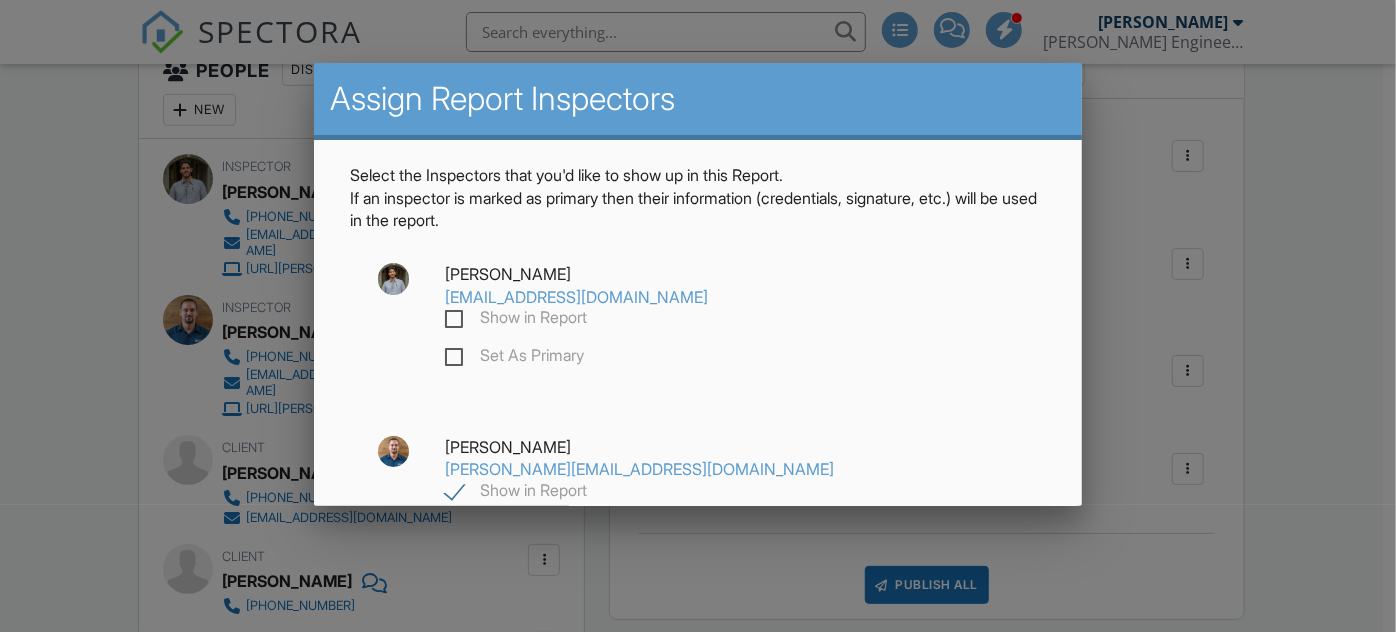 checkbox on "false" 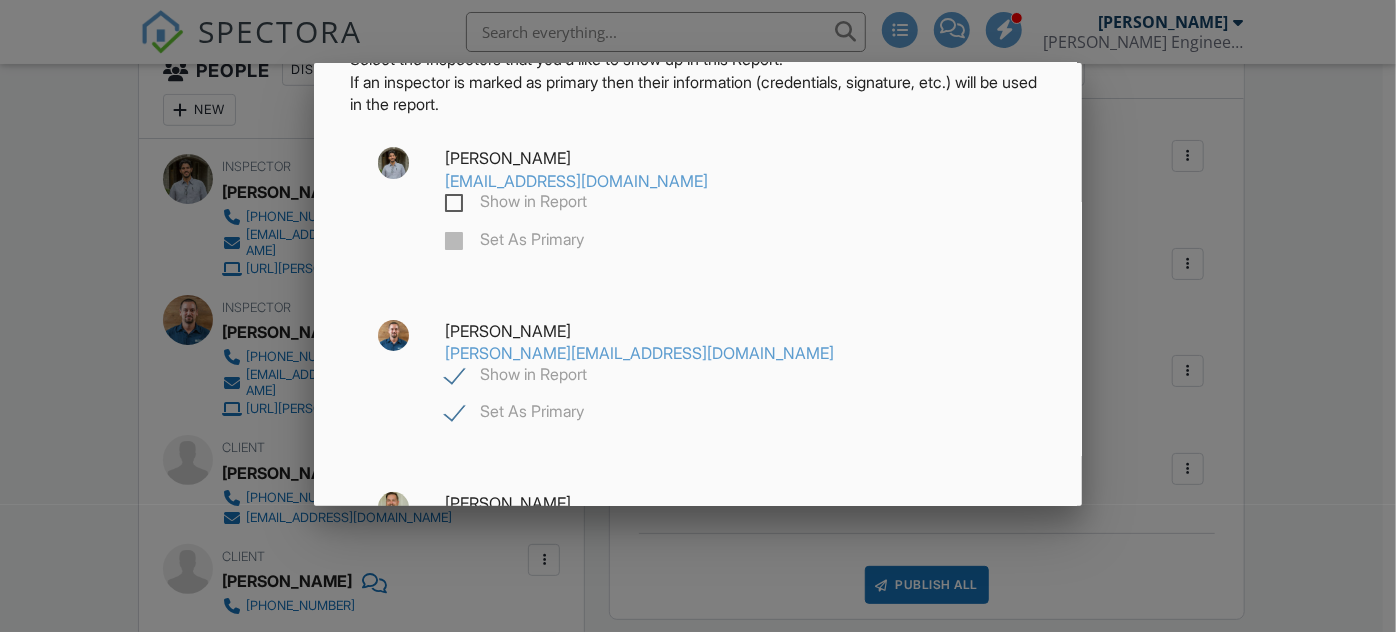 scroll, scrollTop: 151, scrollLeft: 0, axis: vertical 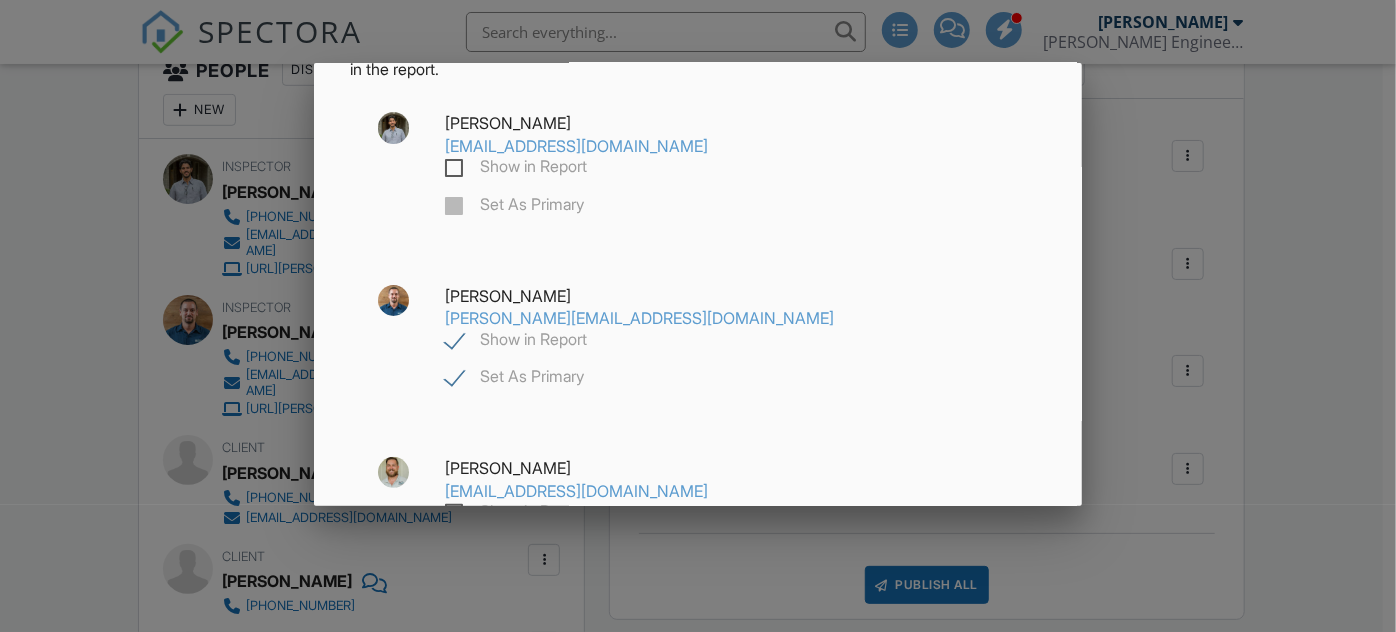 click on "Show in Report" at bounding box center [516, 342] 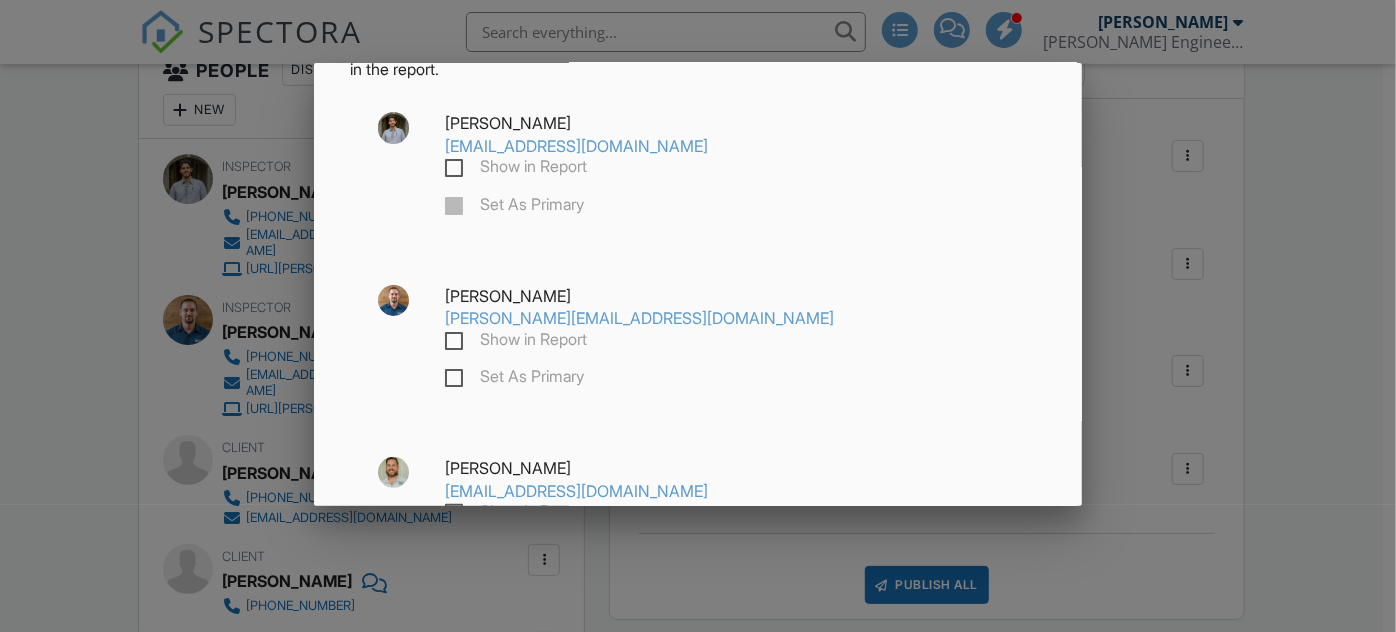 checkbox on "false" 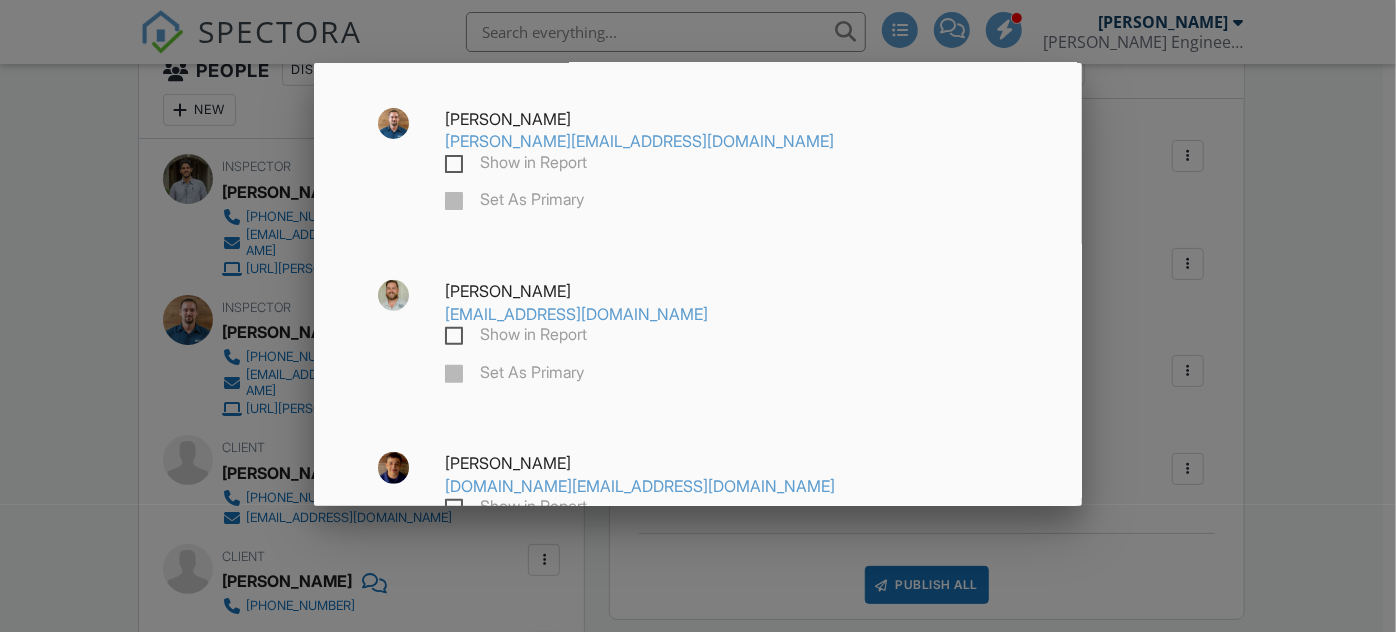 scroll, scrollTop: 333, scrollLeft: 0, axis: vertical 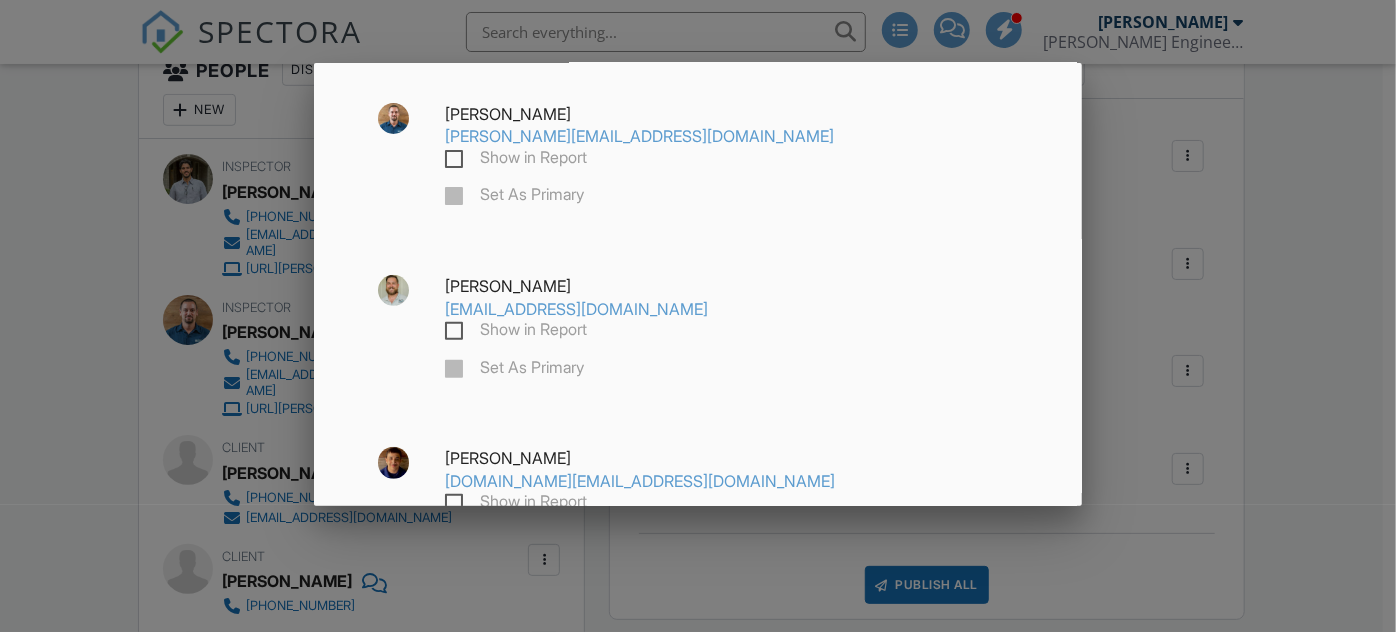 click on "Show in Report" at bounding box center [516, 332] 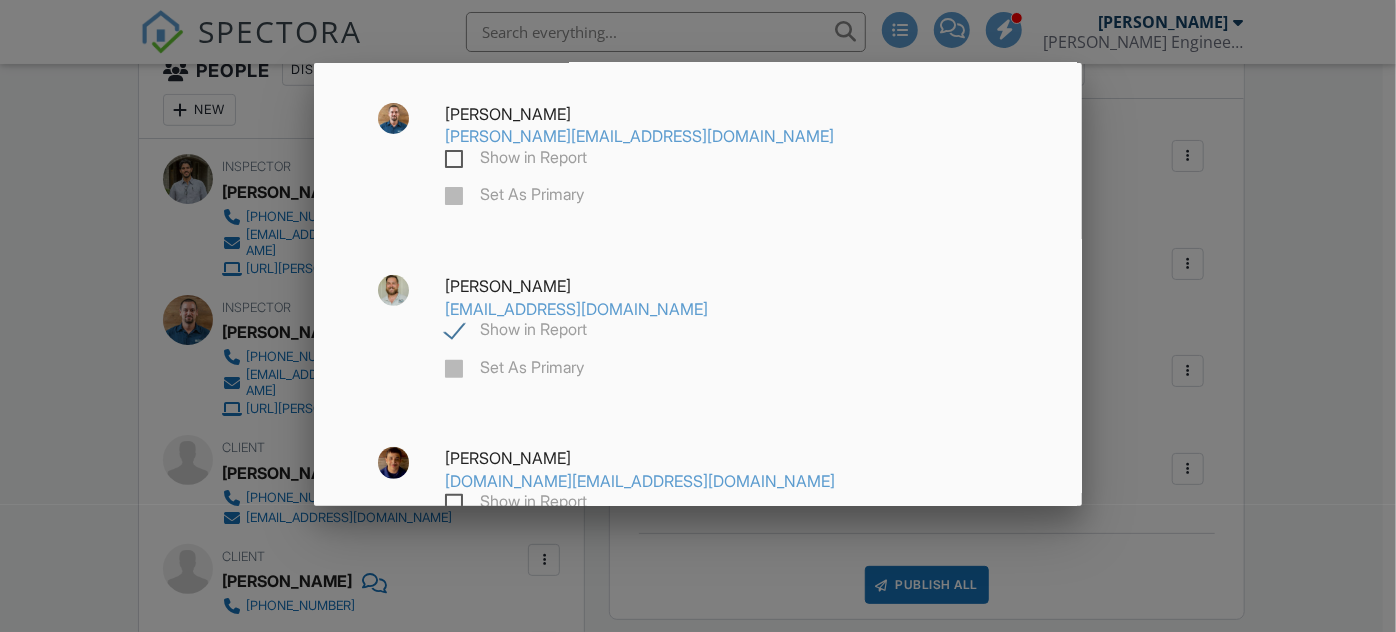 checkbox on "true" 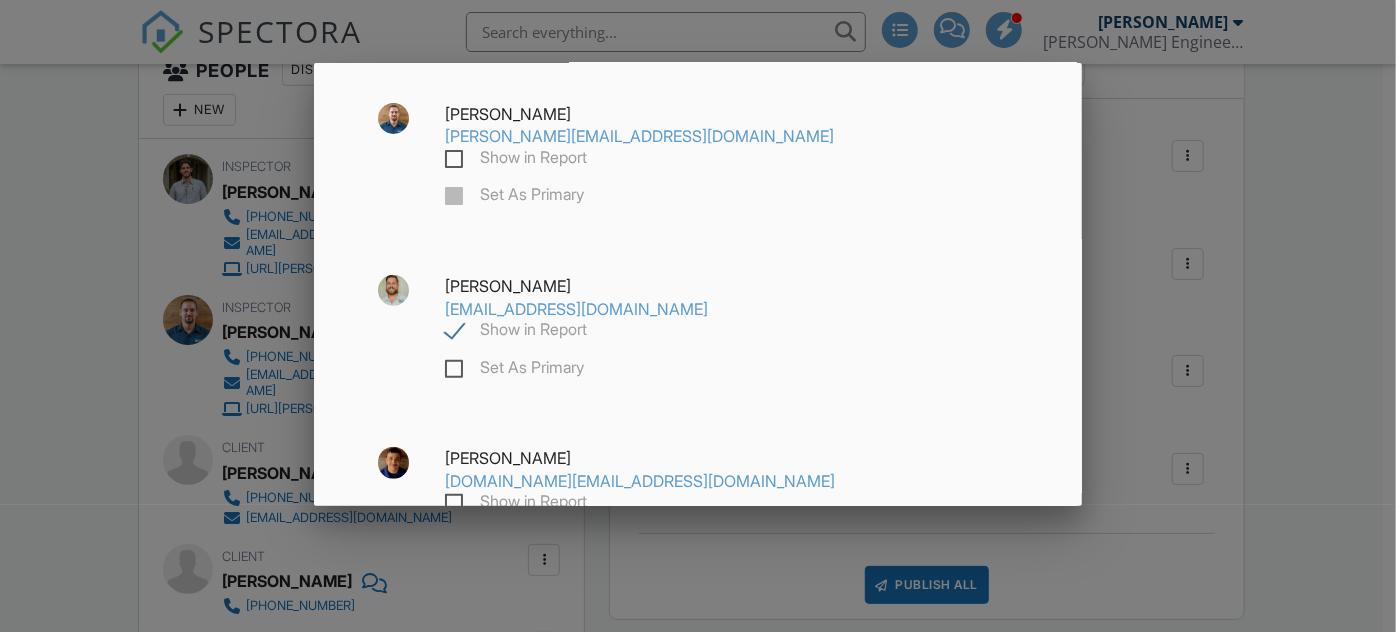 click on "Set As Primary" at bounding box center (514, 370) 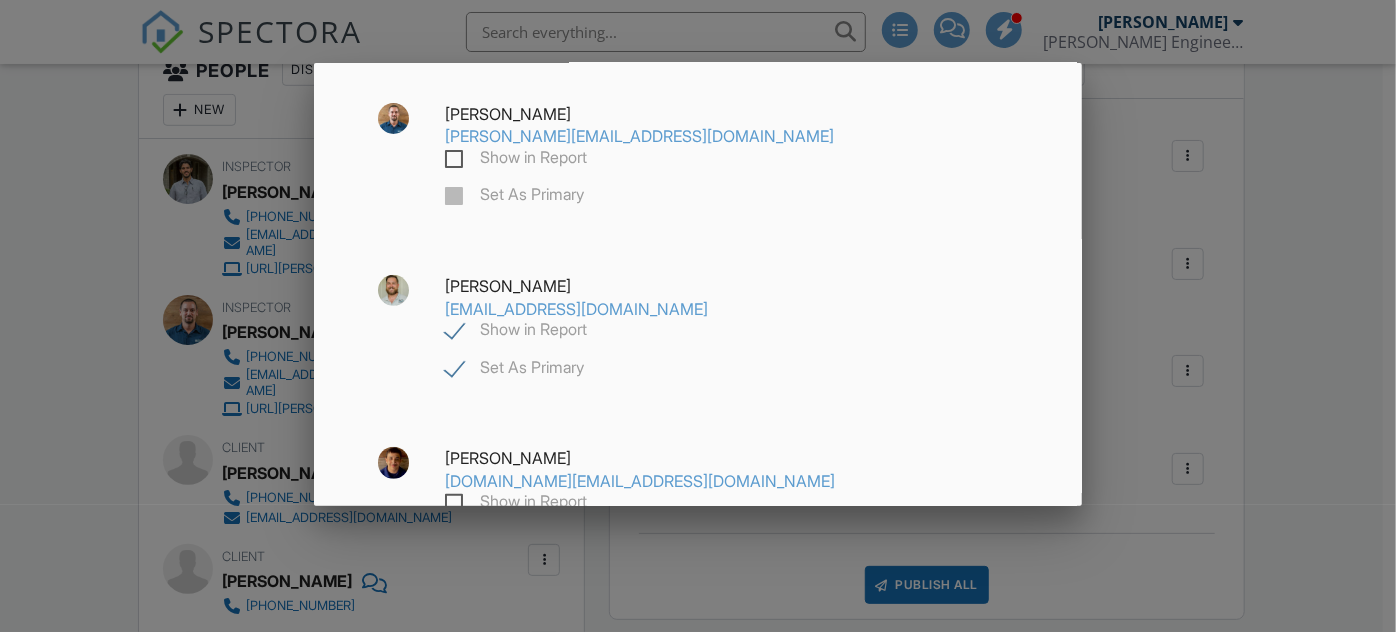 checkbox on "true" 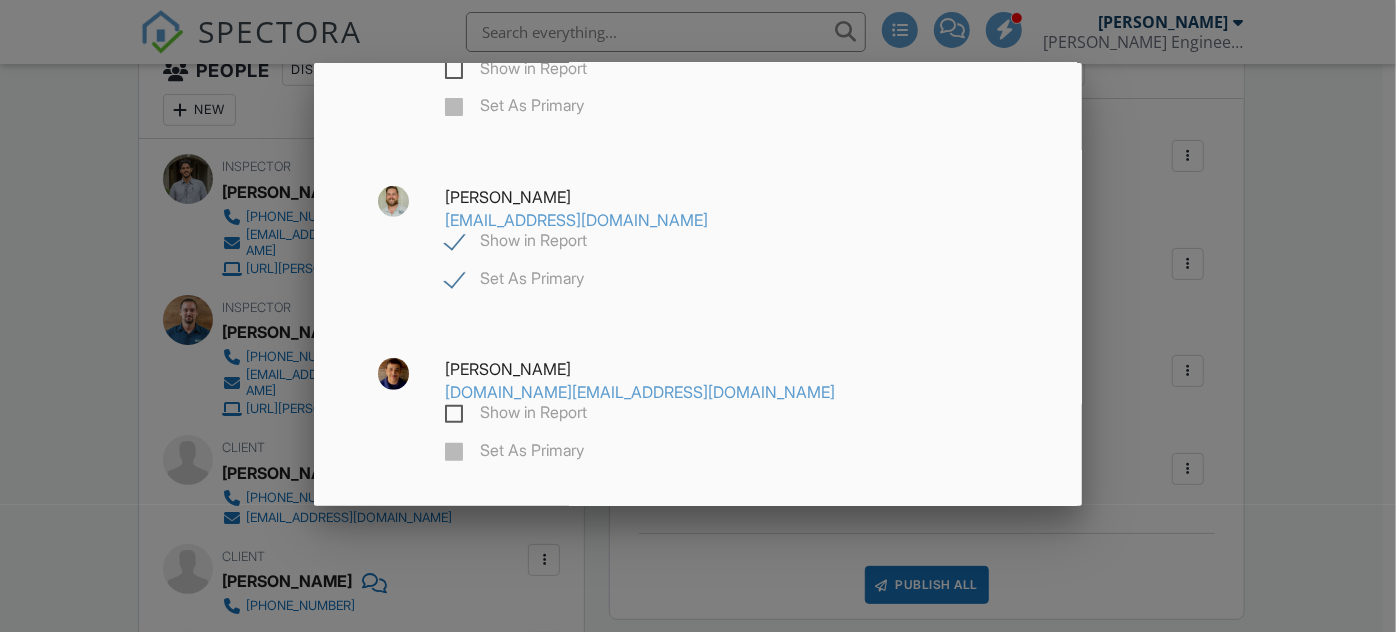 scroll, scrollTop: 454, scrollLeft: 0, axis: vertical 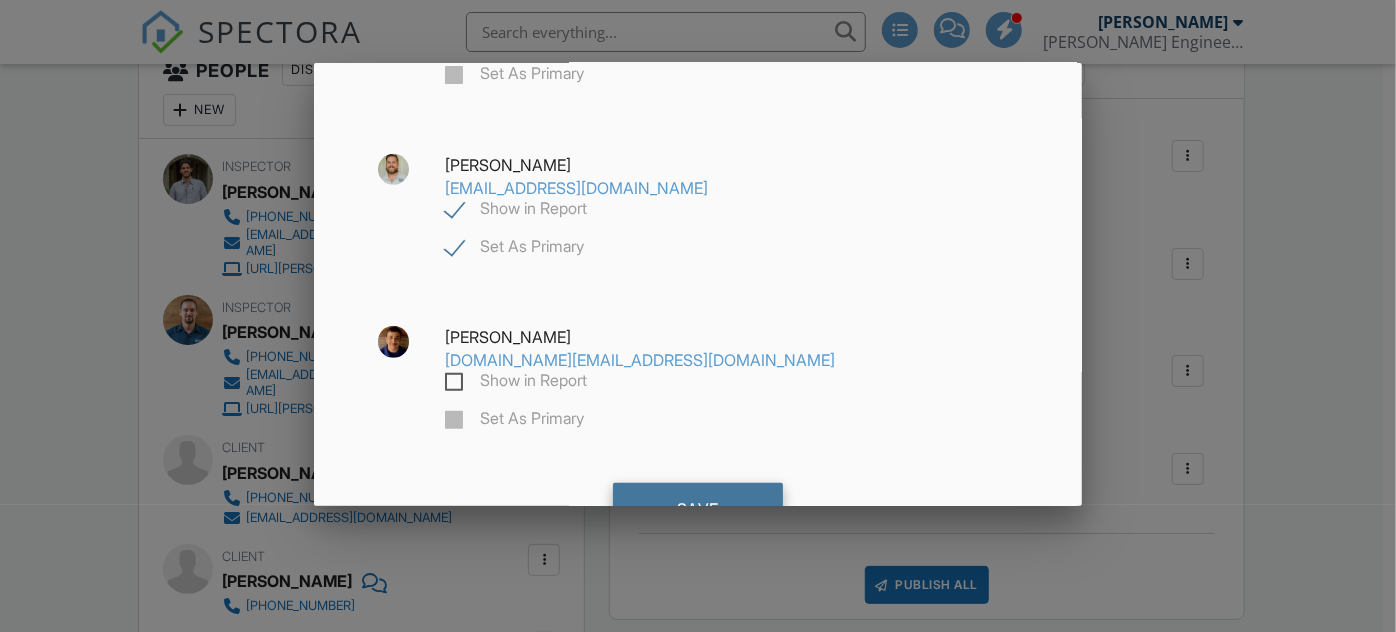 click on "Save" at bounding box center (698, 510) 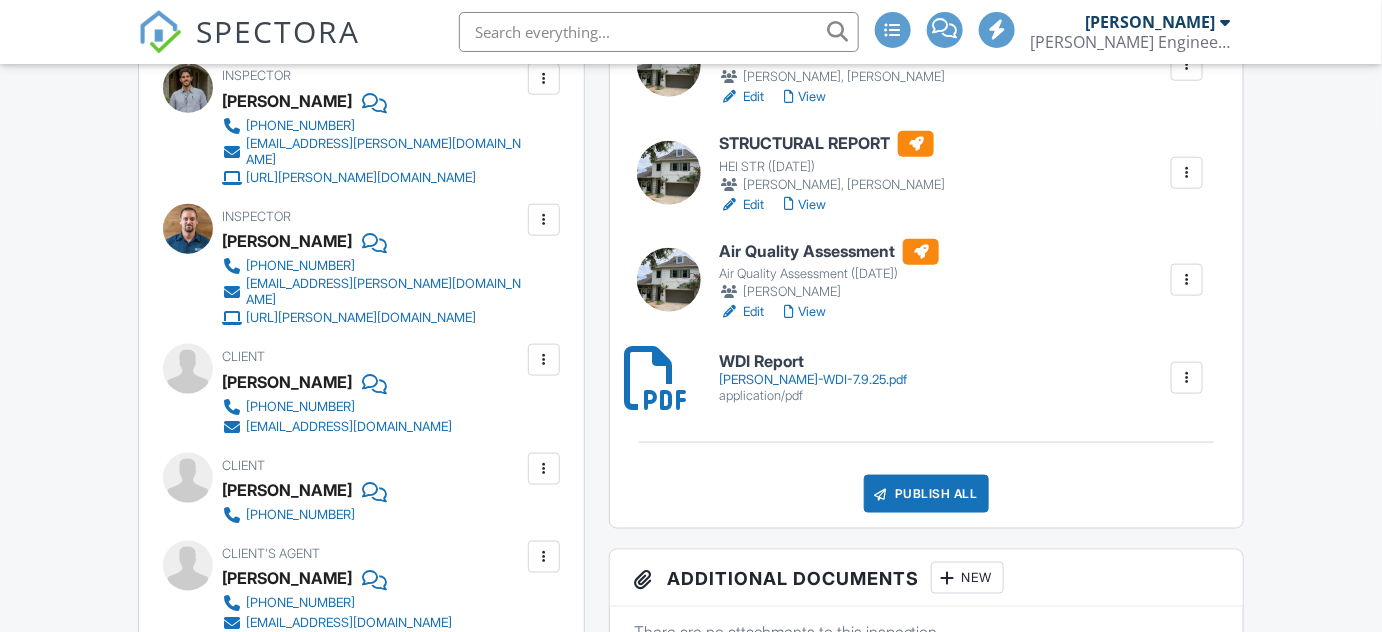 scroll, scrollTop: 636, scrollLeft: 0, axis: vertical 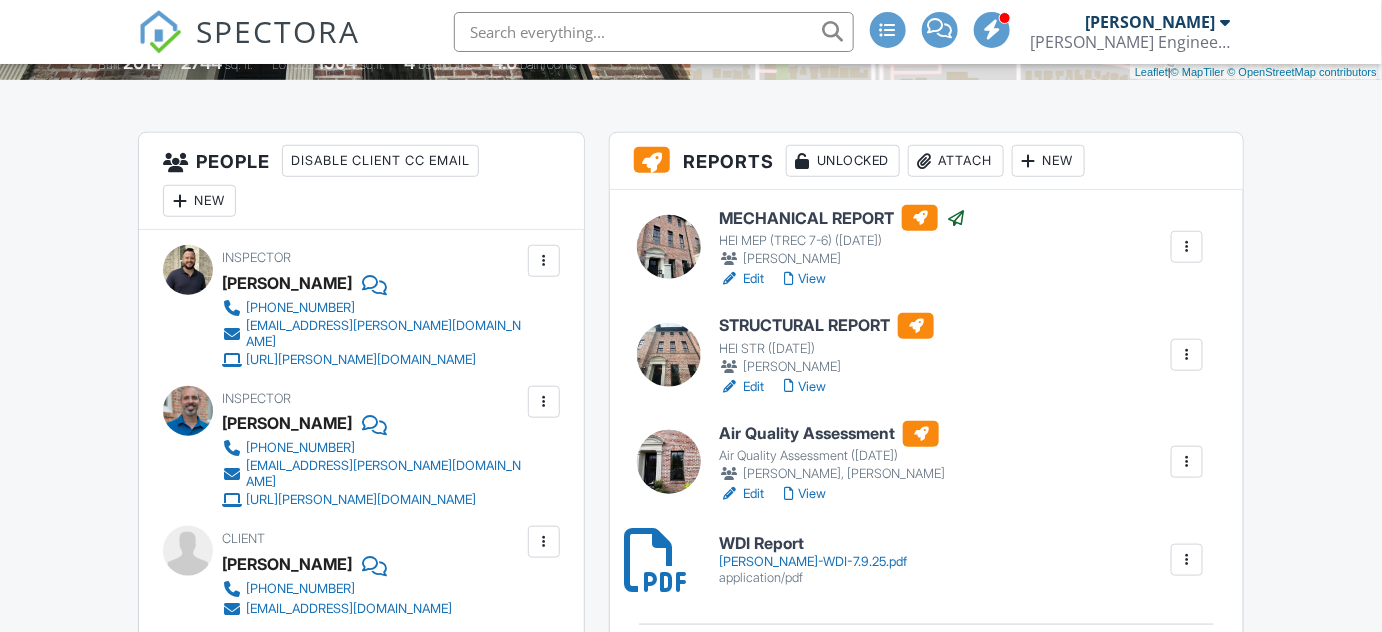 click on "Goss-WDI-7.9.25.pdf" at bounding box center [813, 562] 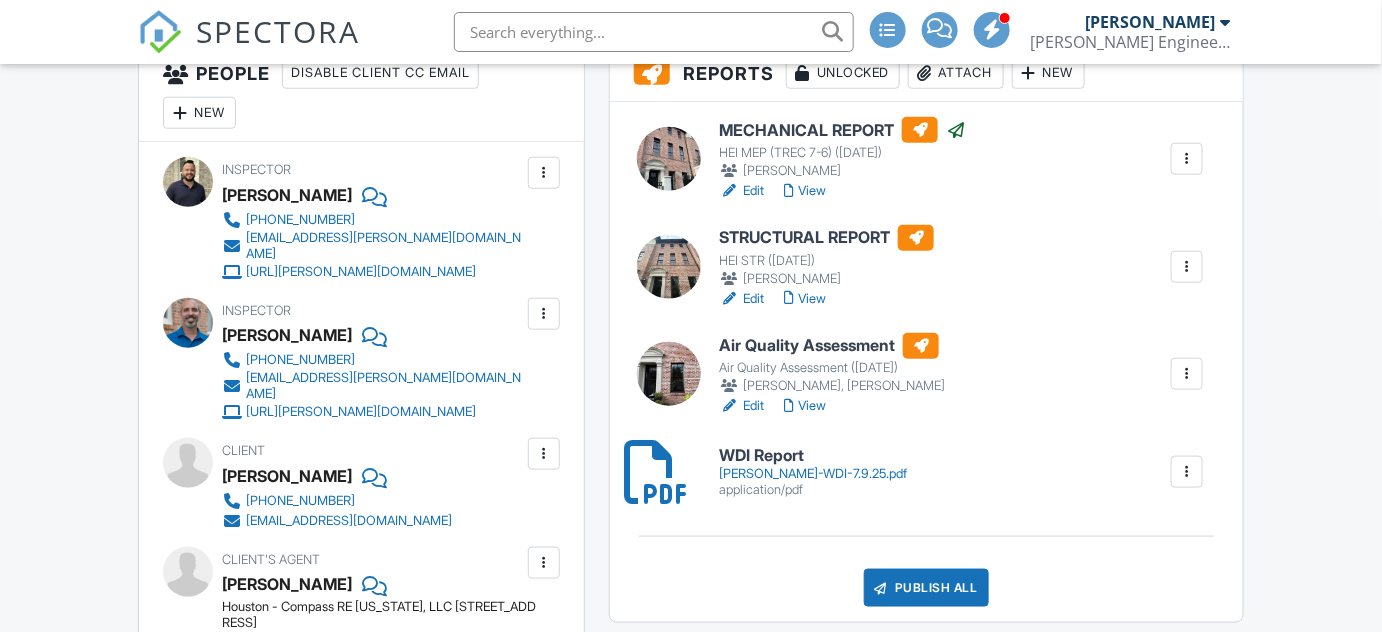 scroll, scrollTop: 545, scrollLeft: 0, axis: vertical 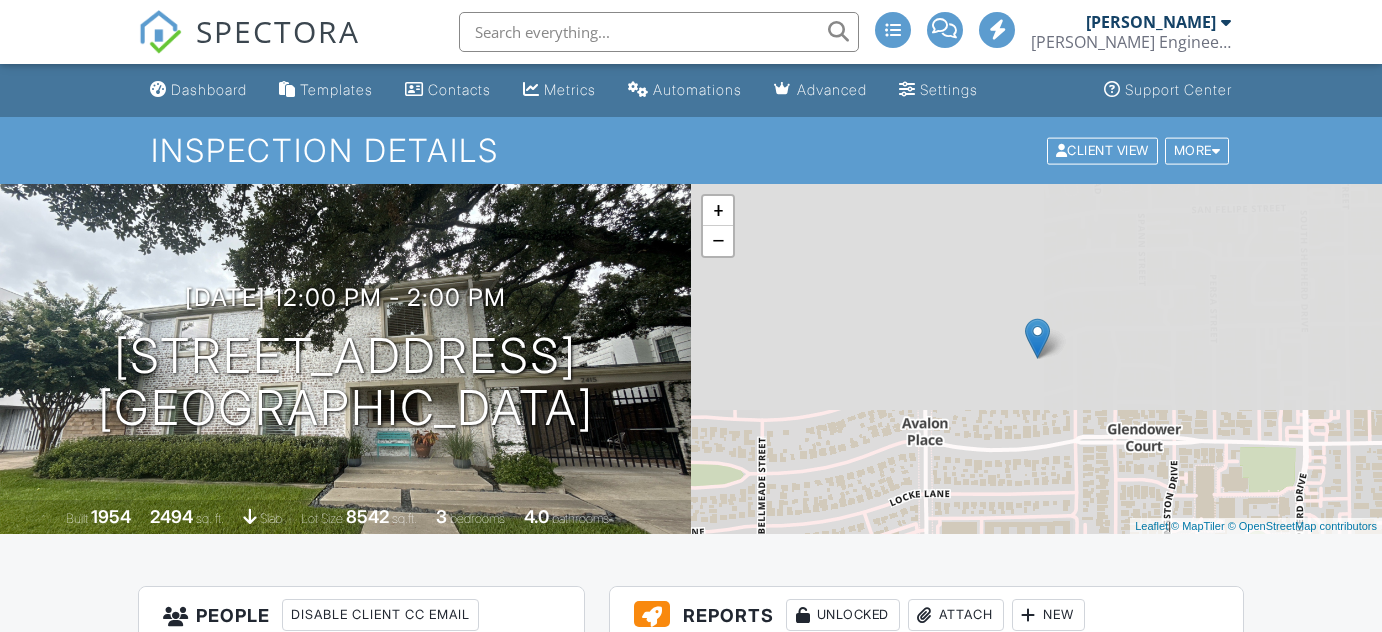click on "Hackedorn-WDI-7.9.25.pdf" at bounding box center (794, 908) 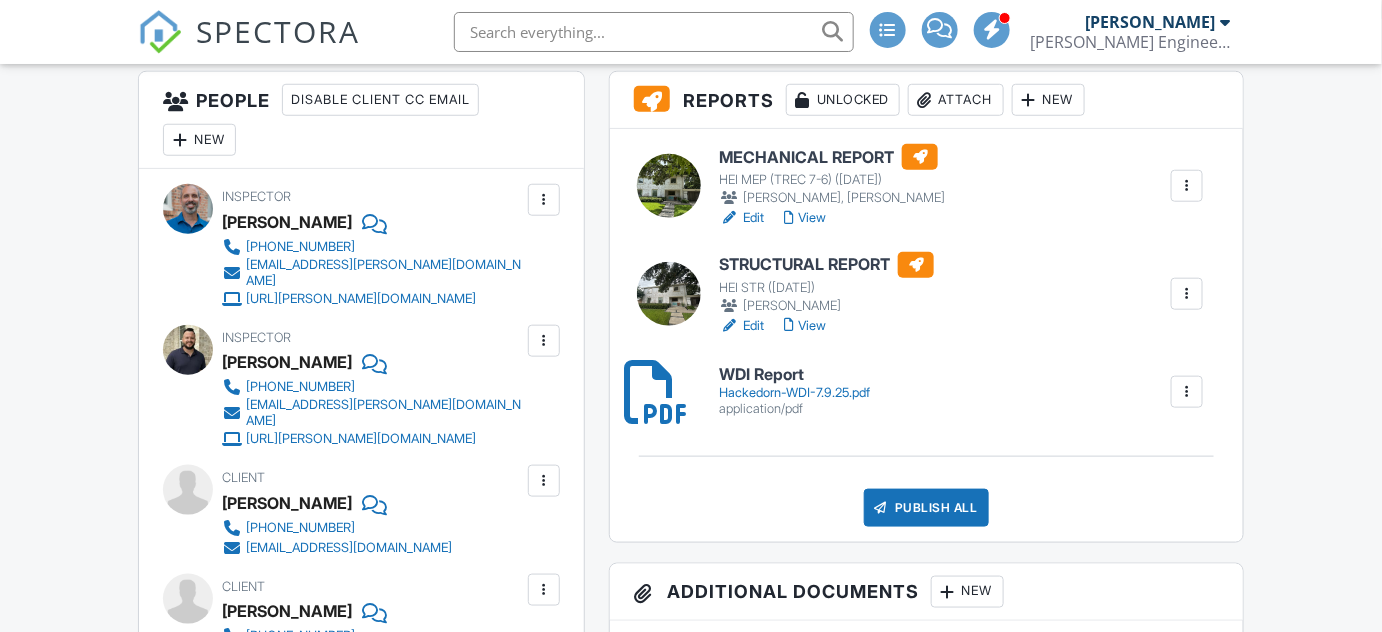 scroll, scrollTop: 515, scrollLeft: 0, axis: vertical 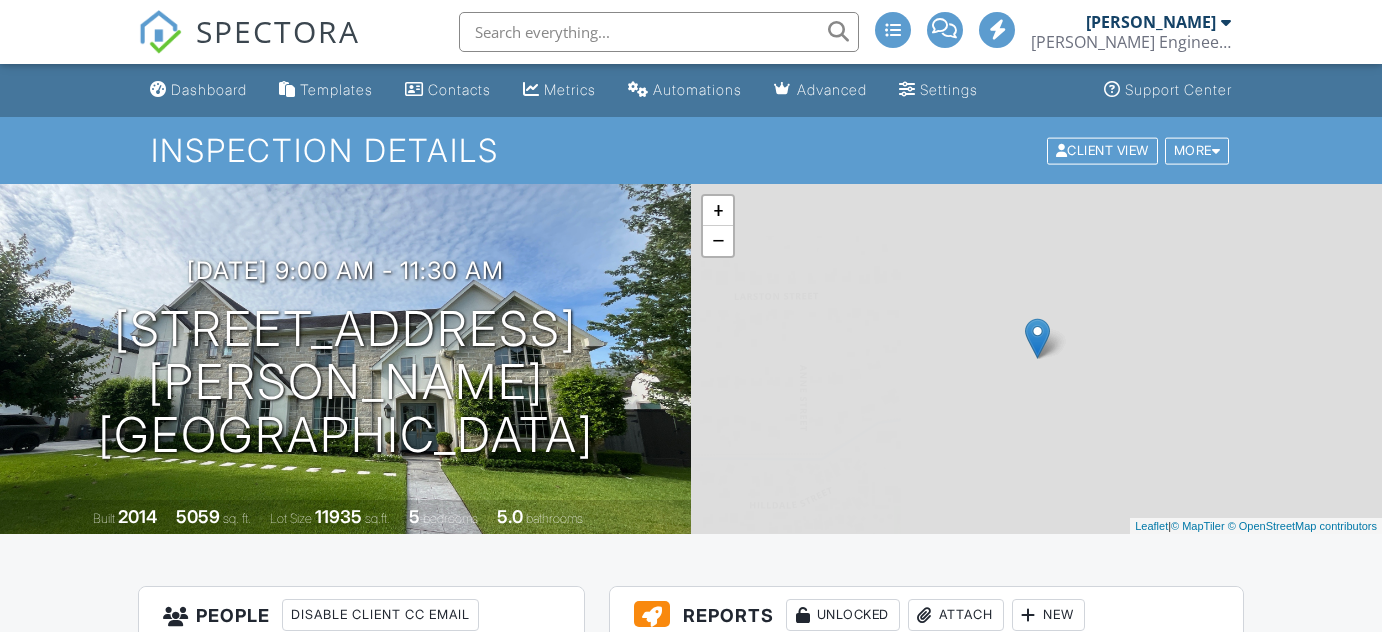 click on "[PERSON_NAME]-WDI-7.9.25.pdf" at bounding box center [813, 908] 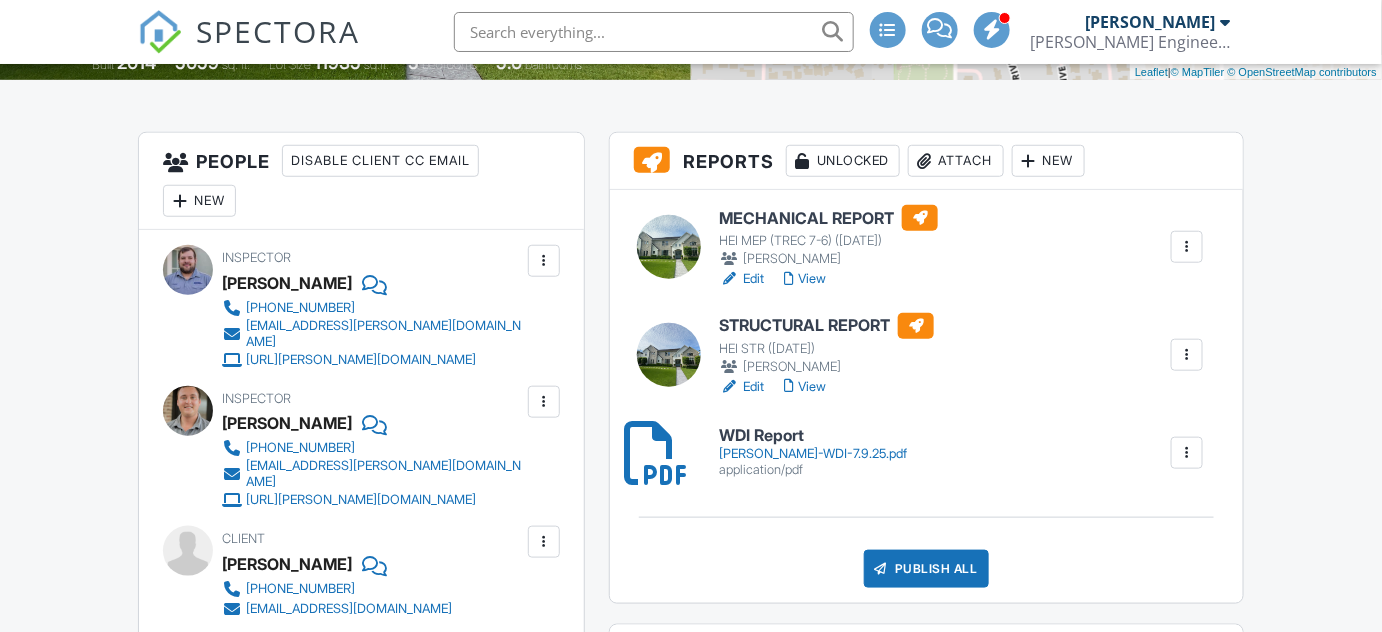 scroll, scrollTop: 454, scrollLeft: 0, axis: vertical 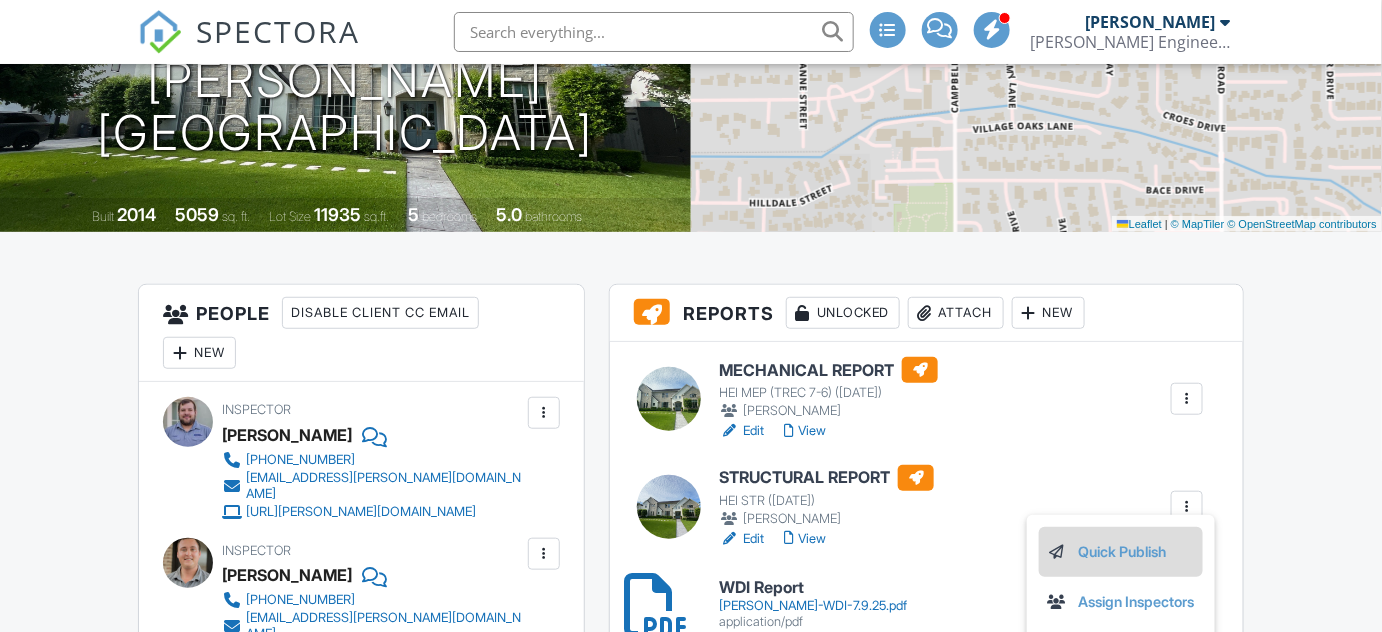 click on "Quick Publish" at bounding box center [1121, 552] 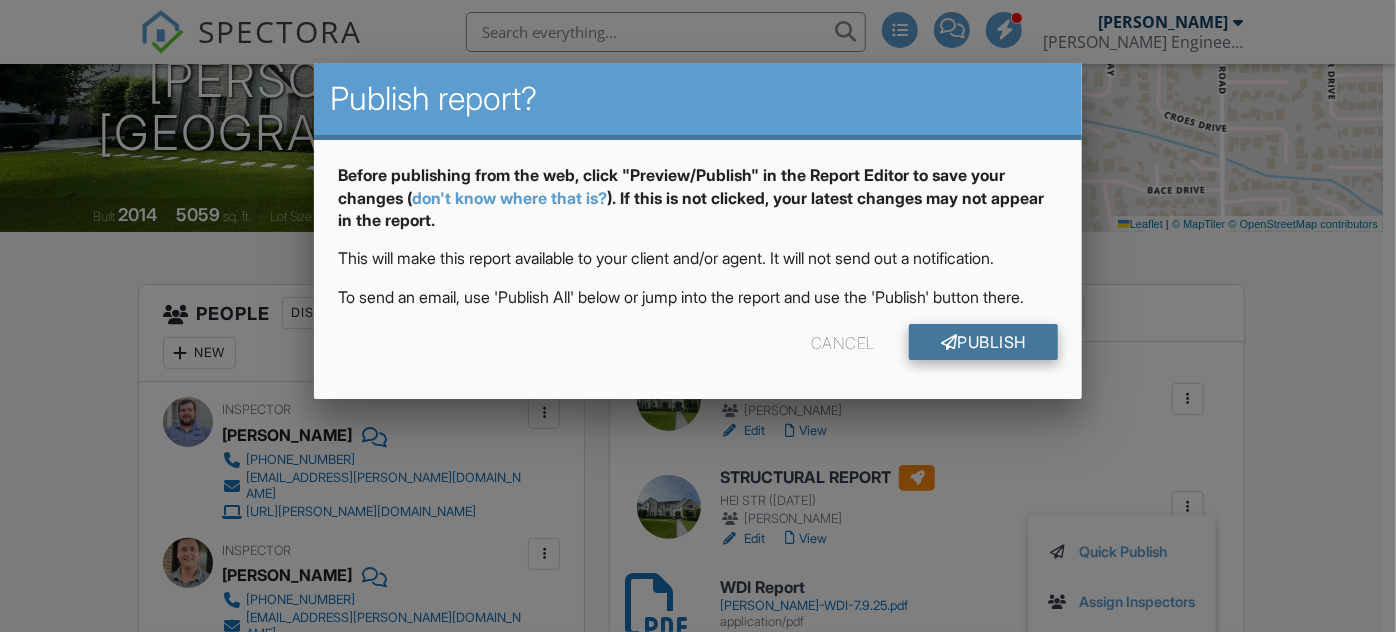 click on "Publish" at bounding box center (983, 342) 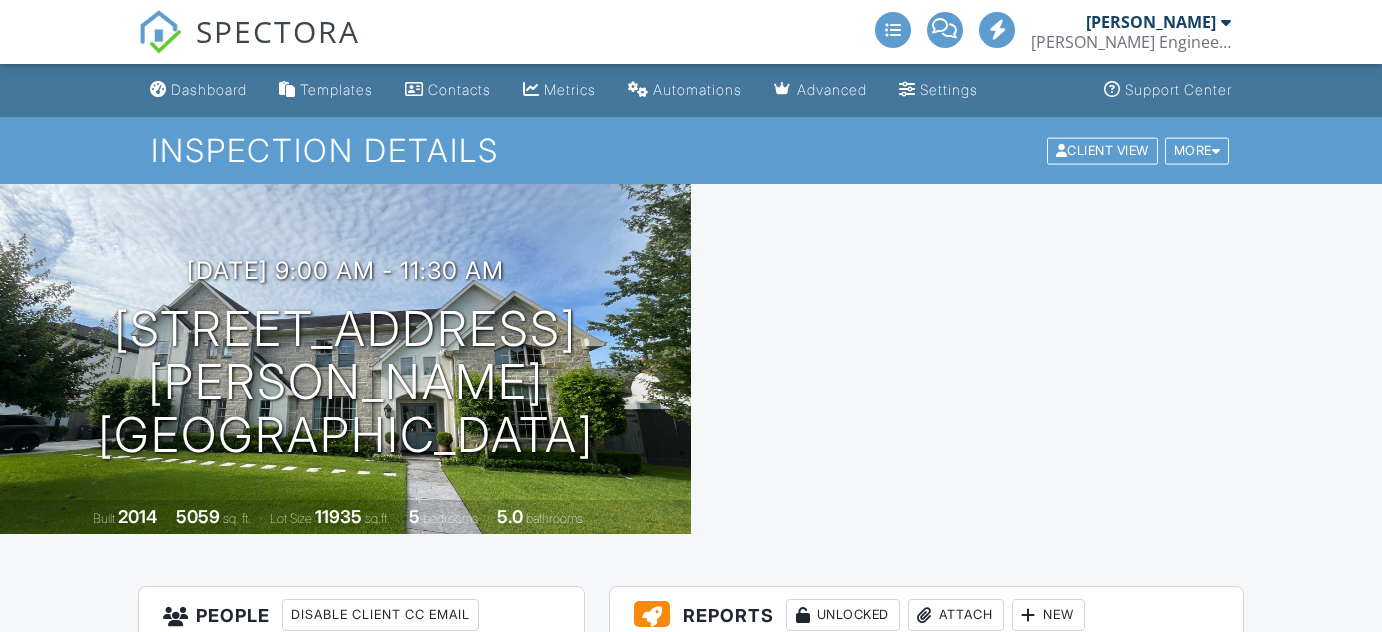 scroll, scrollTop: 0, scrollLeft: 0, axis: both 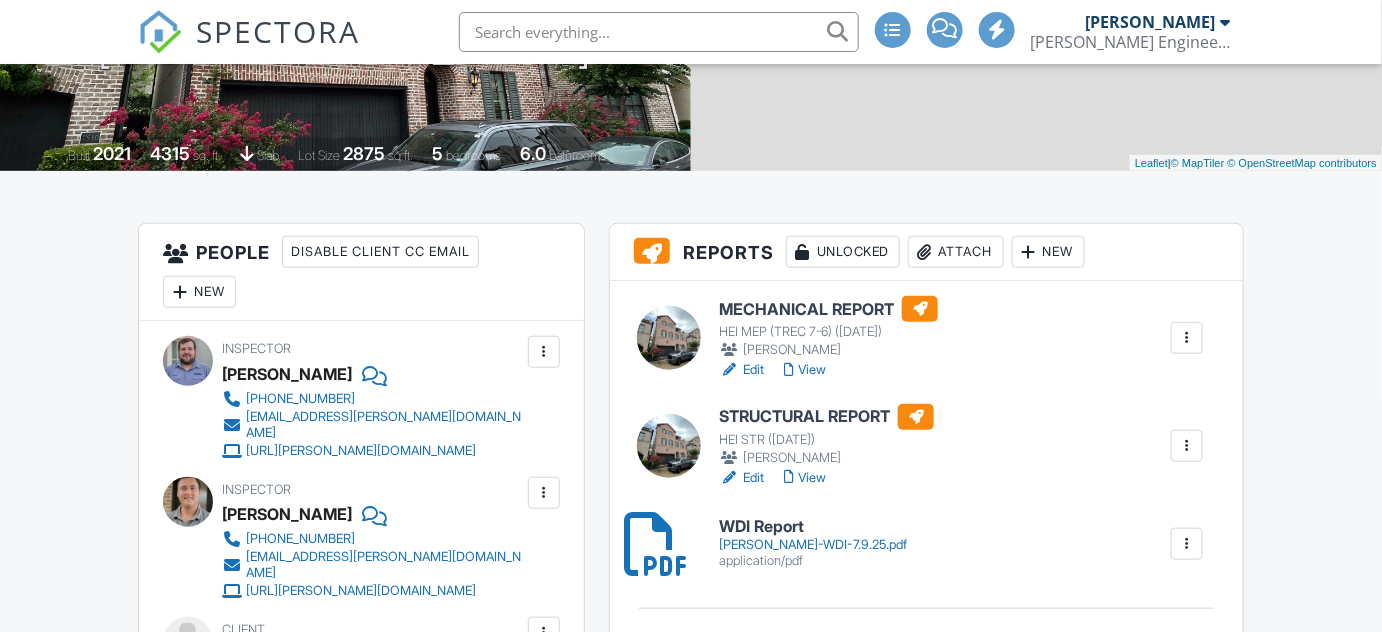 click on "[PERSON_NAME]-WDI-7.9.25.pdf" at bounding box center [813, 545] 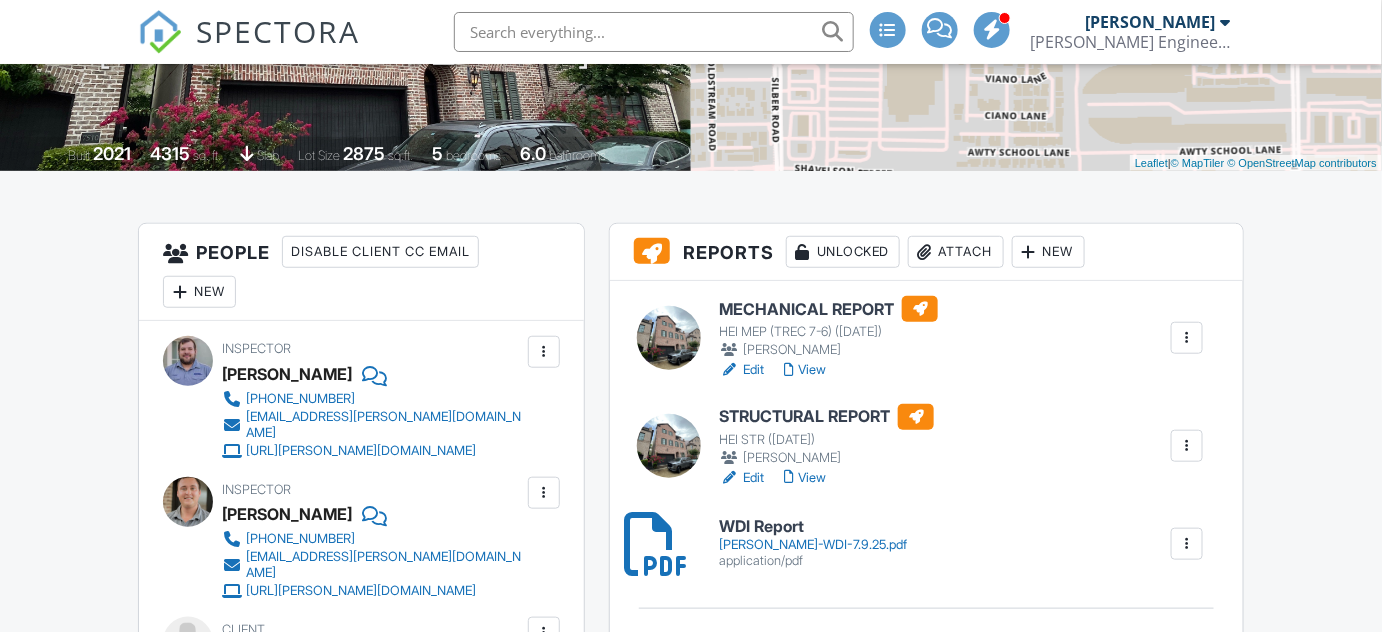 scroll, scrollTop: 454, scrollLeft: 0, axis: vertical 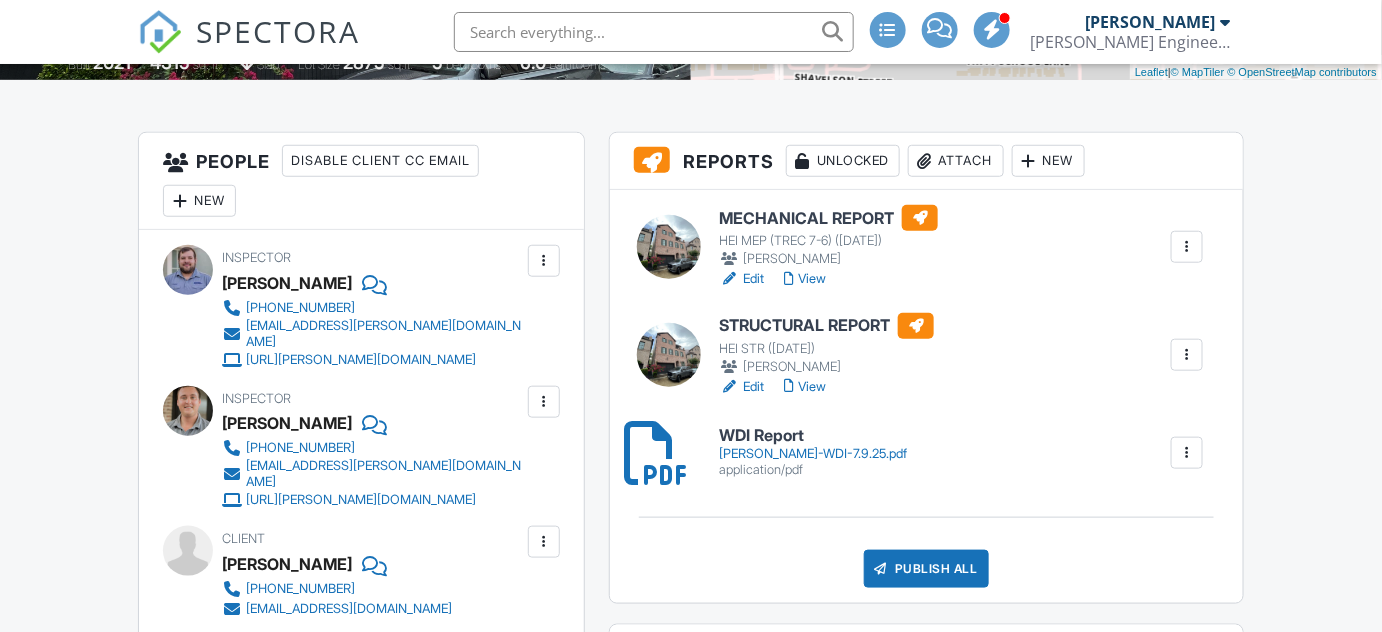click on "Edit" at bounding box center [741, 387] 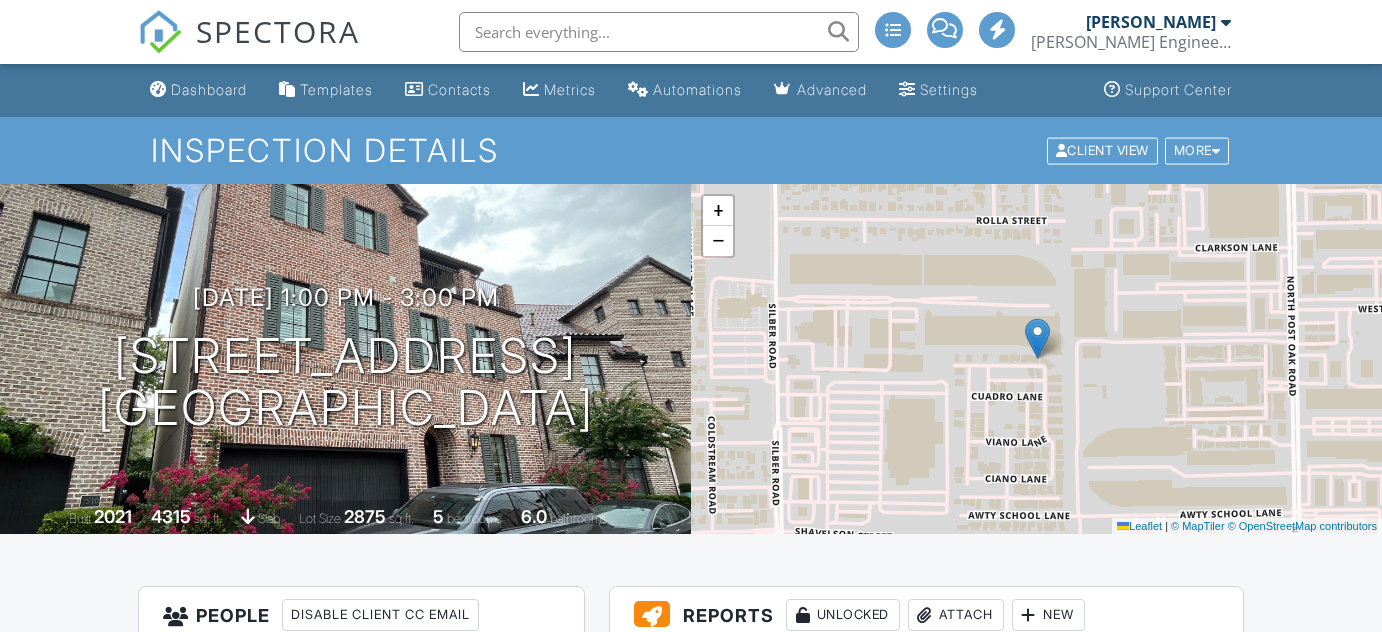 scroll, scrollTop: 363, scrollLeft: 0, axis: vertical 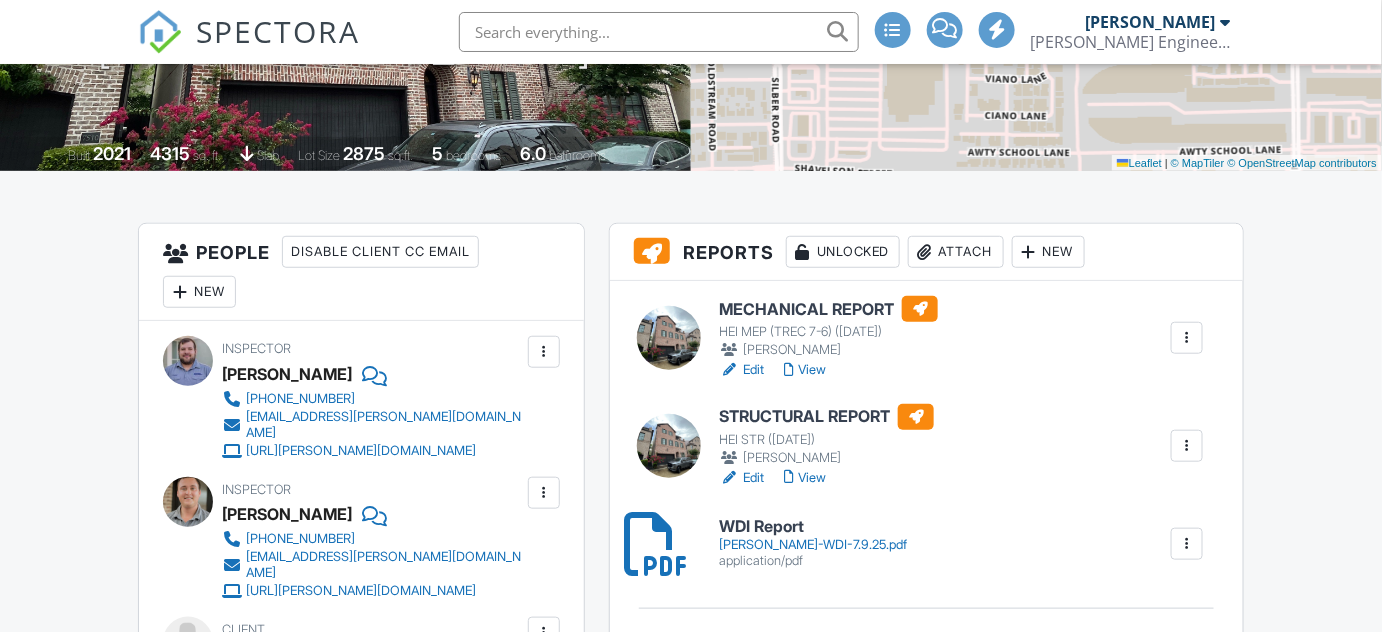 click at bounding box center (1187, 446) 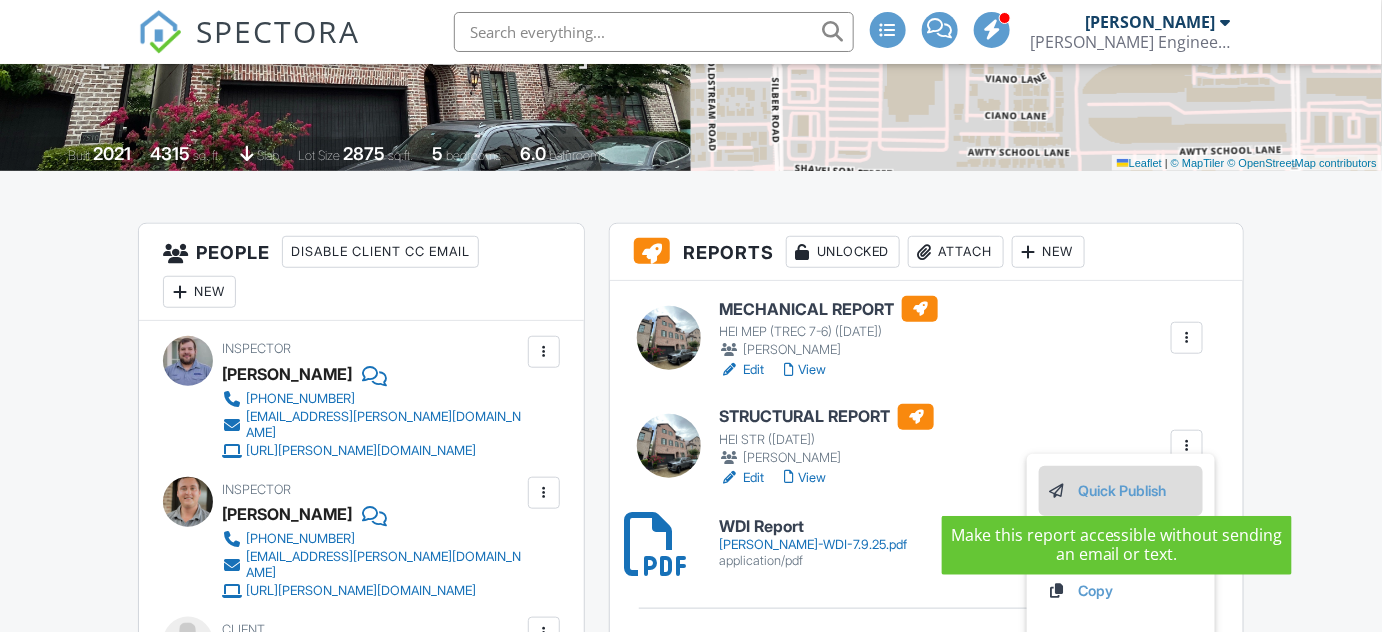 click on "Quick Publish" at bounding box center [1121, 491] 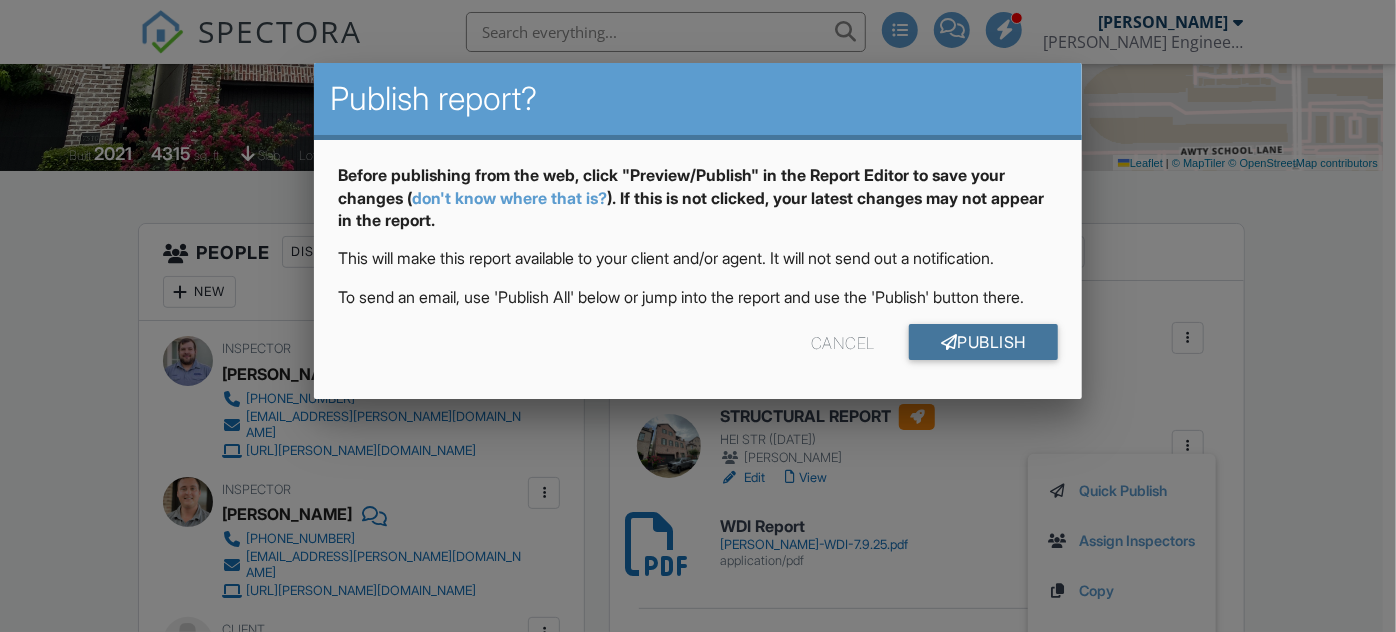click on "Publish" at bounding box center (983, 342) 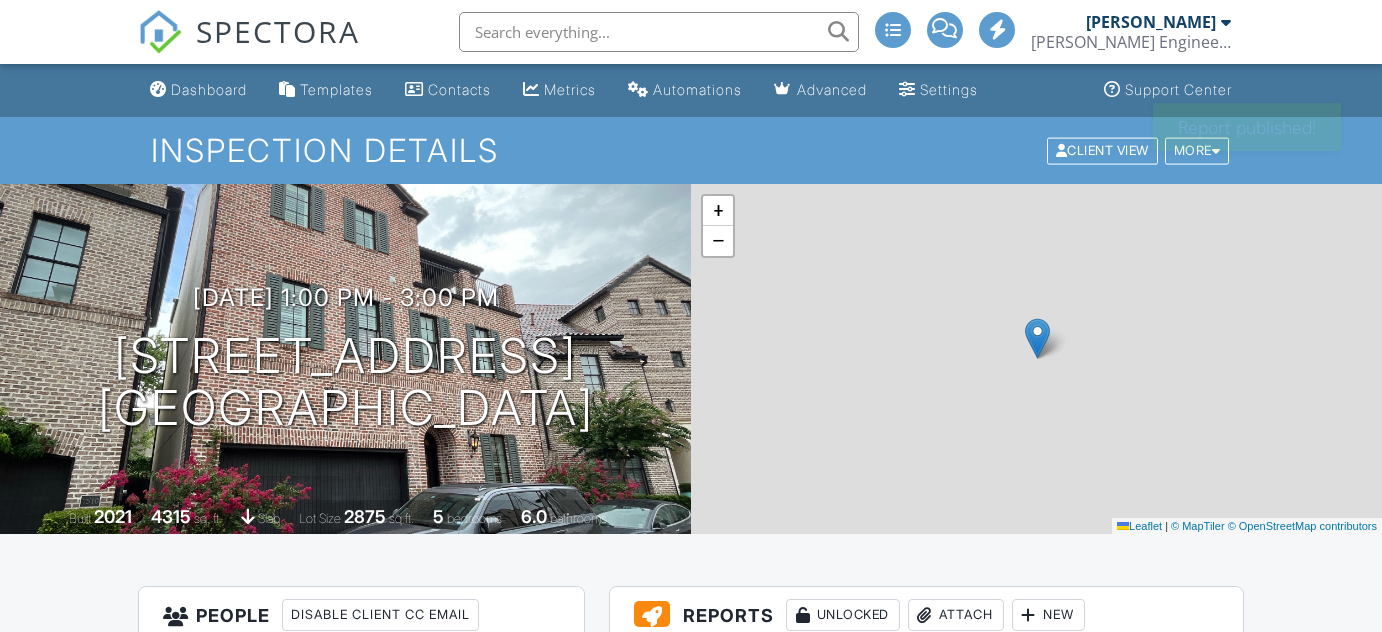 scroll, scrollTop: 0, scrollLeft: 0, axis: both 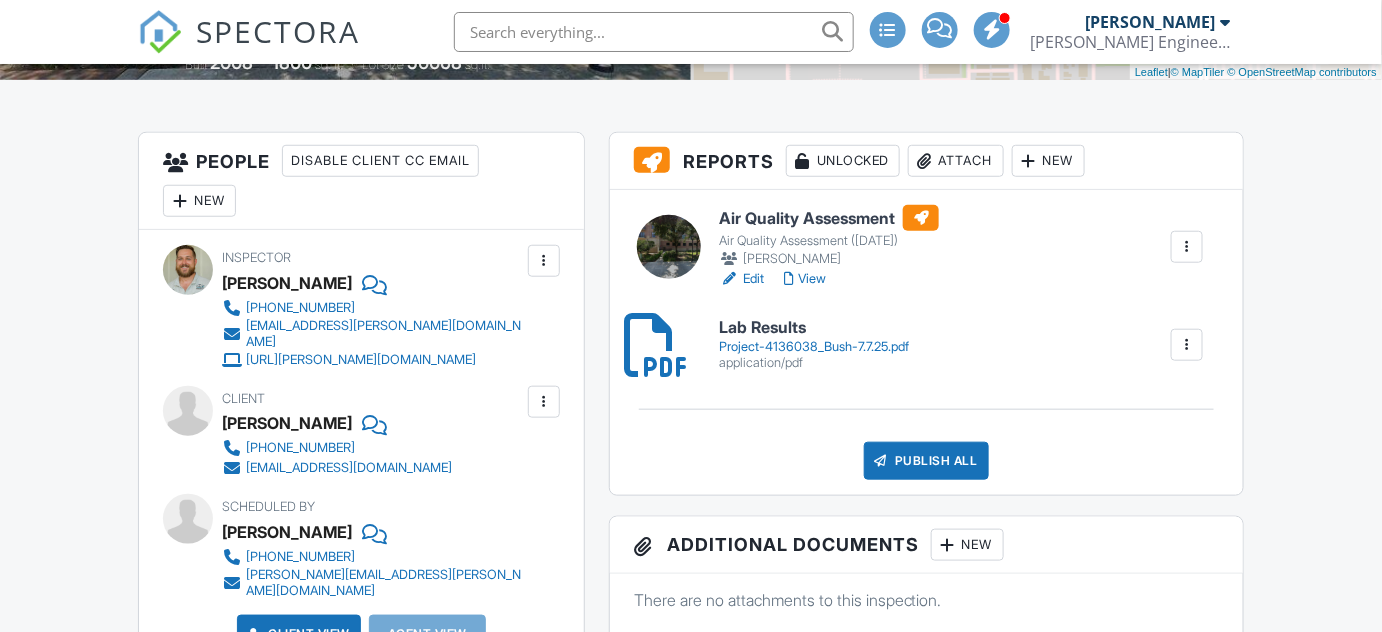 click on "Lab Results
Project-4136038_Bush-7.7.25.pdf
application/pdf
[GEOGRAPHIC_DATA]" at bounding box center [960, 344] 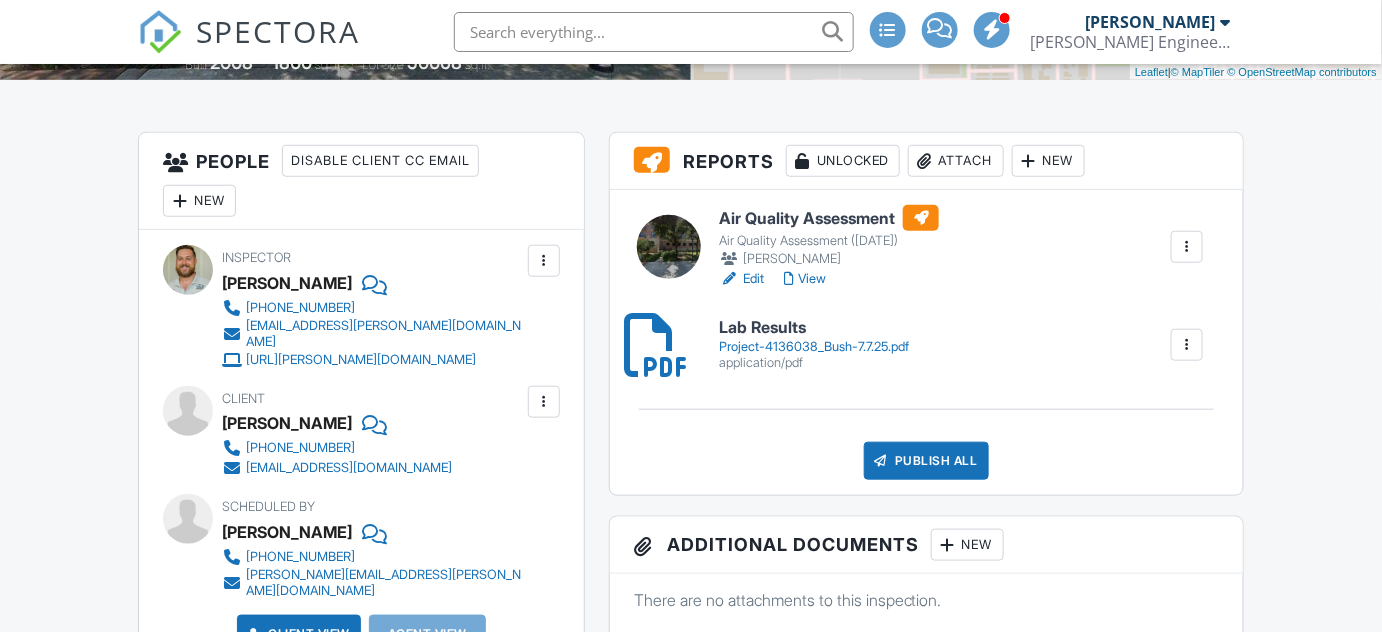click on "application/pdf" at bounding box center [814, 363] 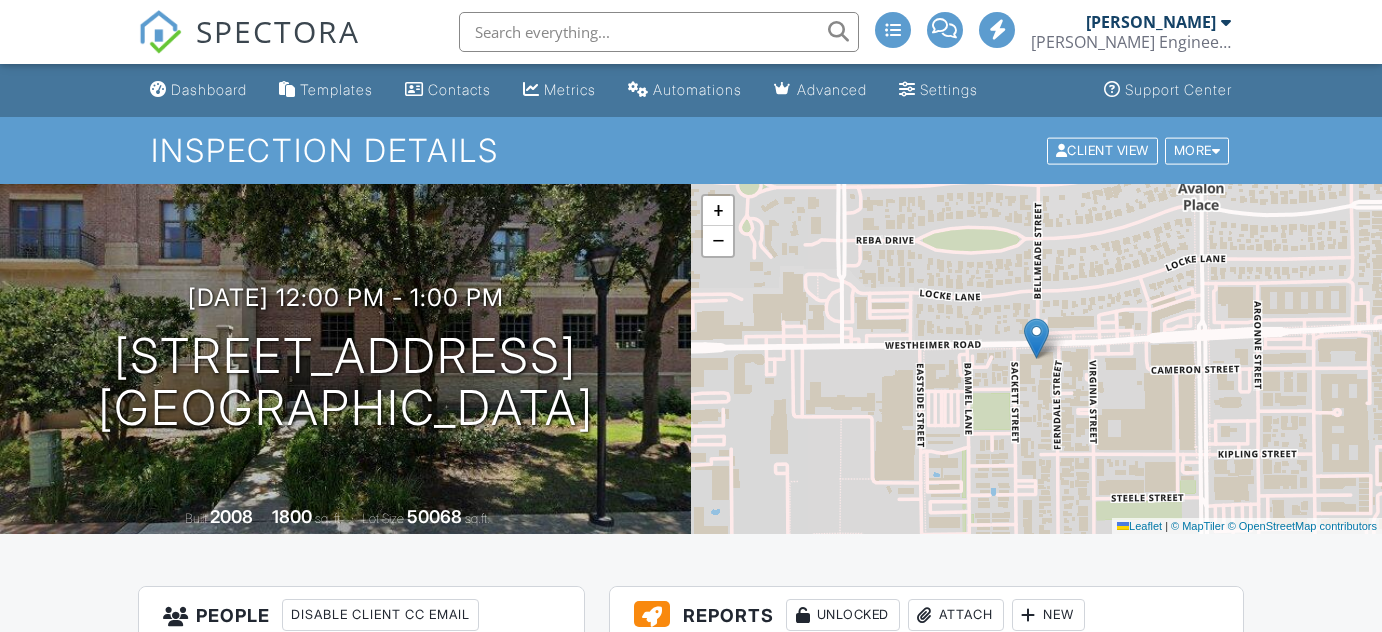 scroll, scrollTop: 0, scrollLeft: 0, axis: both 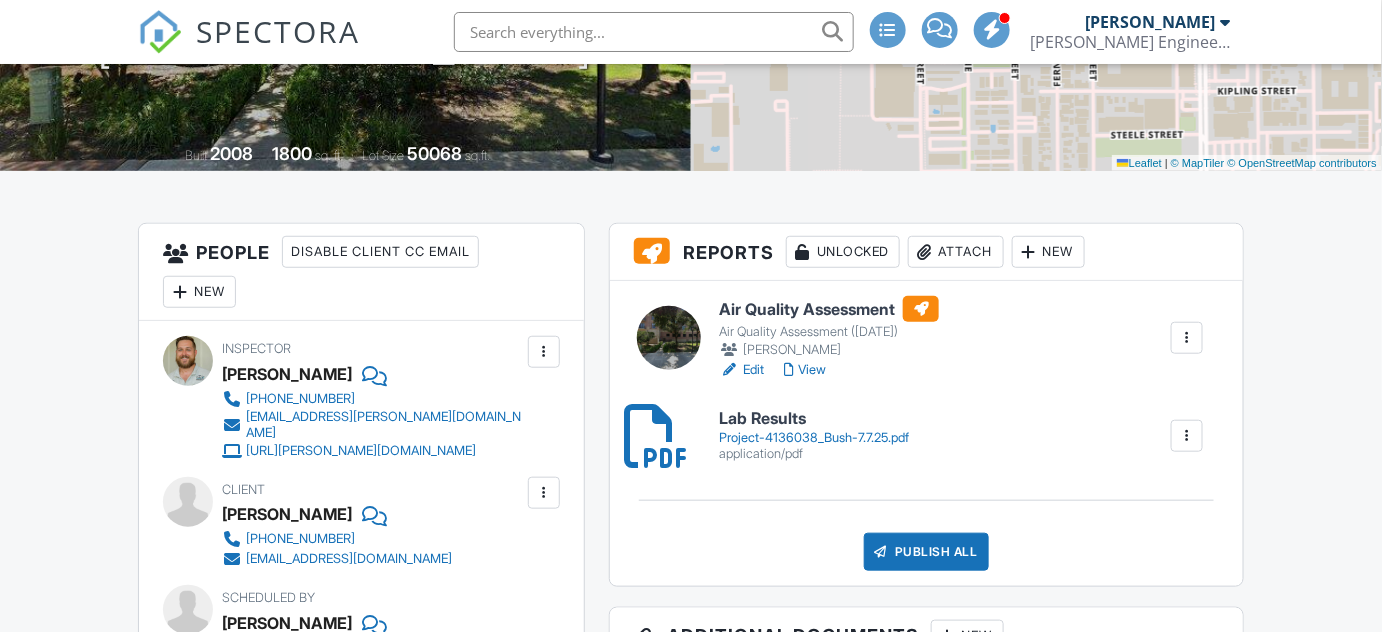 click at bounding box center [1187, 338] 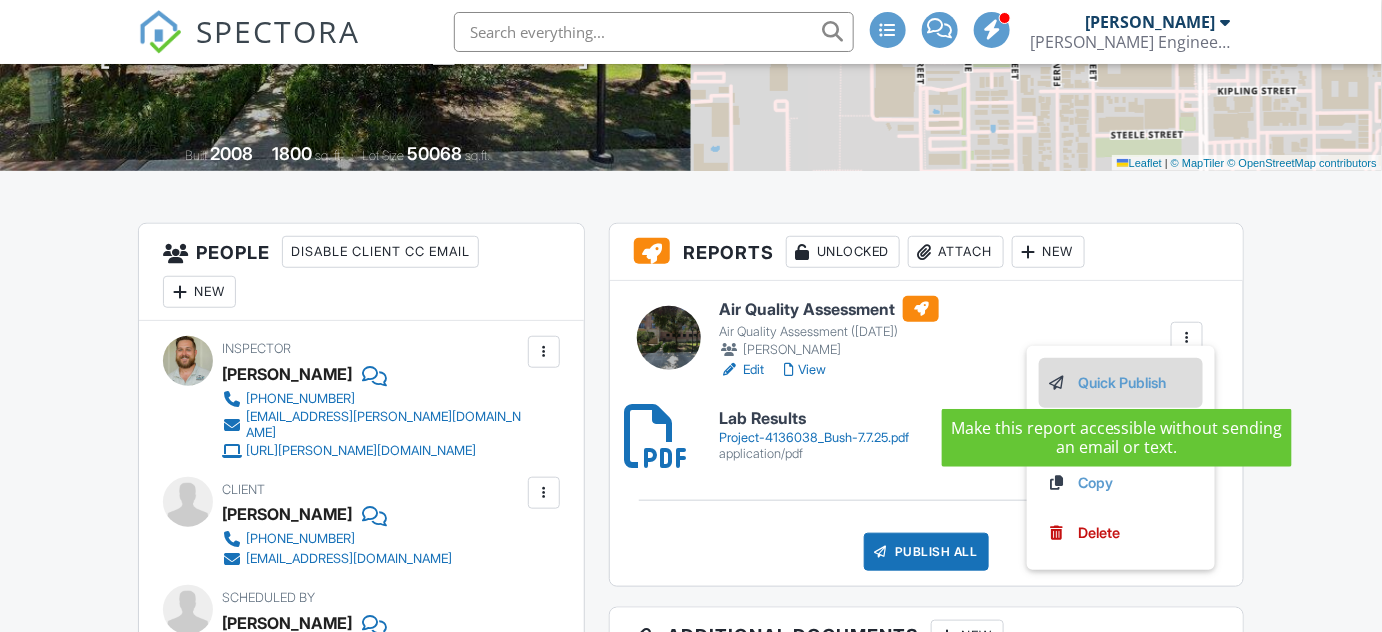 click on "Quick Publish" at bounding box center (1121, 383) 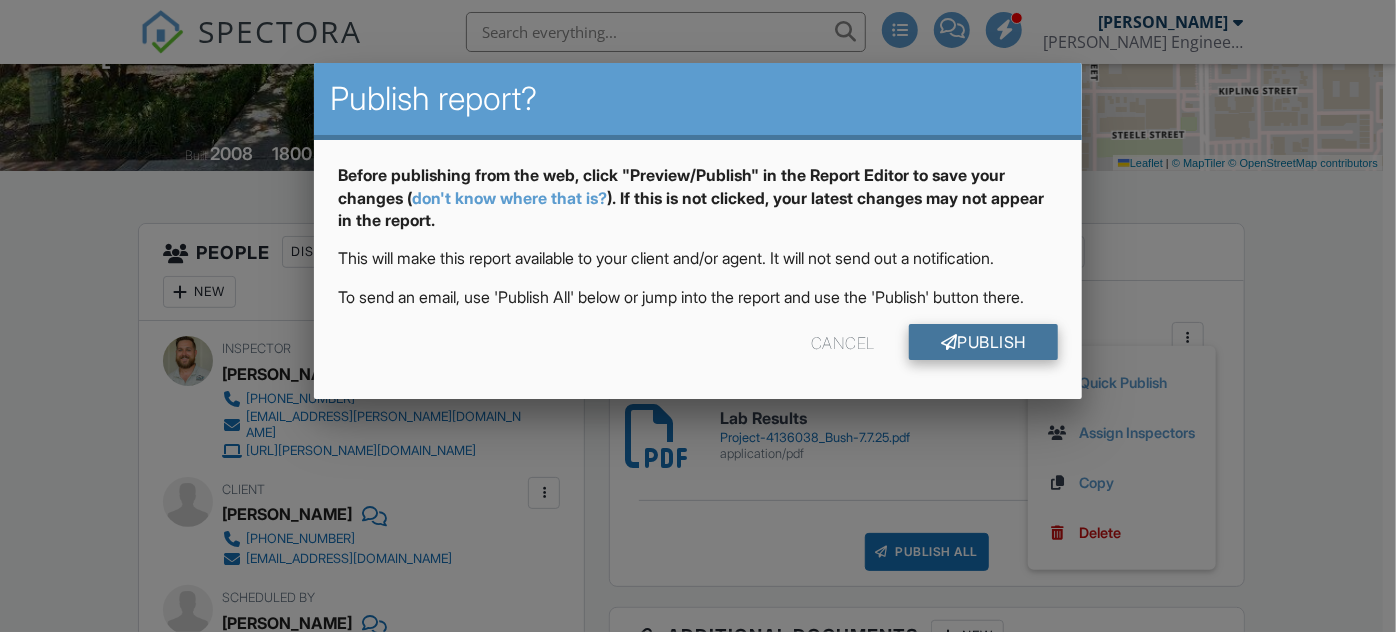 click on "Publish" at bounding box center (983, 342) 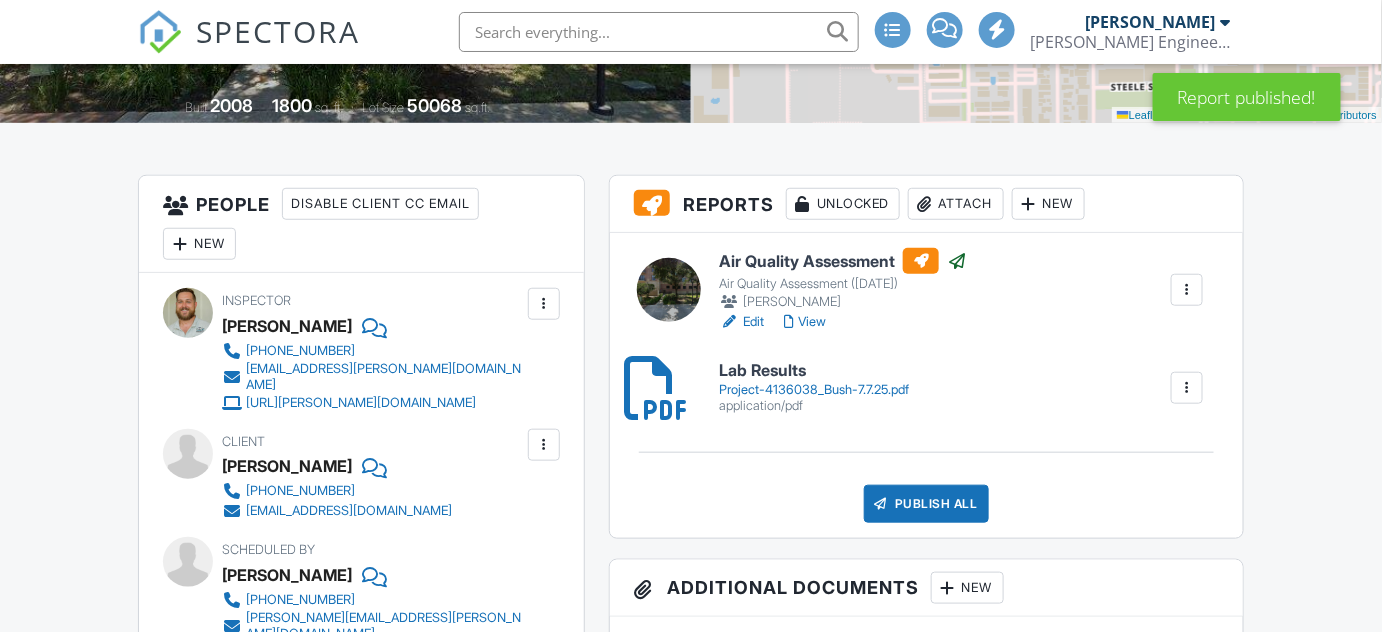 scroll, scrollTop: 461, scrollLeft: 0, axis: vertical 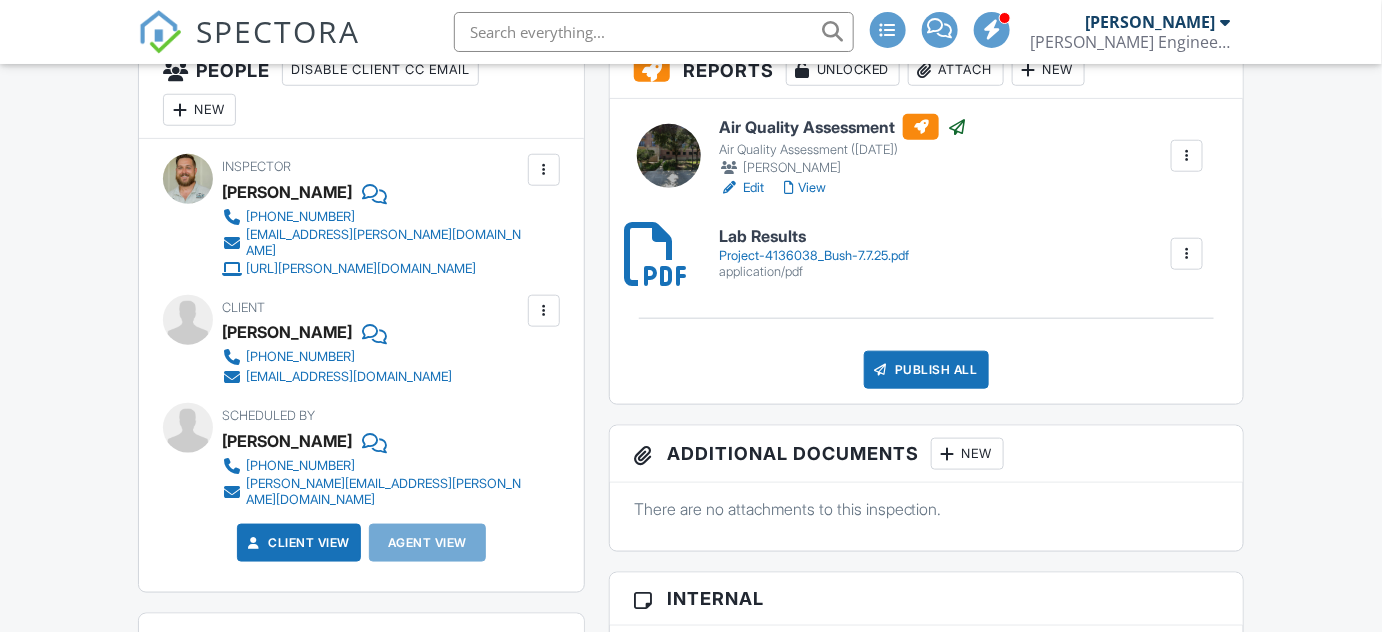 click on "Publish All" at bounding box center [926, 370] 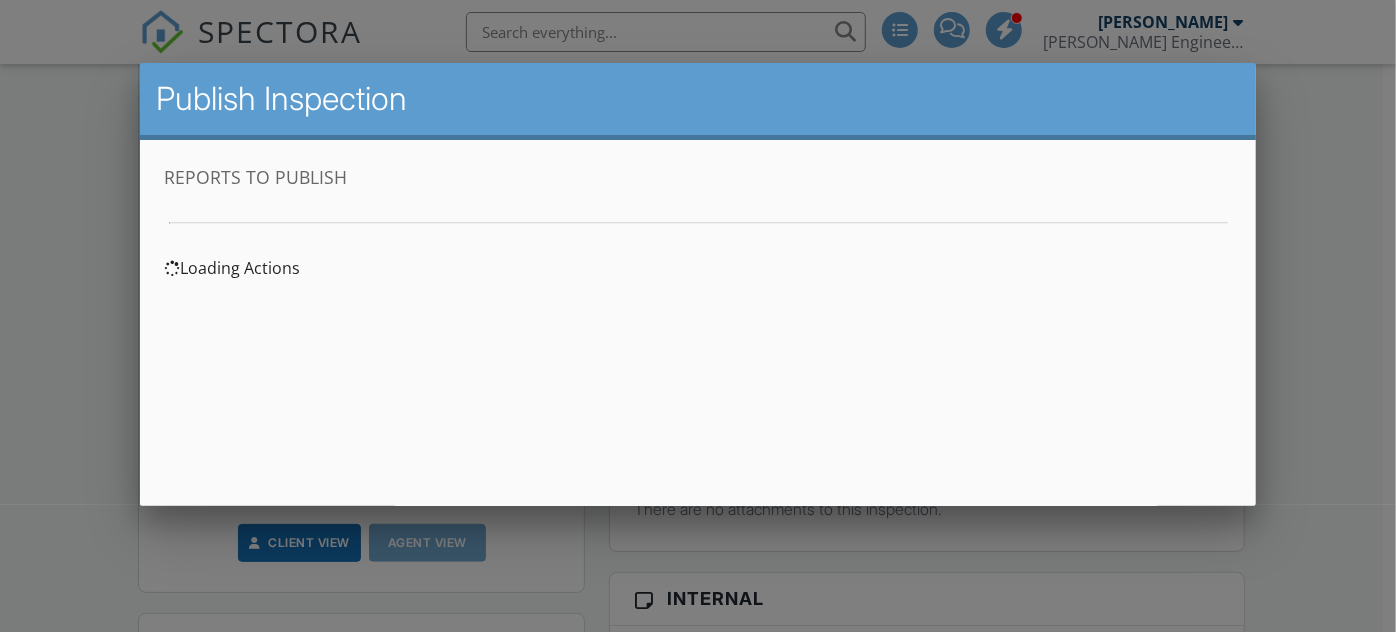 scroll, scrollTop: 0, scrollLeft: 0, axis: both 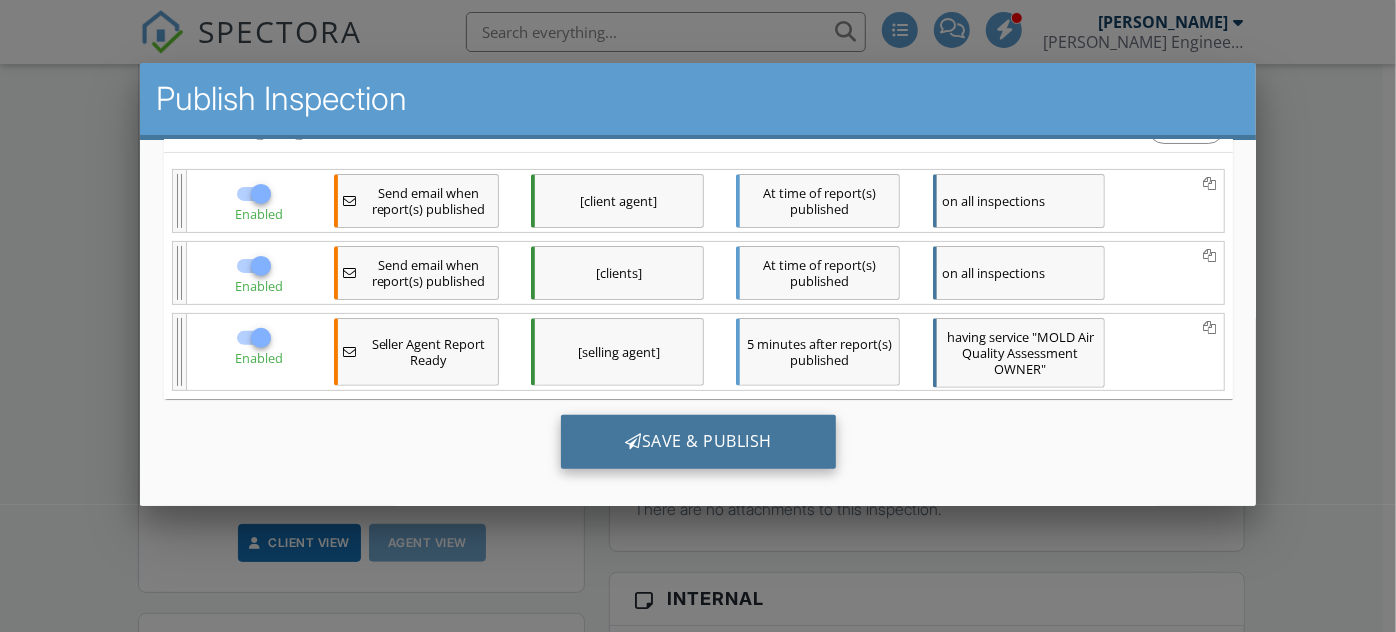 click on "Save & Publish" at bounding box center (697, 442) 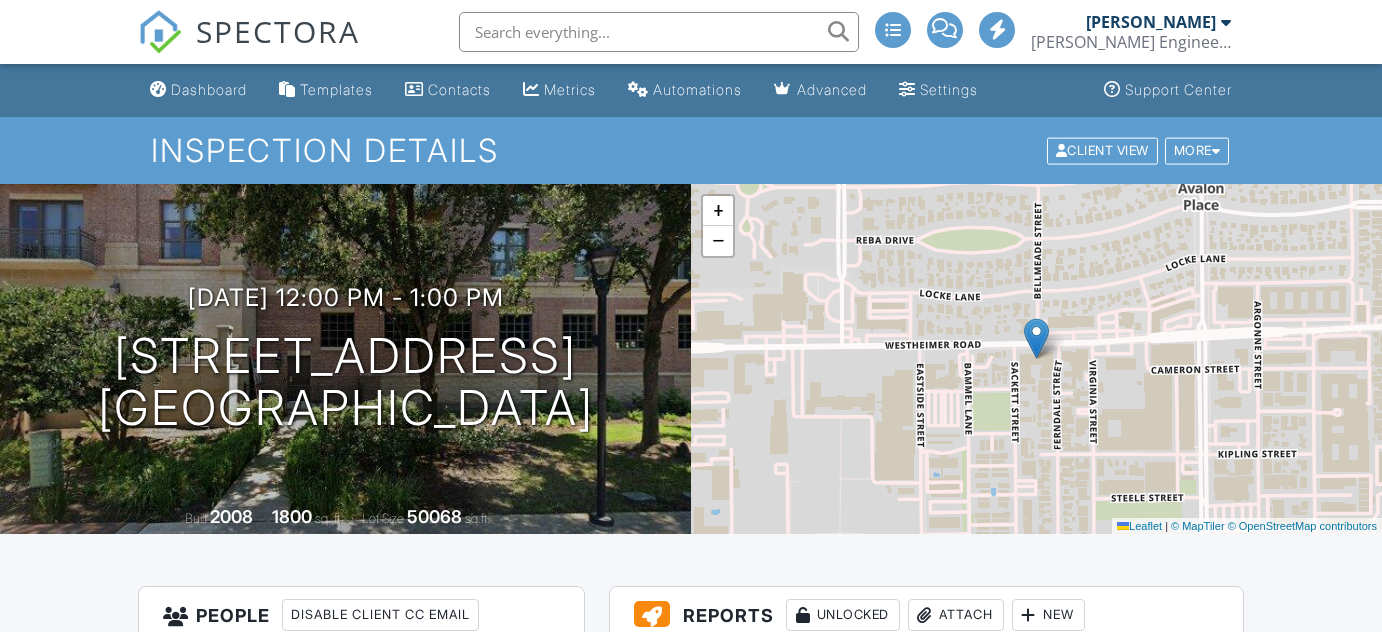 scroll, scrollTop: 0, scrollLeft: 0, axis: both 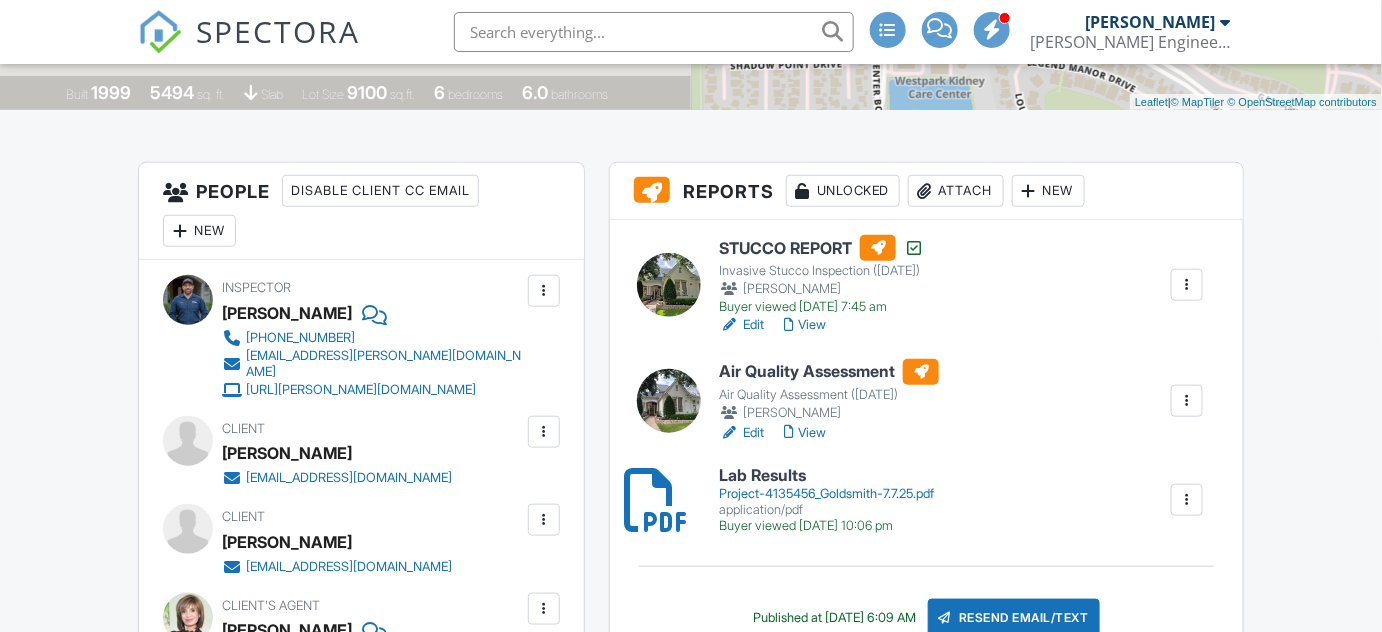 click at bounding box center [1187, 401] 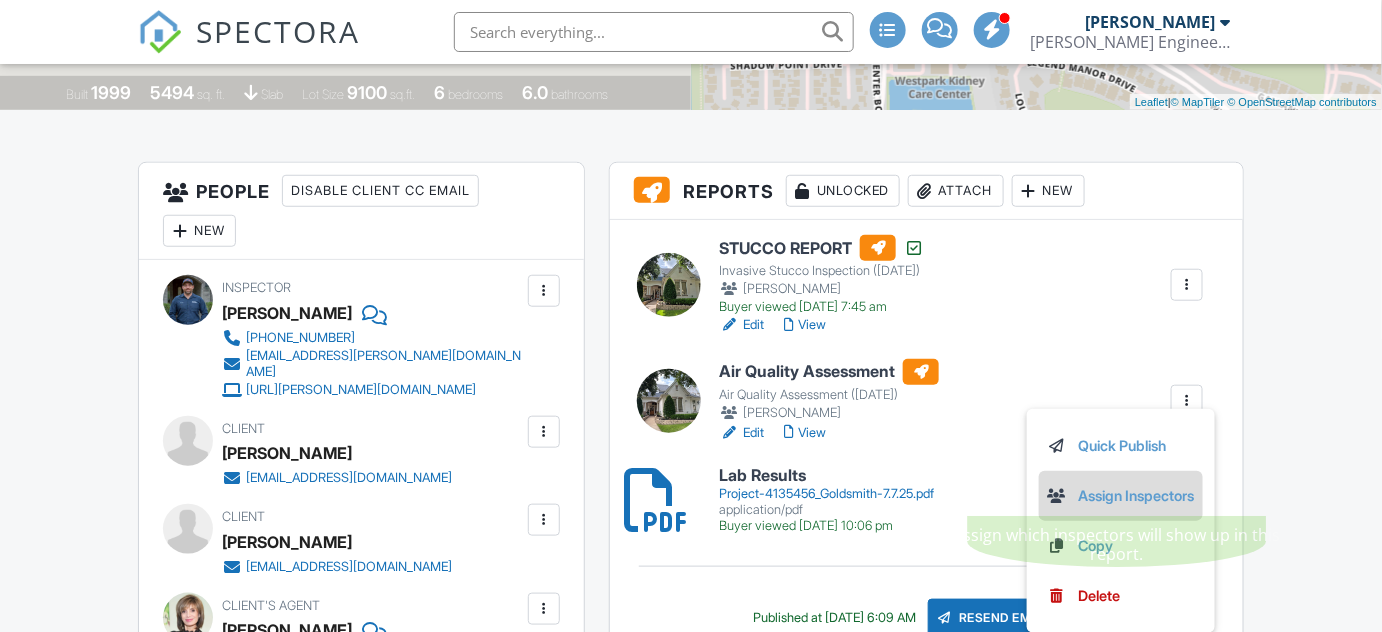 click on "Assign Inspectors" at bounding box center (1121, 496) 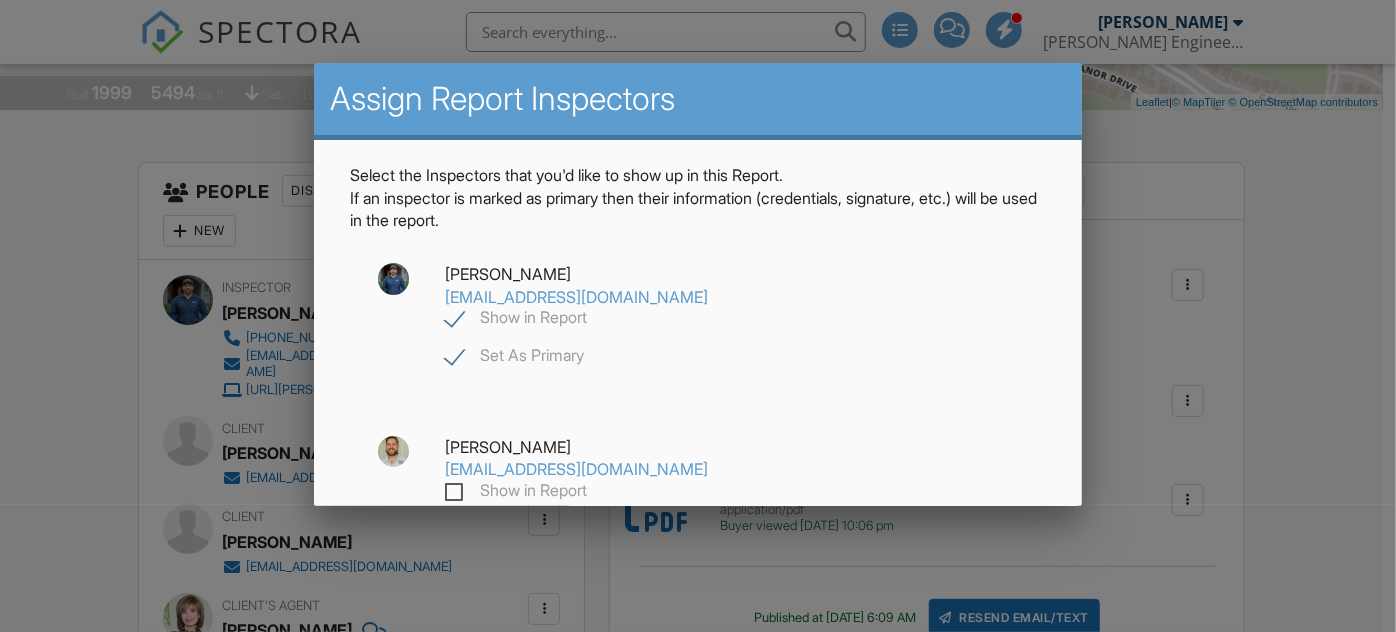 click on "Show in Report" at bounding box center (516, 320) 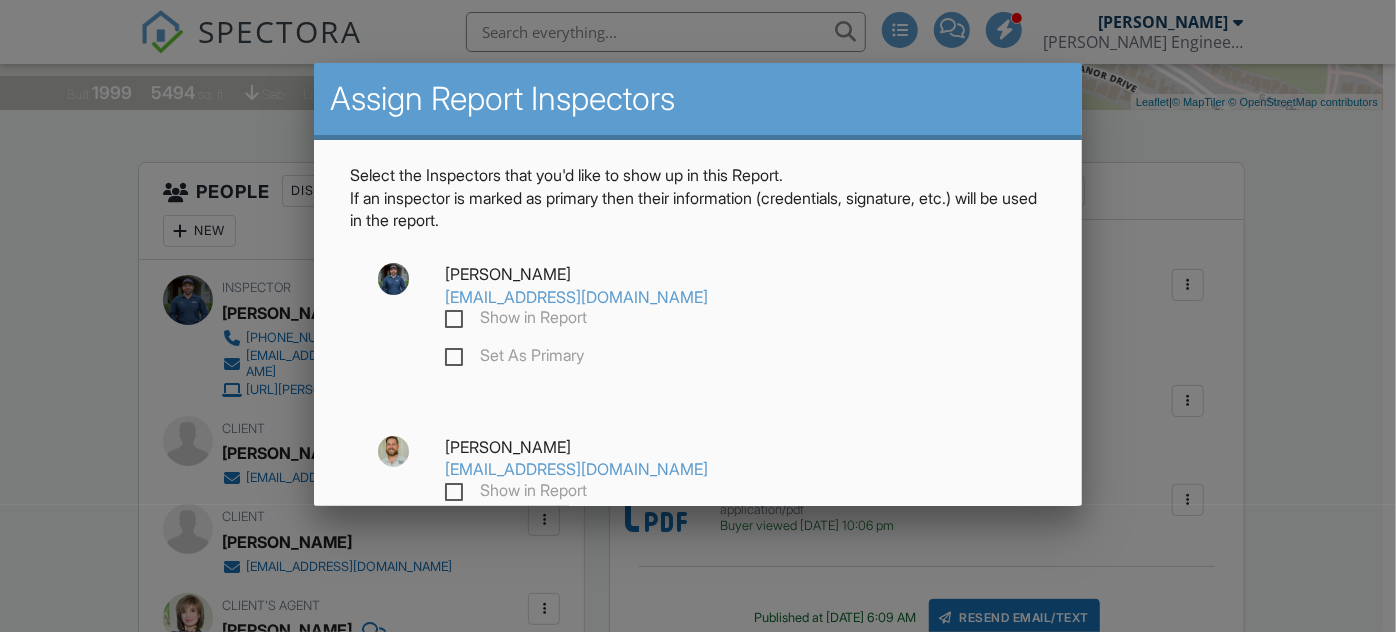 checkbox on "false" 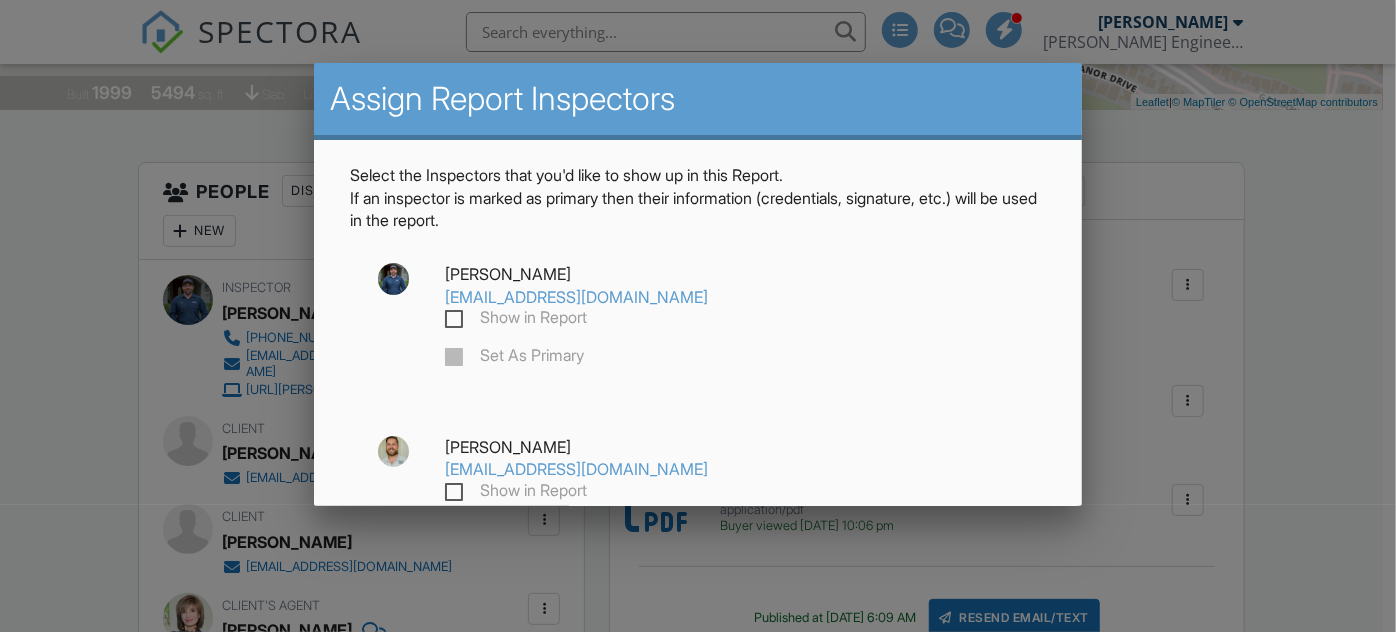 click on "Show in Report" at bounding box center [516, 493] 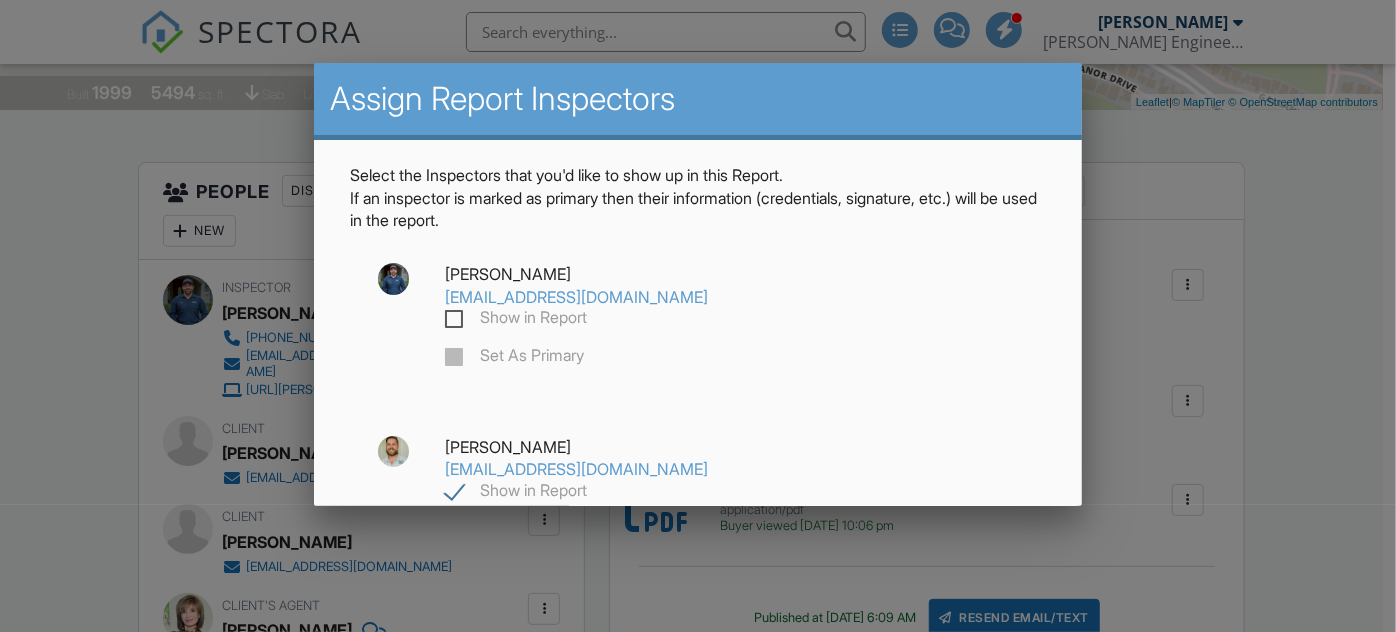 checkbox on "true" 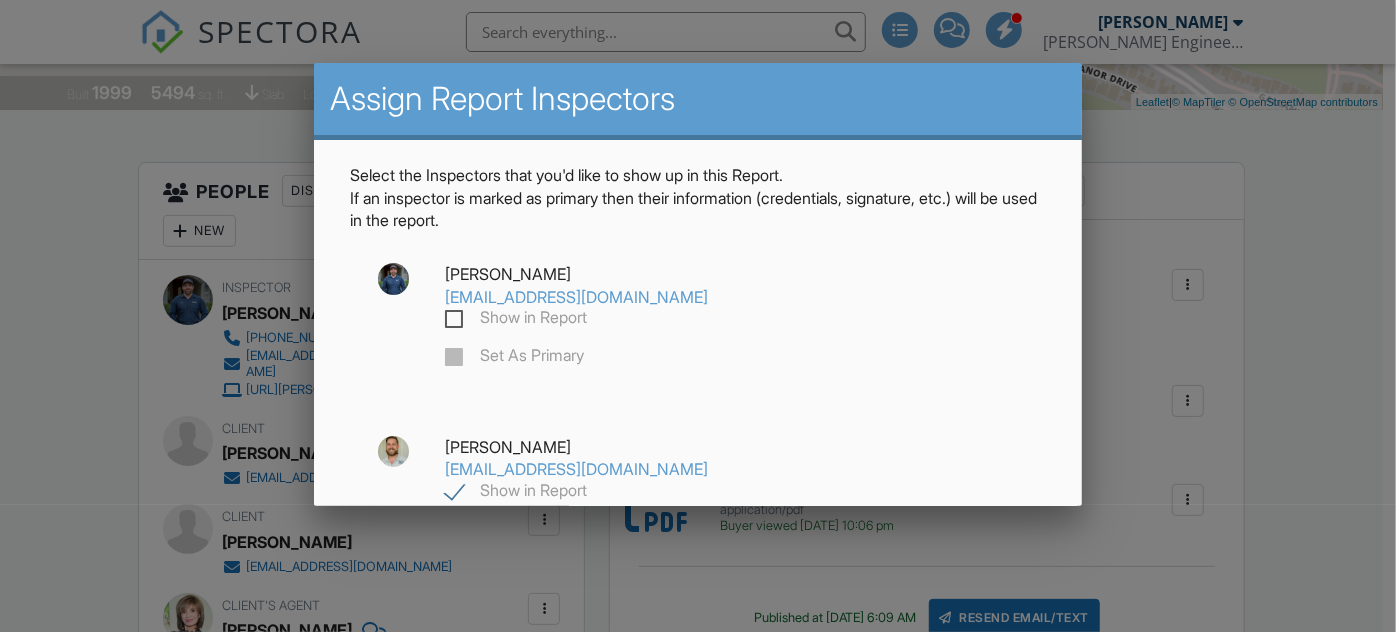 checkbox on "true" 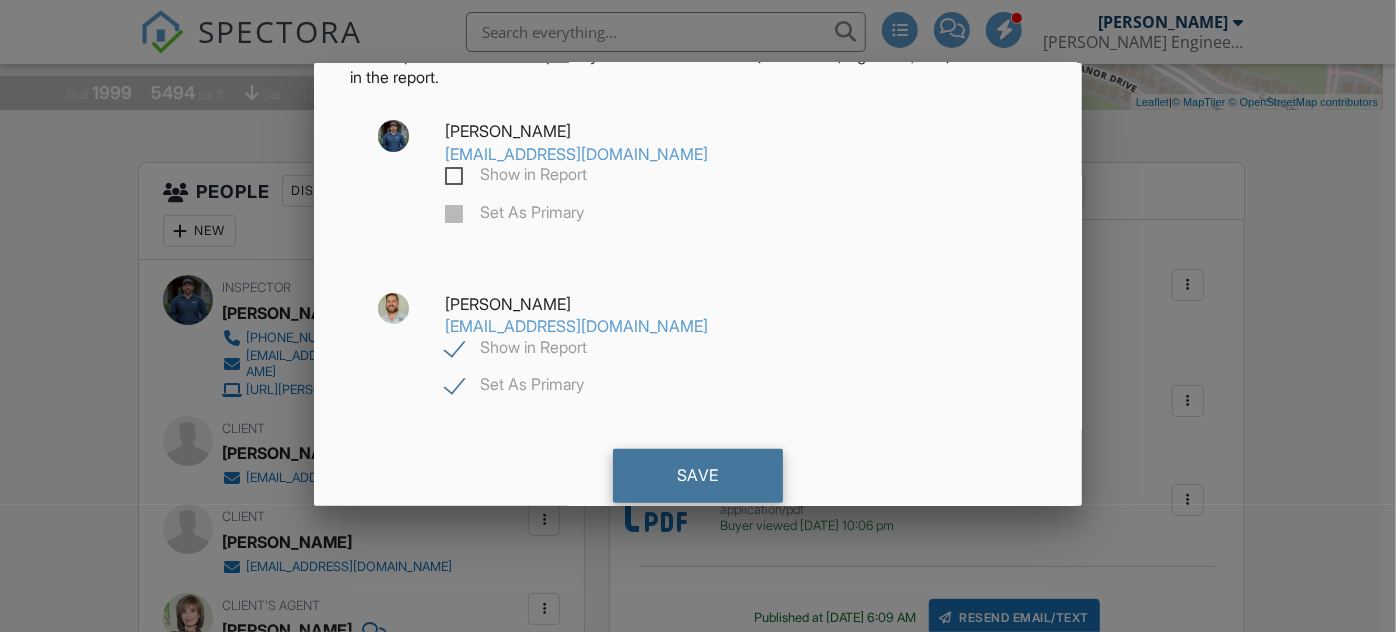 scroll, scrollTop: 154, scrollLeft: 0, axis: vertical 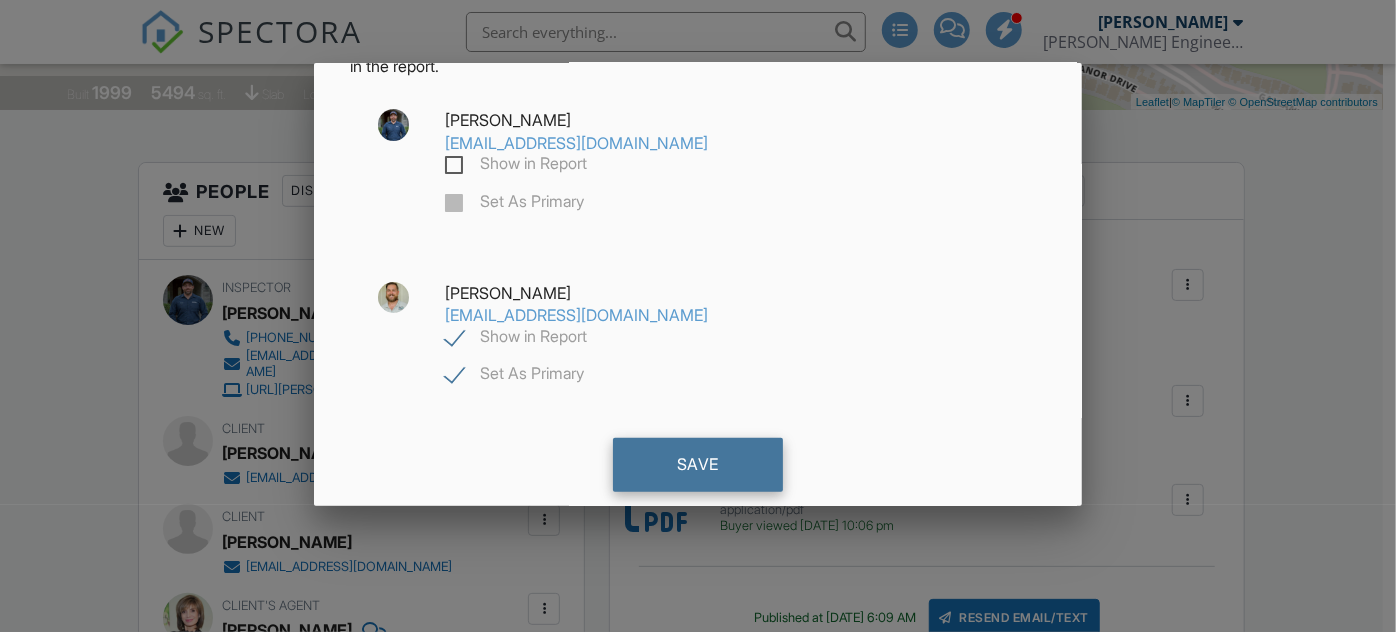 click on "Save" at bounding box center (698, 465) 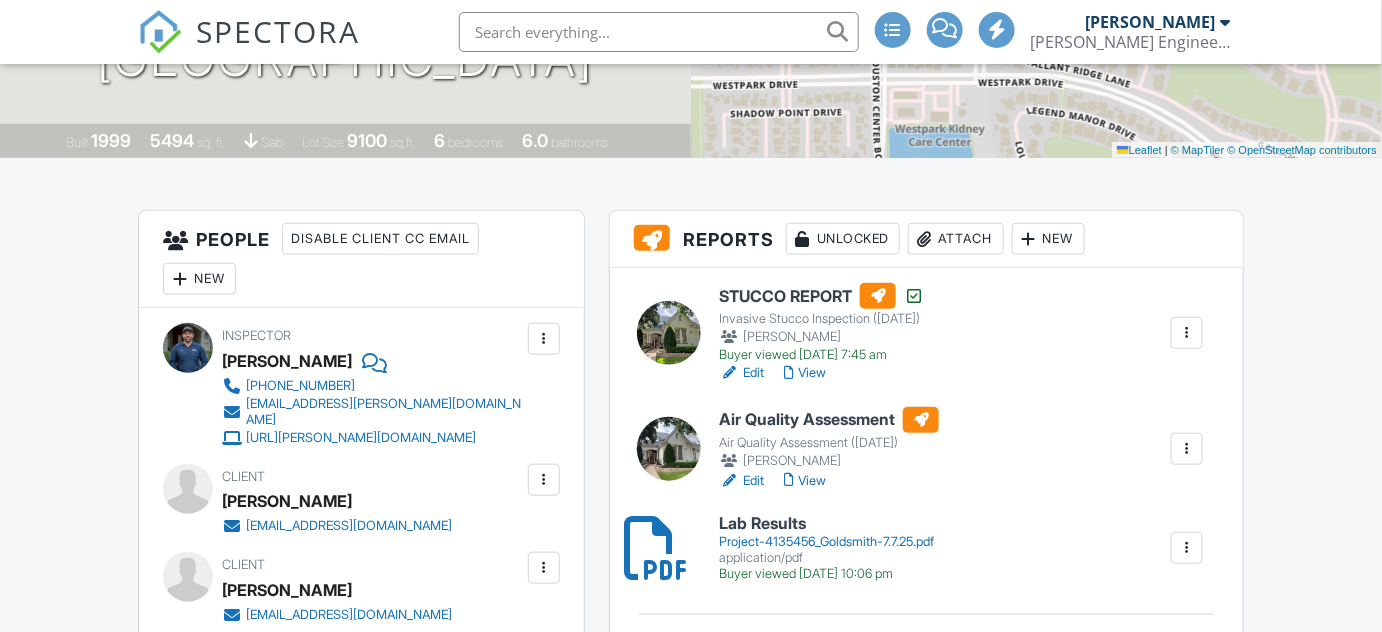 scroll, scrollTop: 465, scrollLeft: 0, axis: vertical 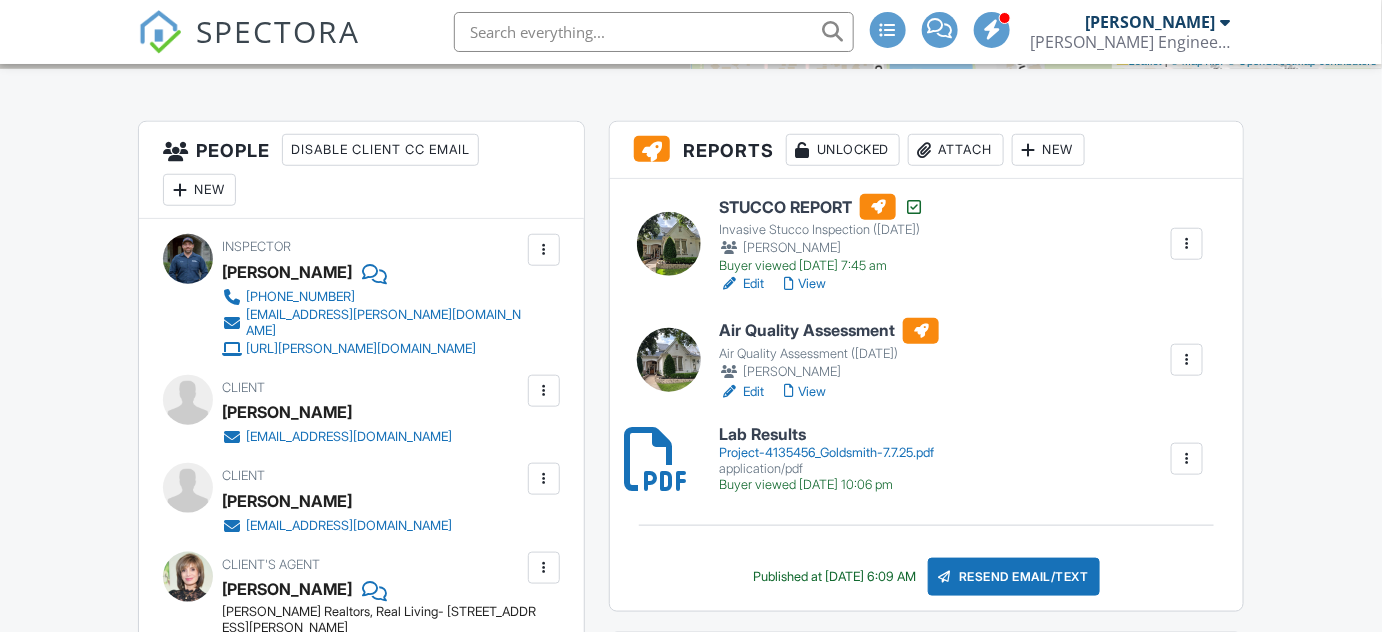 click on "View" at bounding box center [805, 392] 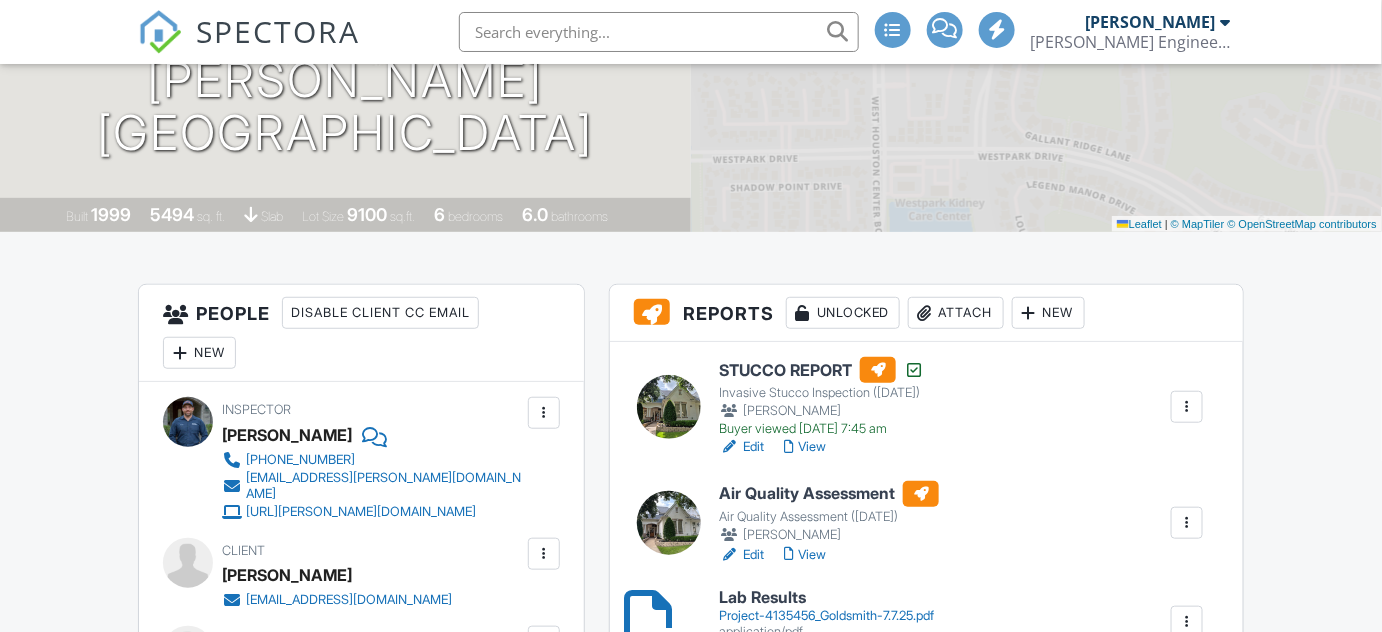 scroll, scrollTop: 393, scrollLeft: 0, axis: vertical 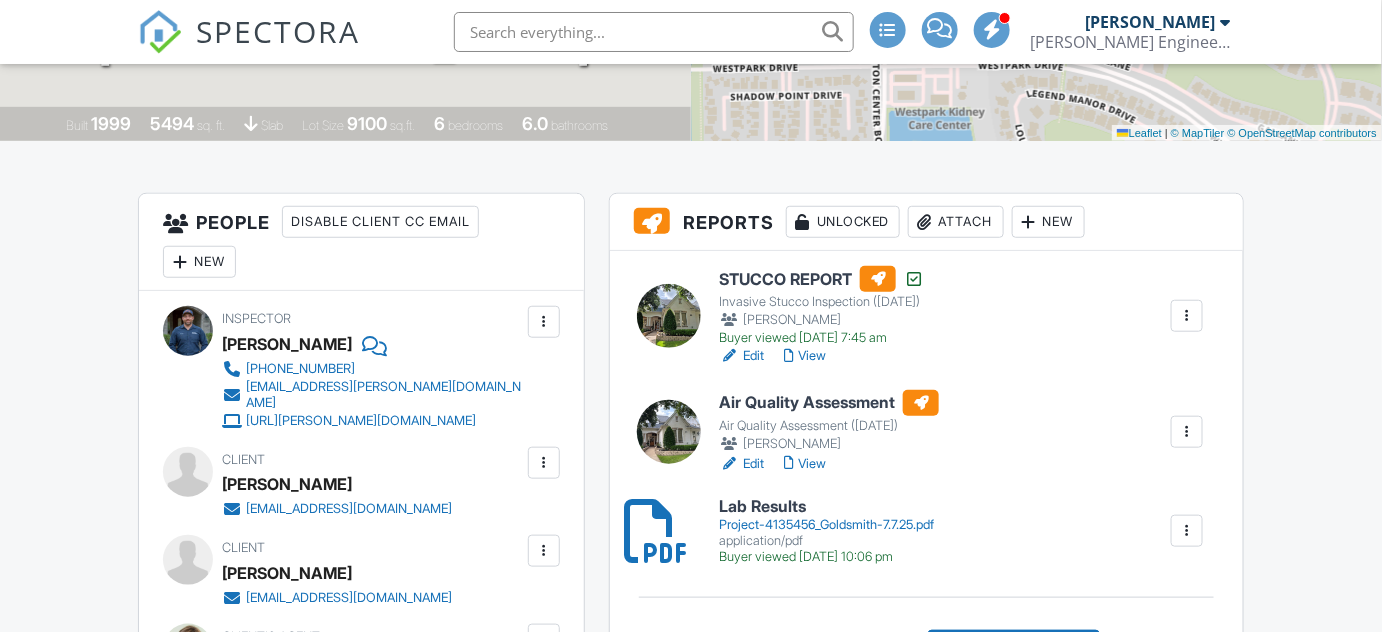 click at bounding box center (1187, 432) 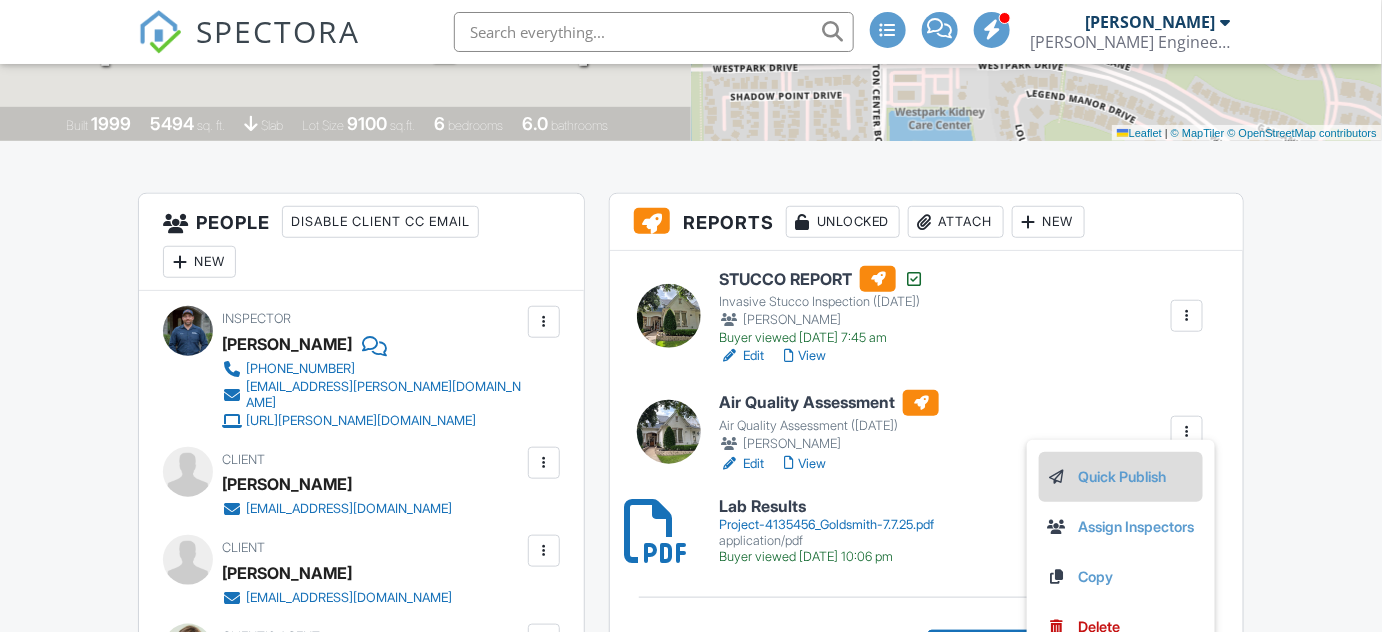 click on "Quick Publish" at bounding box center (1121, 477) 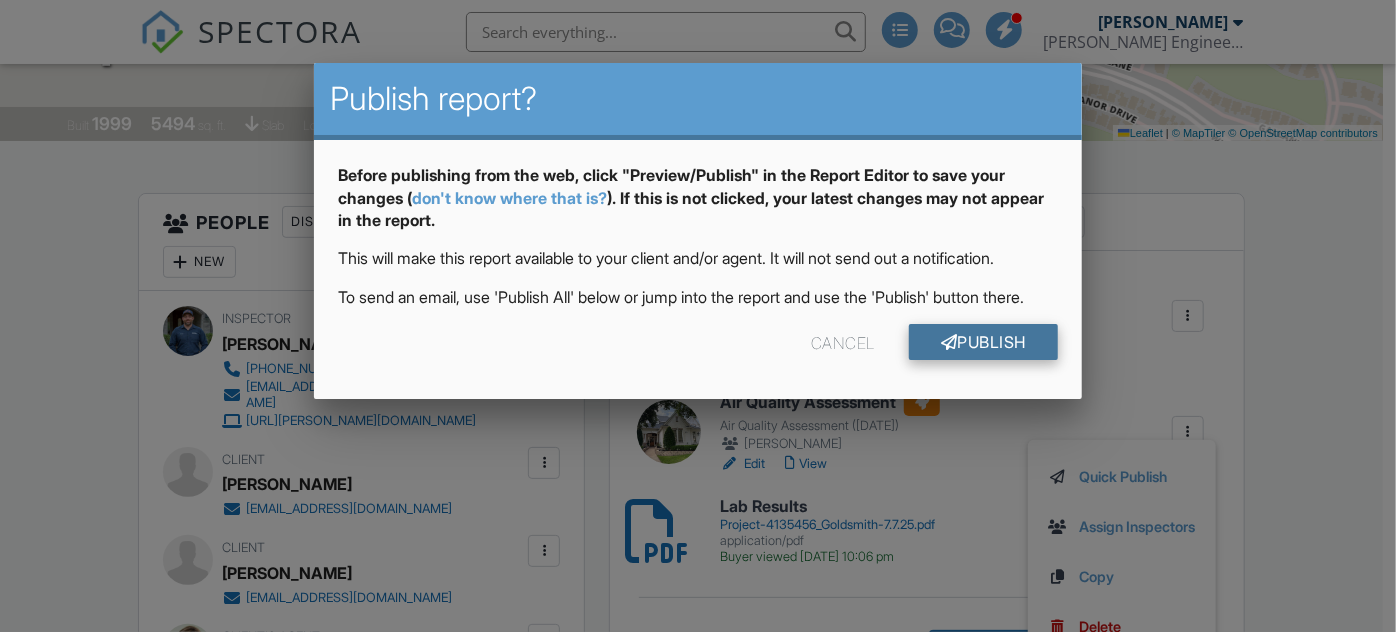 click on "Publish" 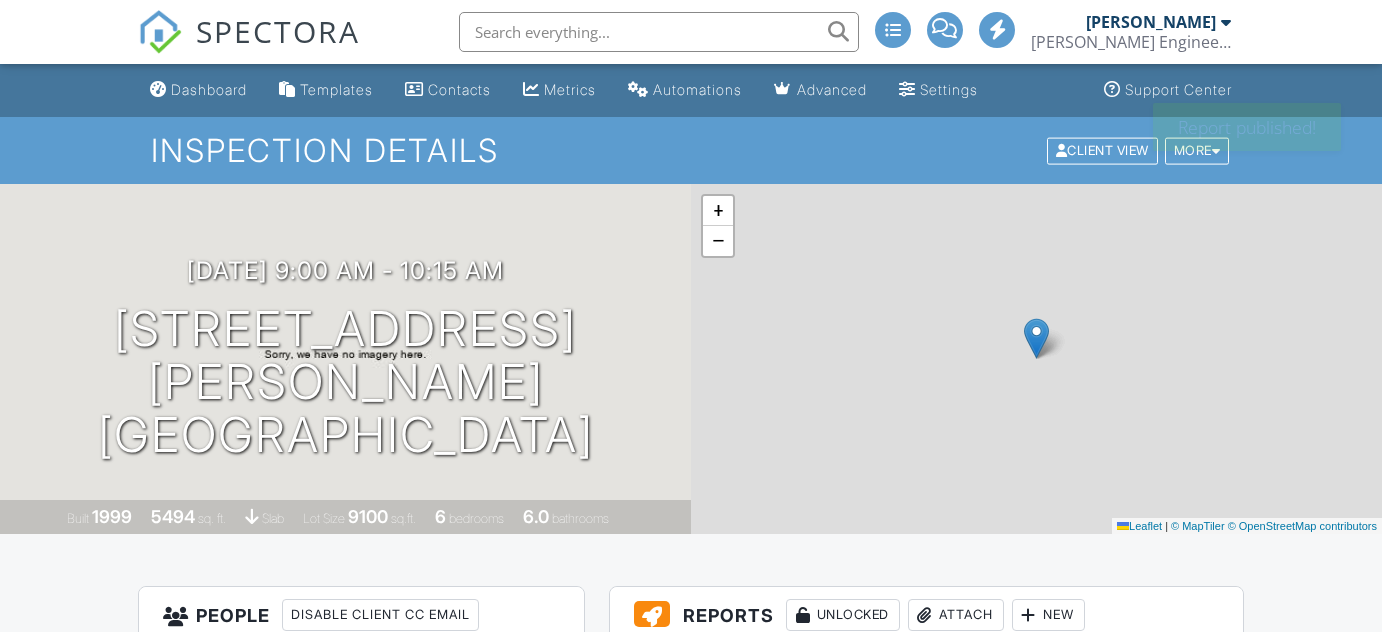 scroll, scrollTop: 301, scrollLeft: 0, axis: vertical 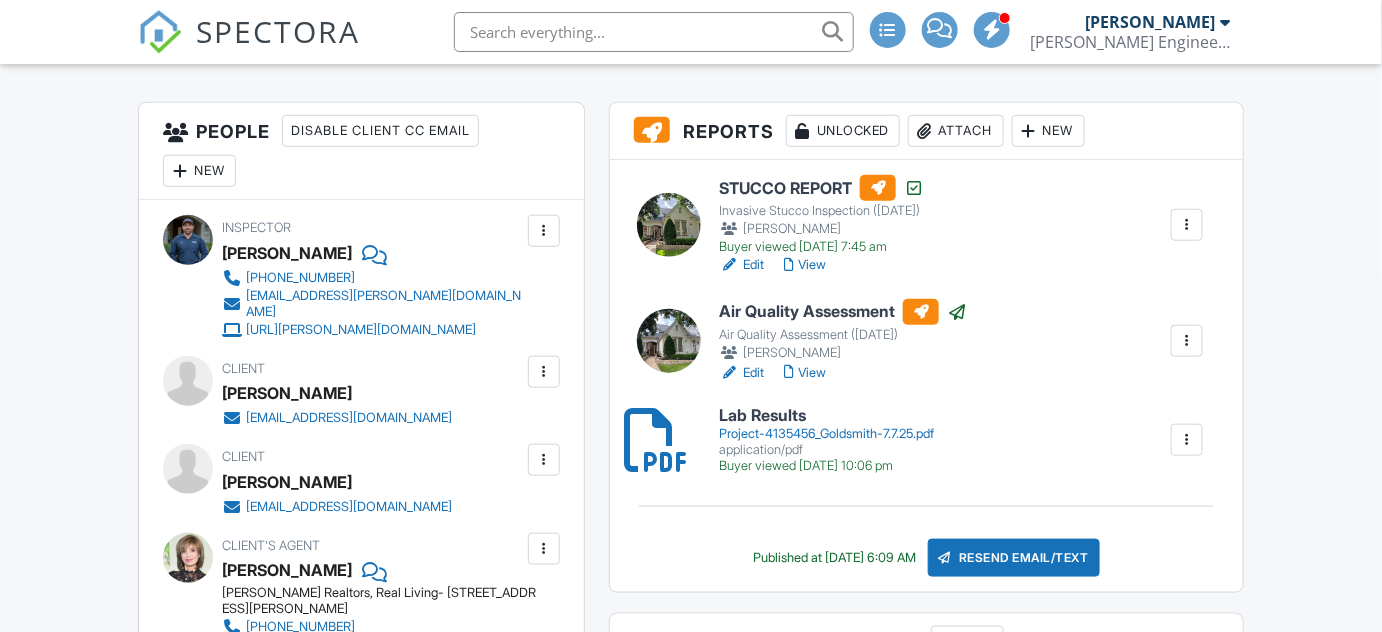 click on "Resend Email/Text" at bounding box center (1014, 558) 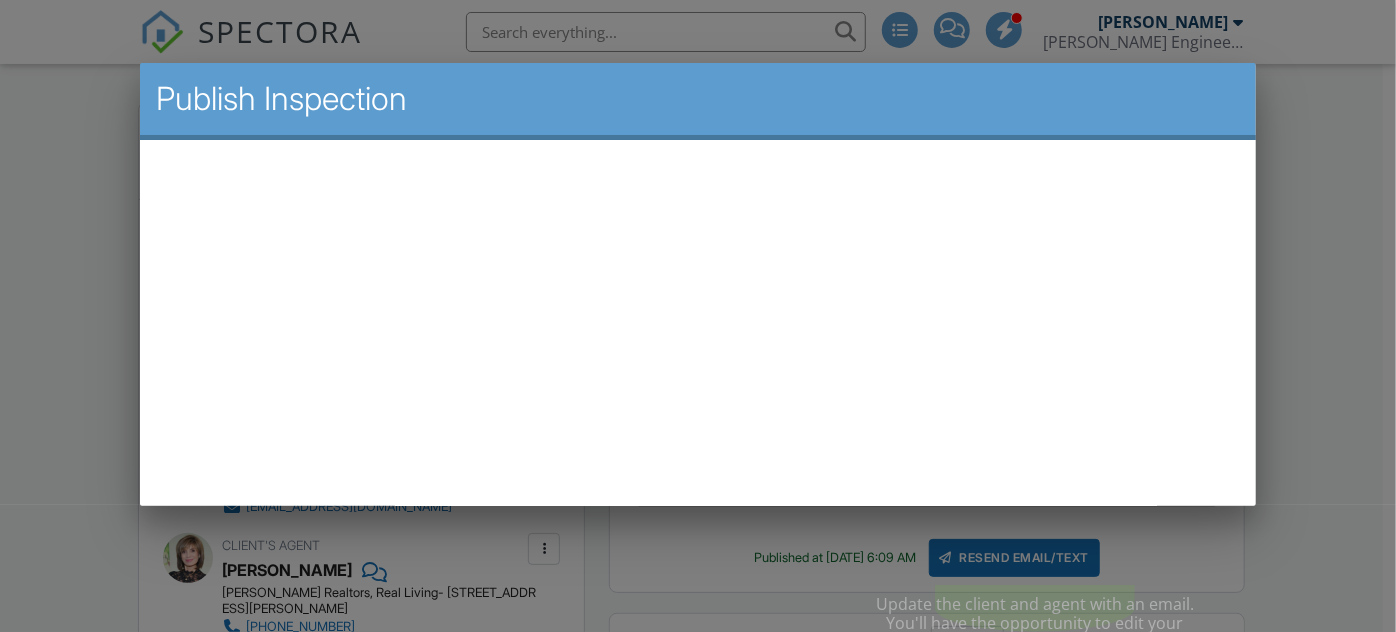 scroll, scrollTop: 0, scrollLeft: 0, axis: both 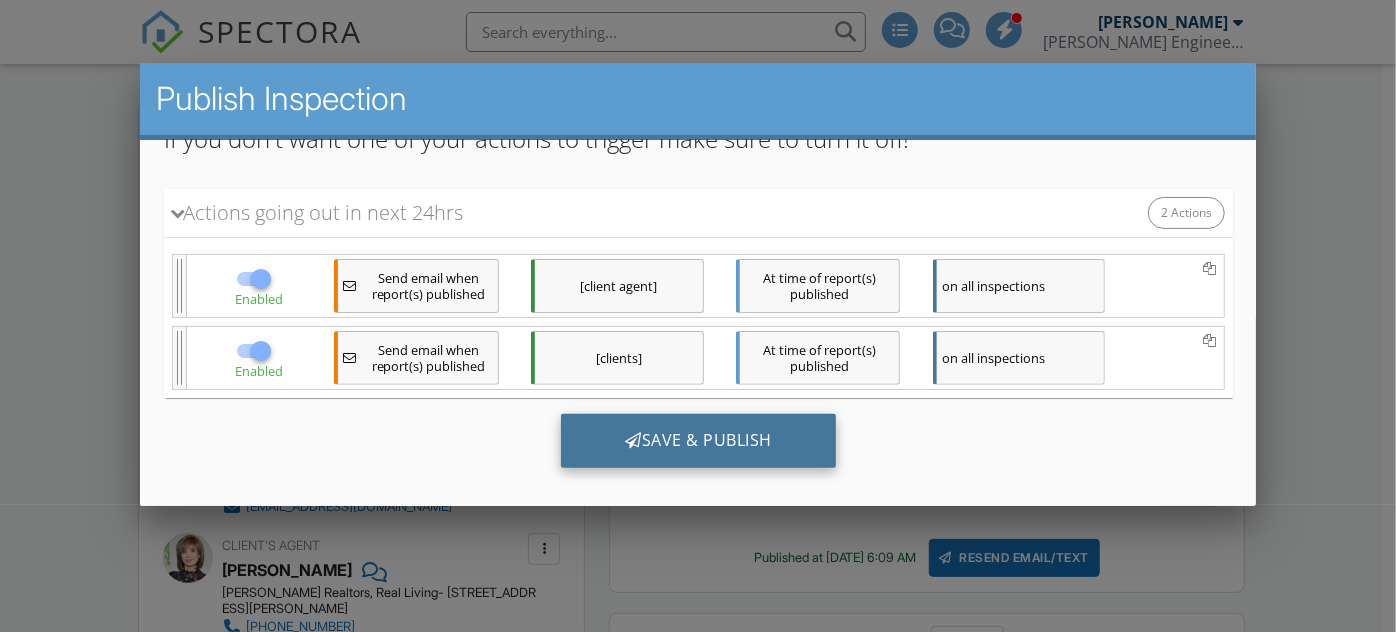 click on "Save & Publish" at bounding box center (697, 441) 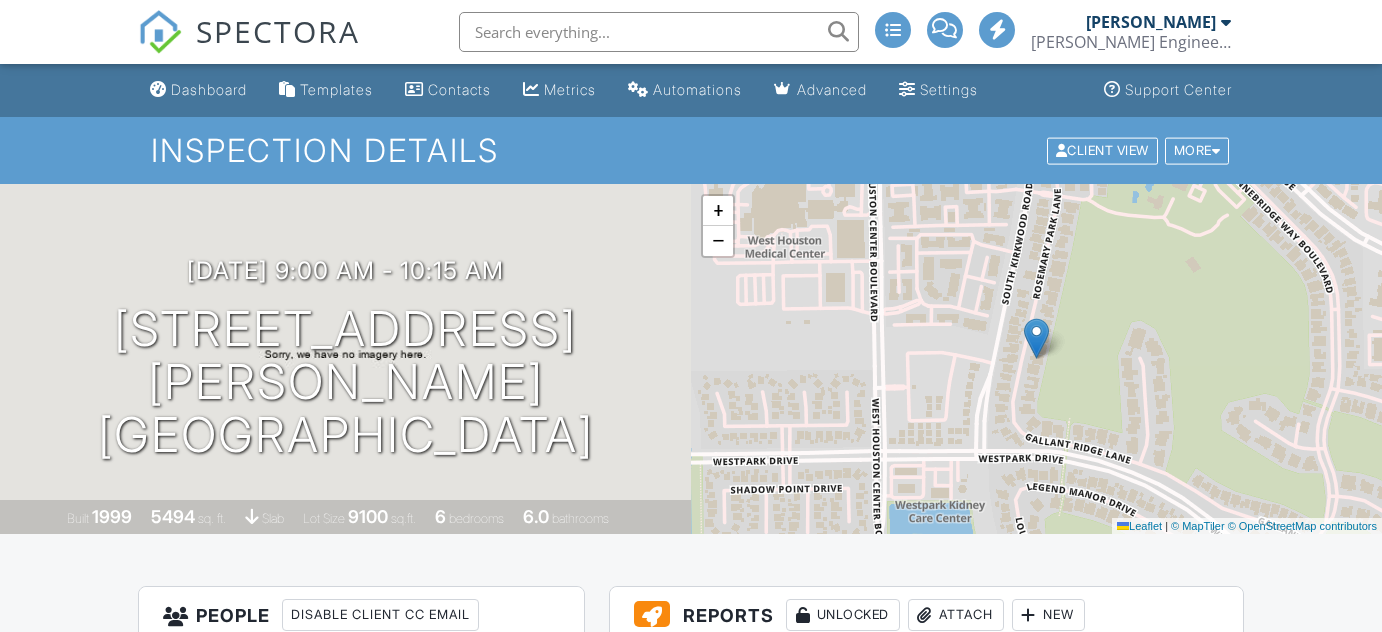 scroll, scrollTop: 0, scrollLeft: 0, axis: both 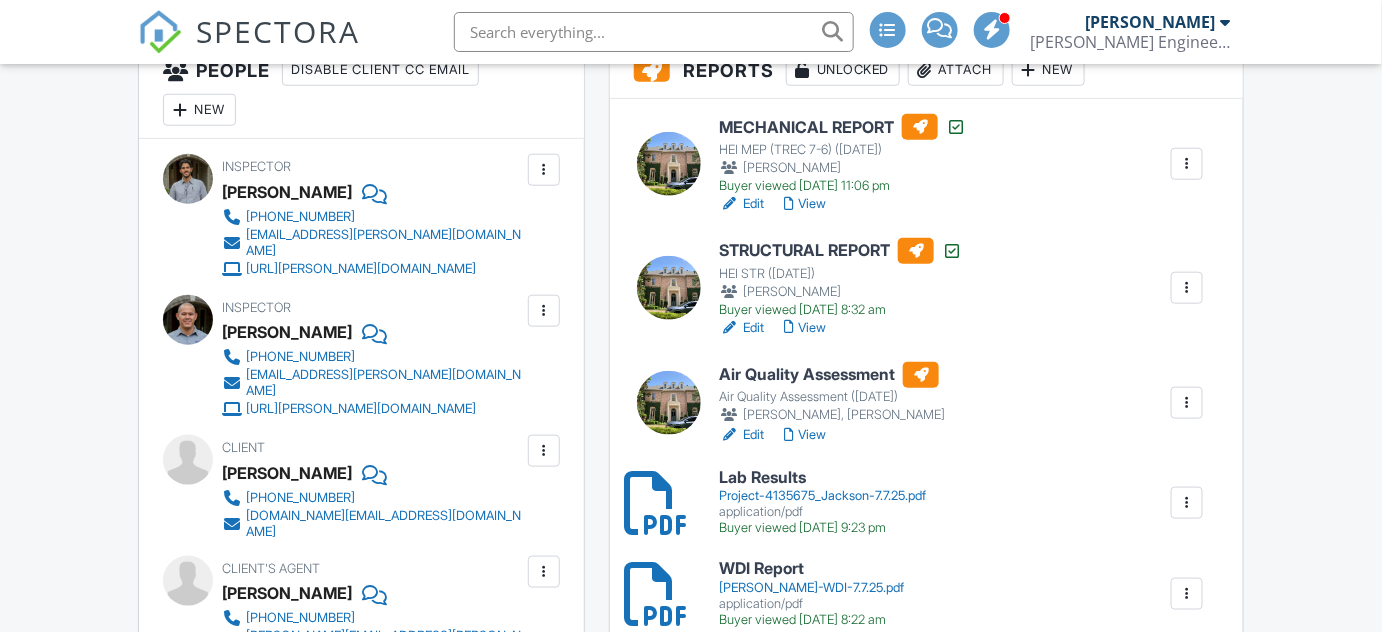 click on "application/pdf" at bounding box center (822, 512) 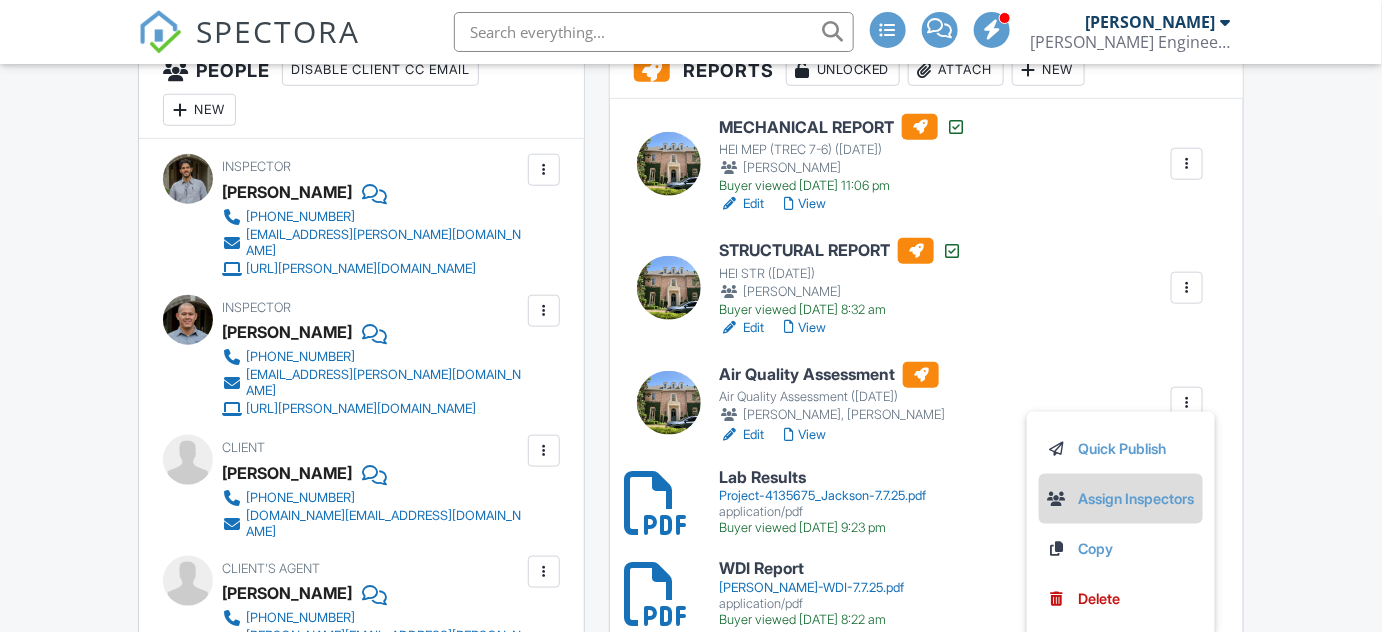 click on "Assign Inspectors" at bounding box center (1121, 499) 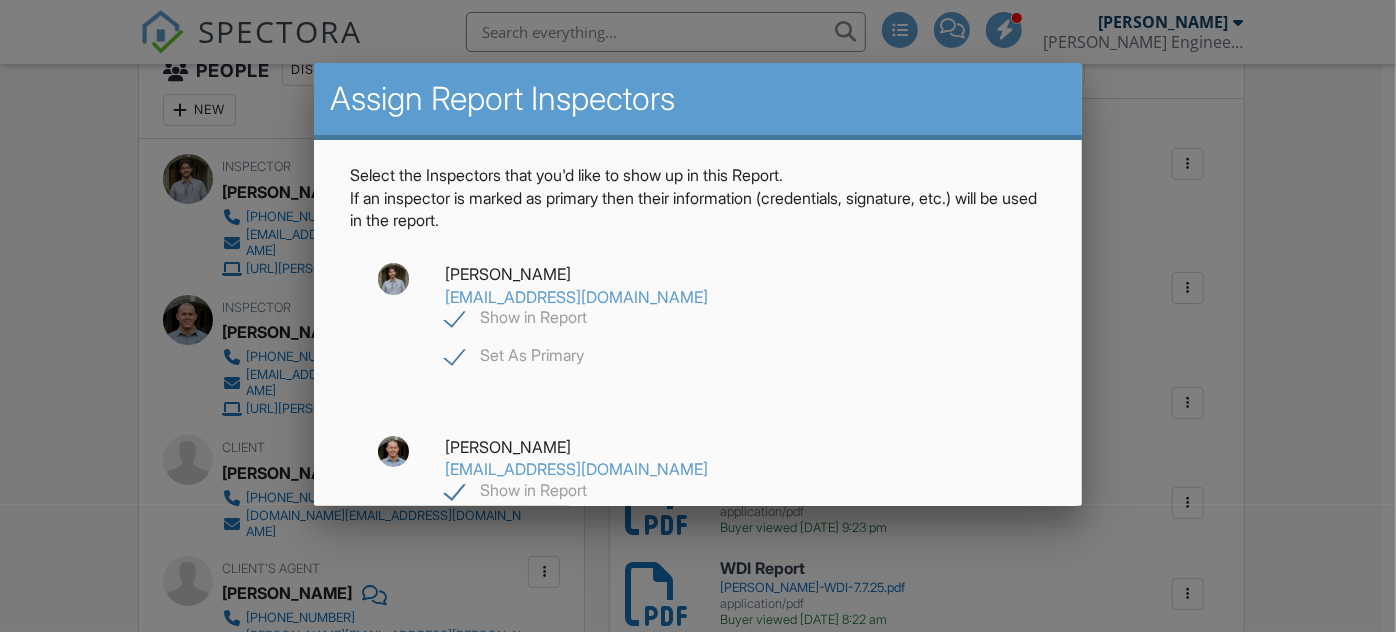 drag, startPoint x: 462, startPoint y: 313, endPoint x: 461, endPoint y: 370, distance: 57.00877 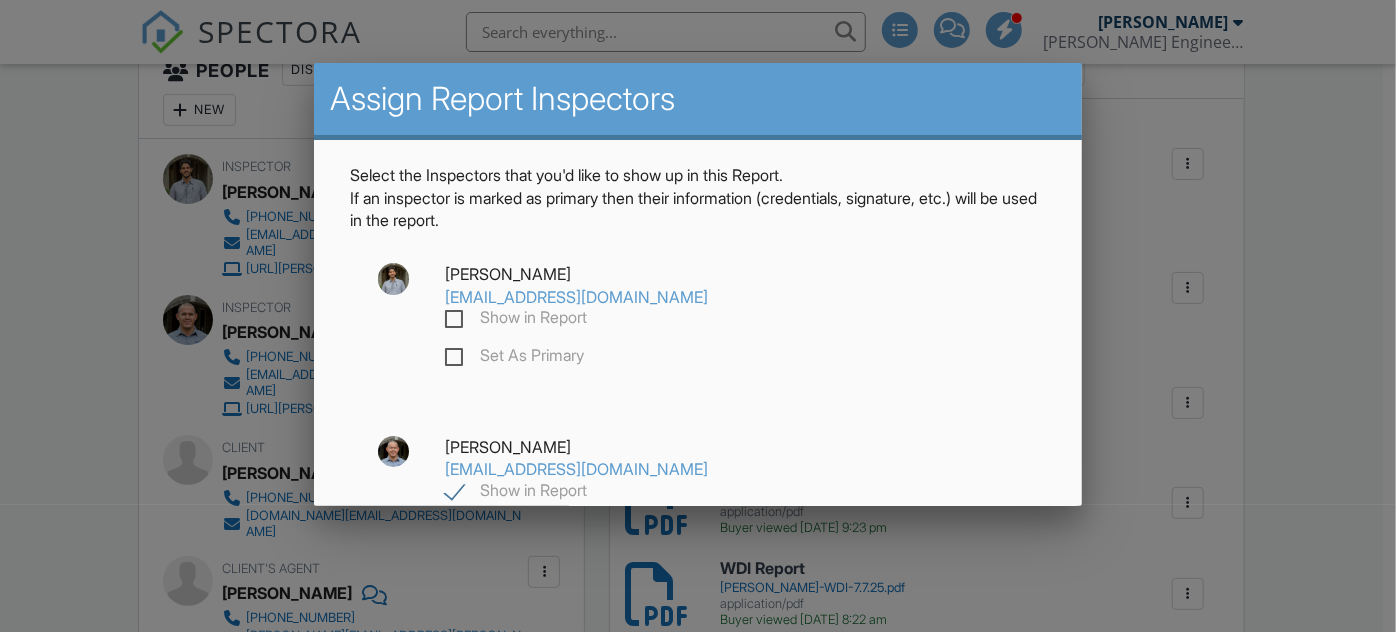 checkbox on "false" 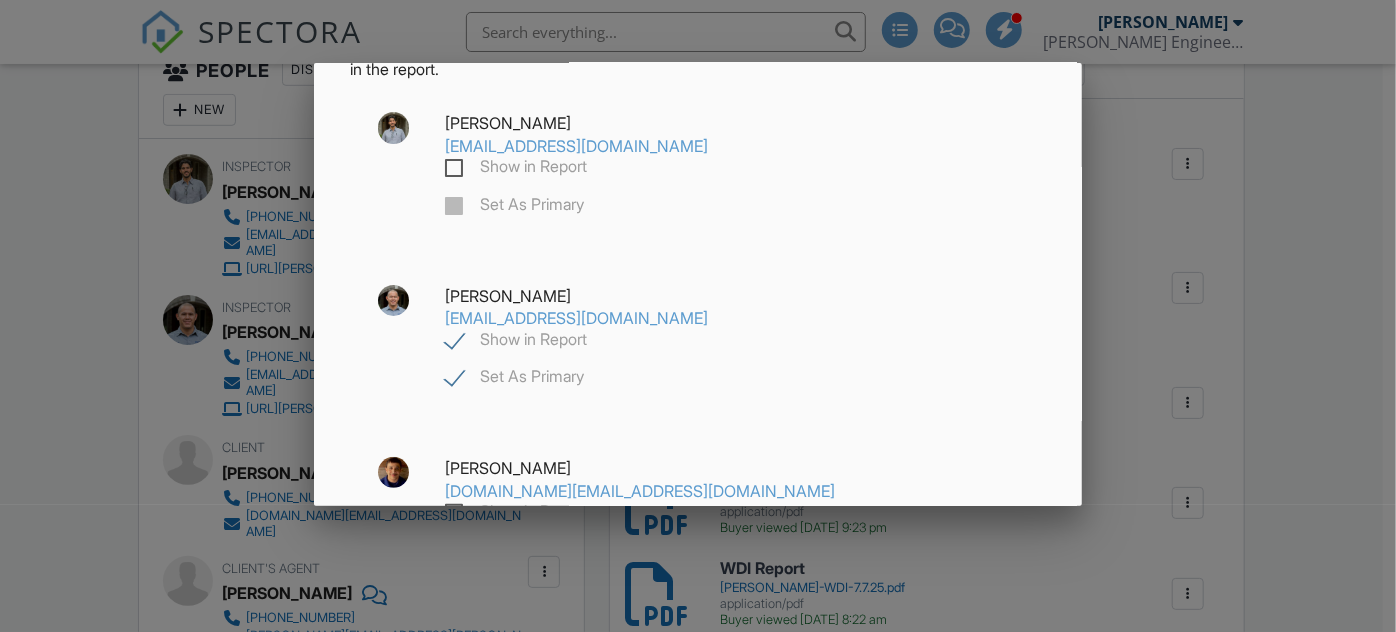 click on "Show in Report" at bounding box center [516, 342] 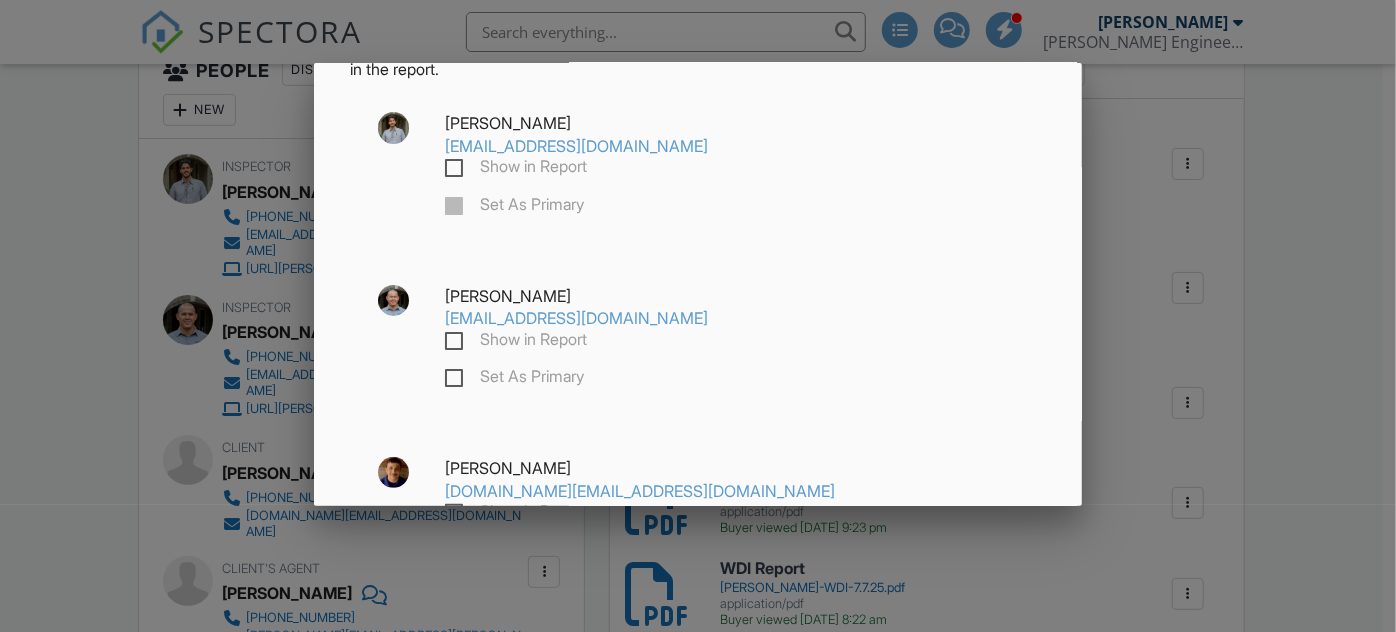 checkbox on "false" 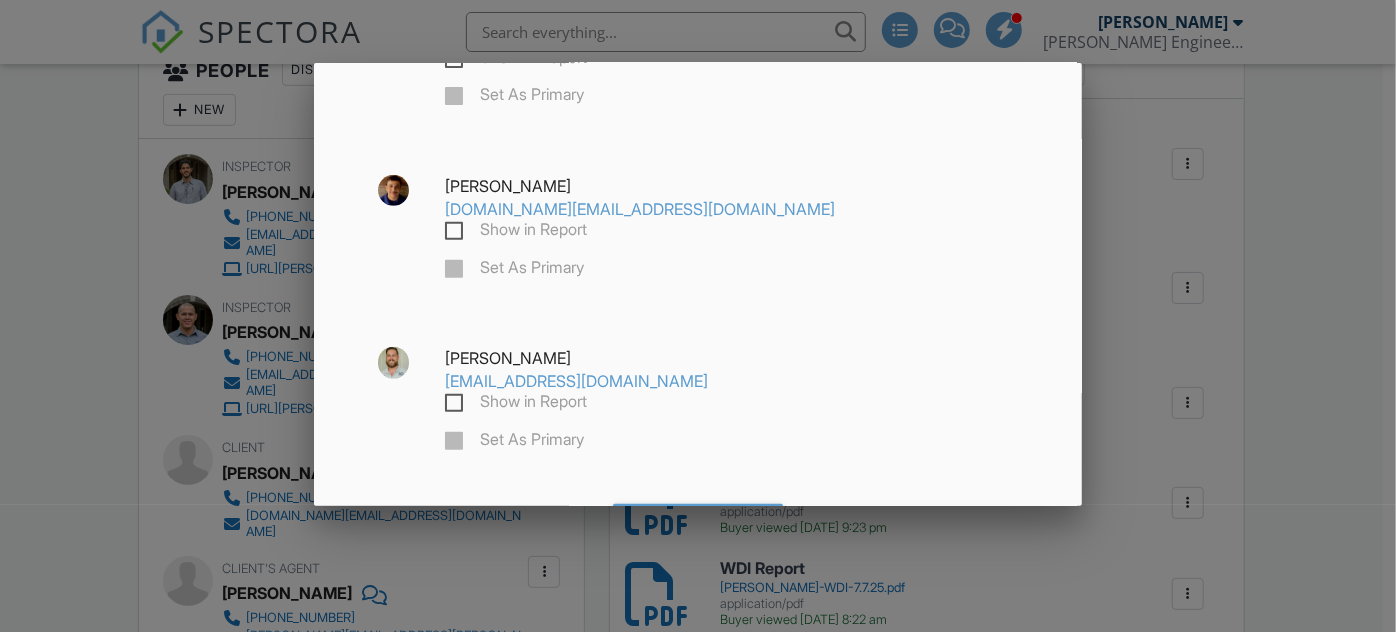 scroll, scrollTop: 454, scrollLeft: 0, axis: vertical 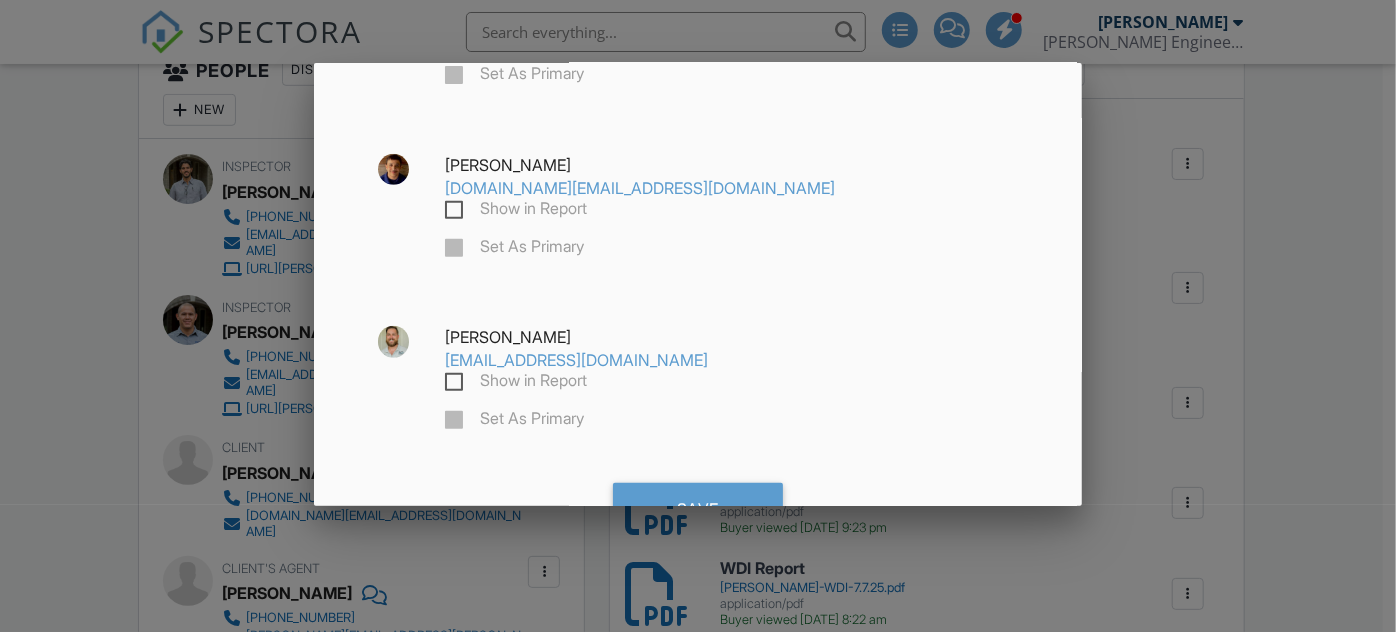 drag, startPoint x: 452, startPoint y: 334, endPoint x: 457, endPoint y: 380, distance: 46.270943 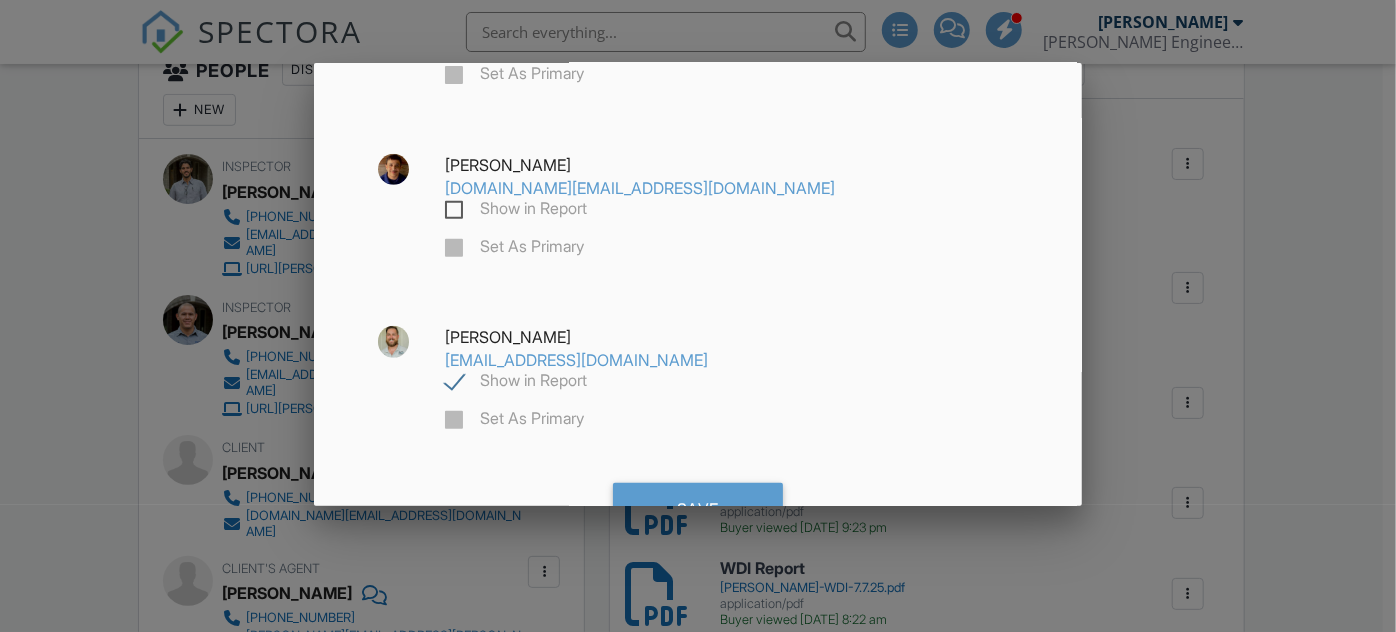checkbox on "true" 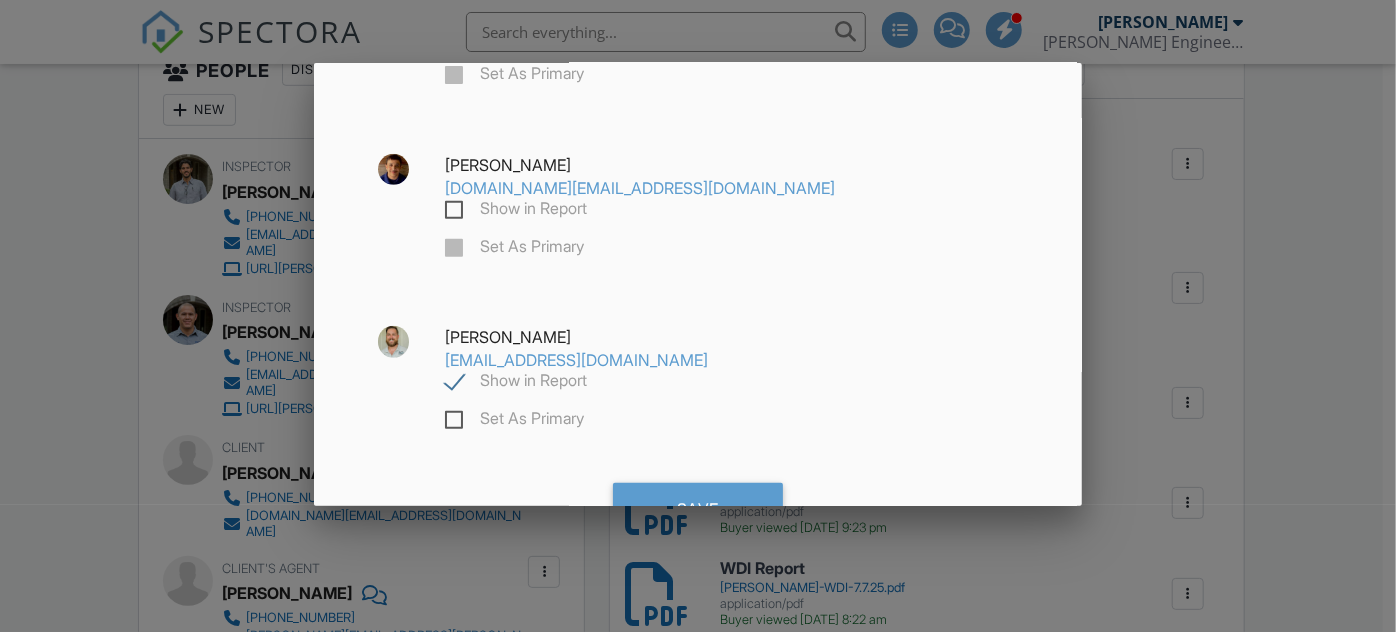 click on "Set As Primary" at bounding box center [514, 421] 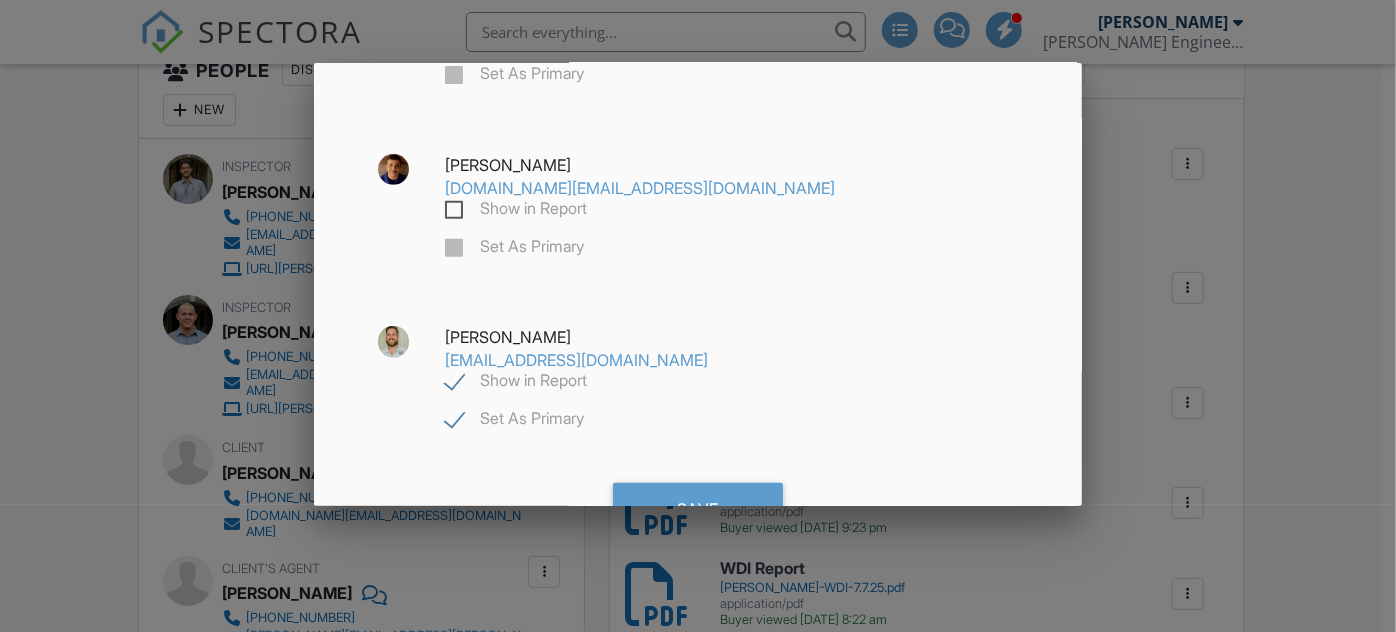 checkbox on "true" 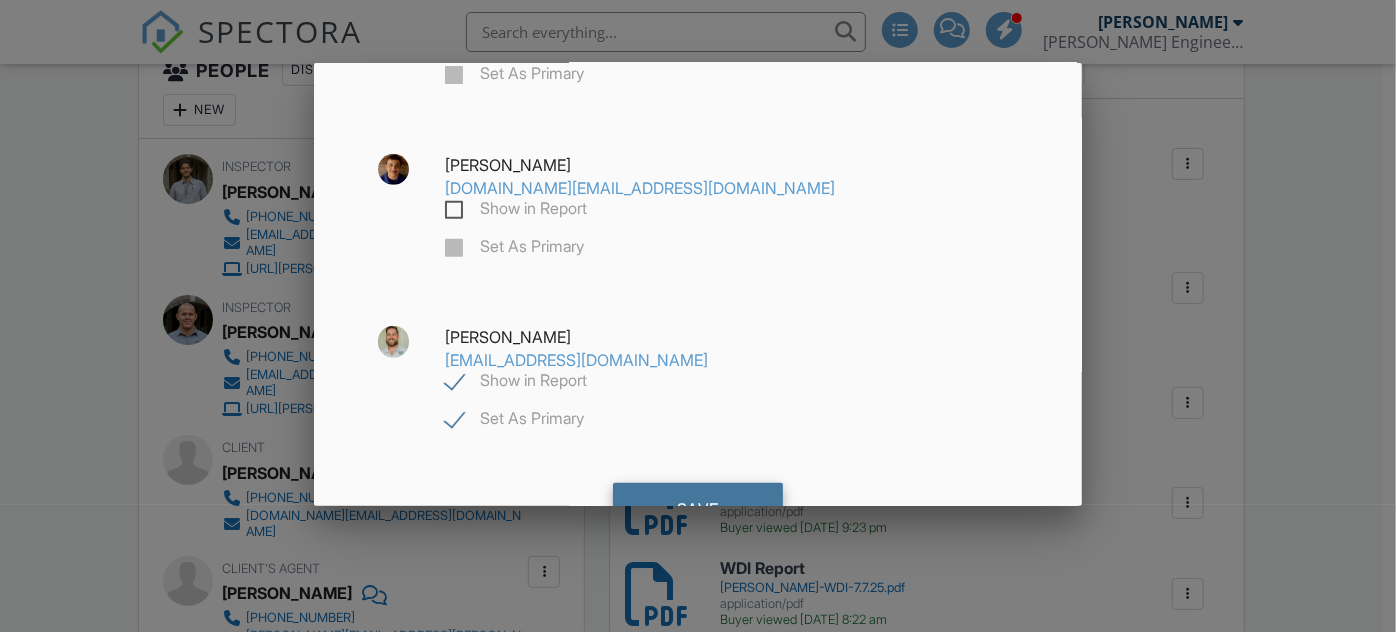 click on "Save" at bounding box center [698, 510] 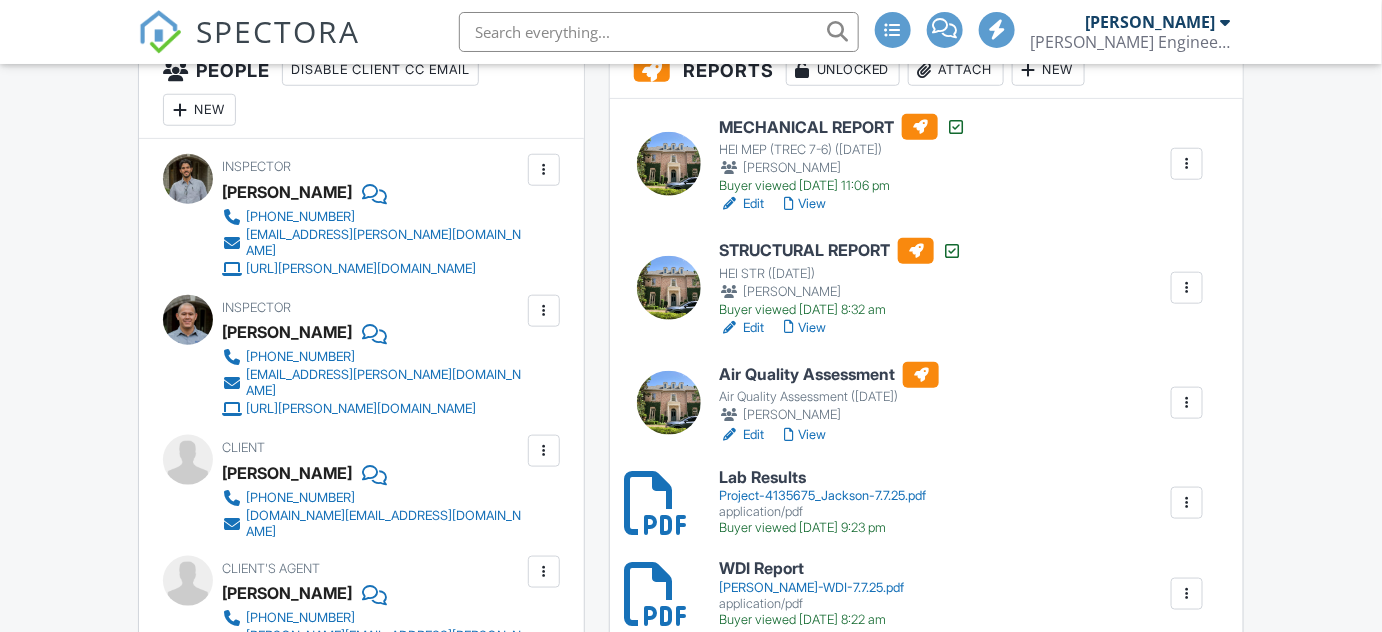 scroll, scrollTop: 545, scrollLeft: 0, axis: vertical 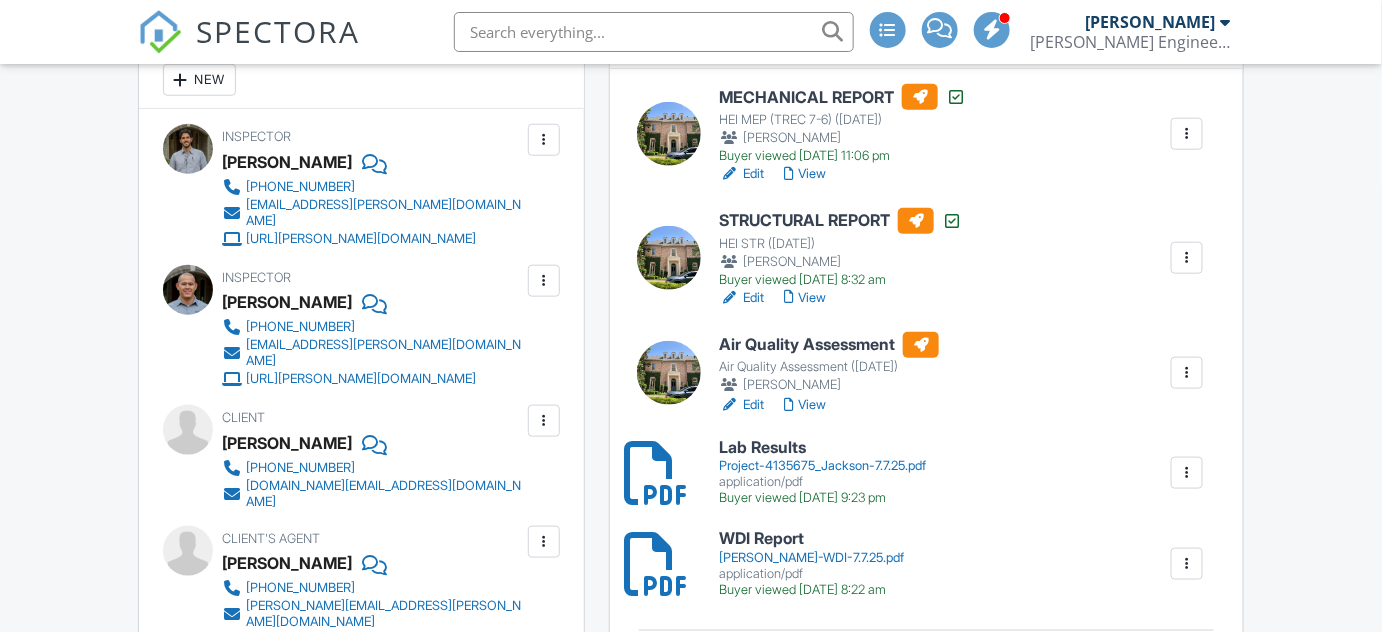 click on "View" at bounding box center [805, 405] 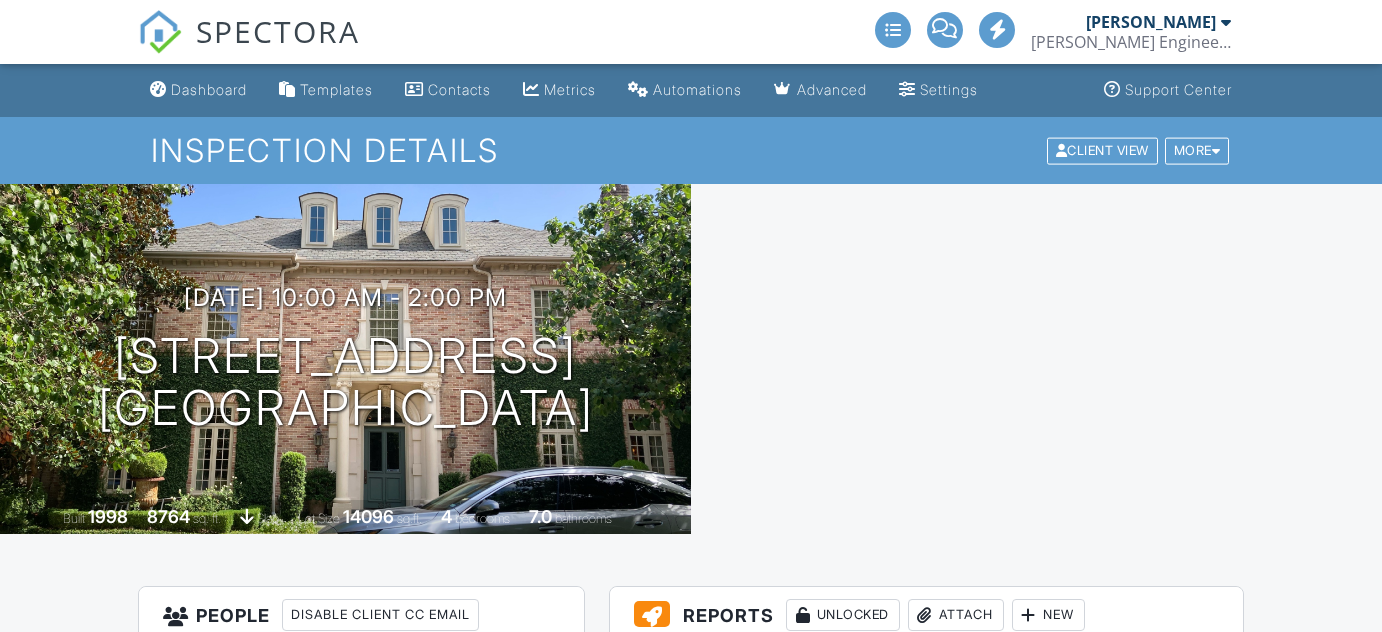 scroll, scrollTop: 0, scrollLeft: 0, axis: both 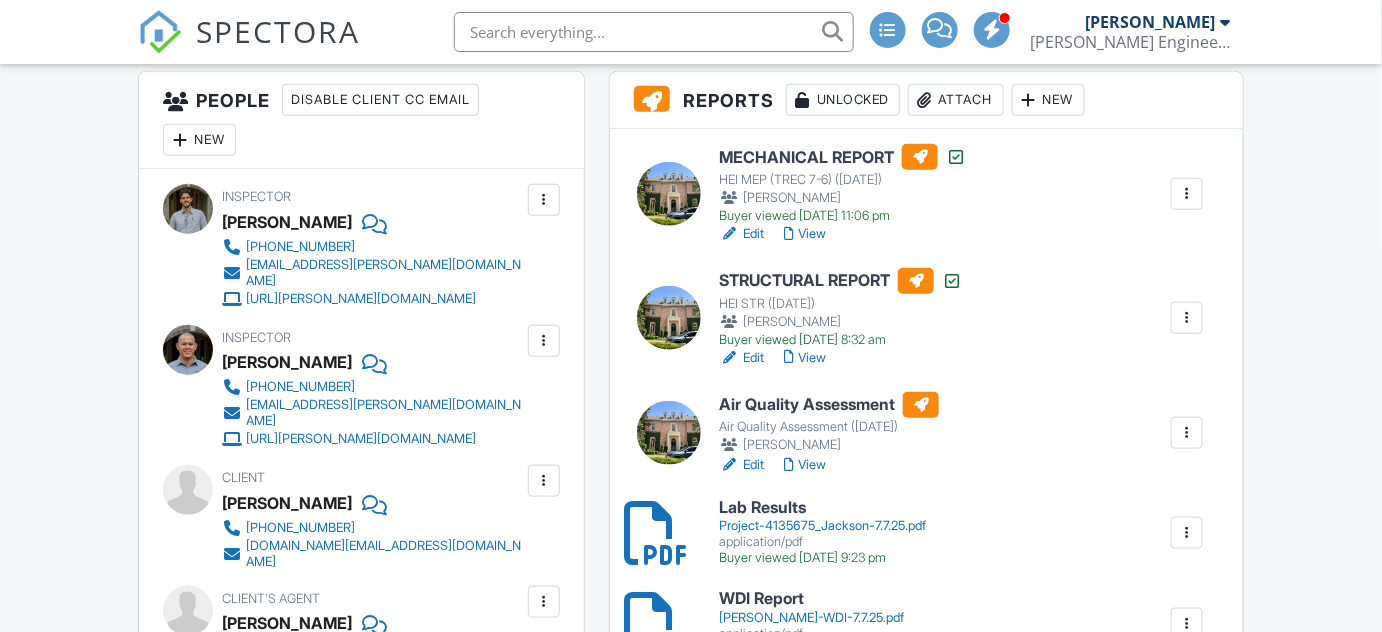 click at bounding box center [1187, 433] 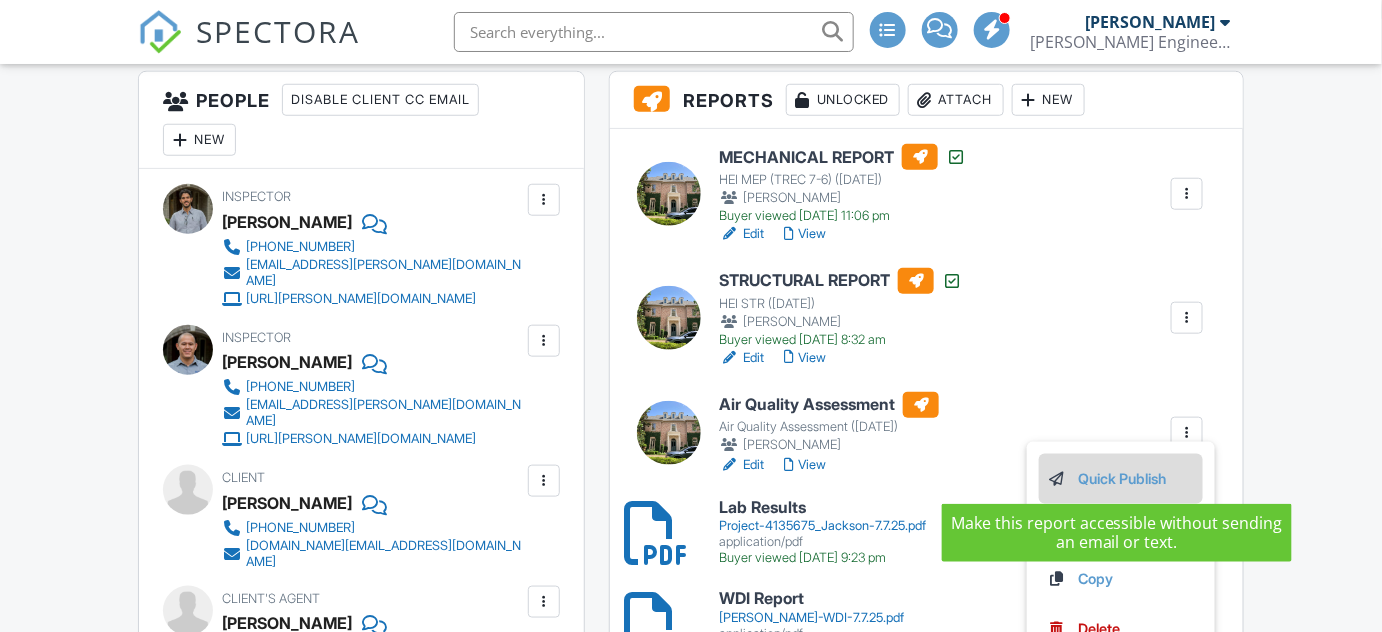 click on "Quick Publish" at bounding box center [1121, 479] 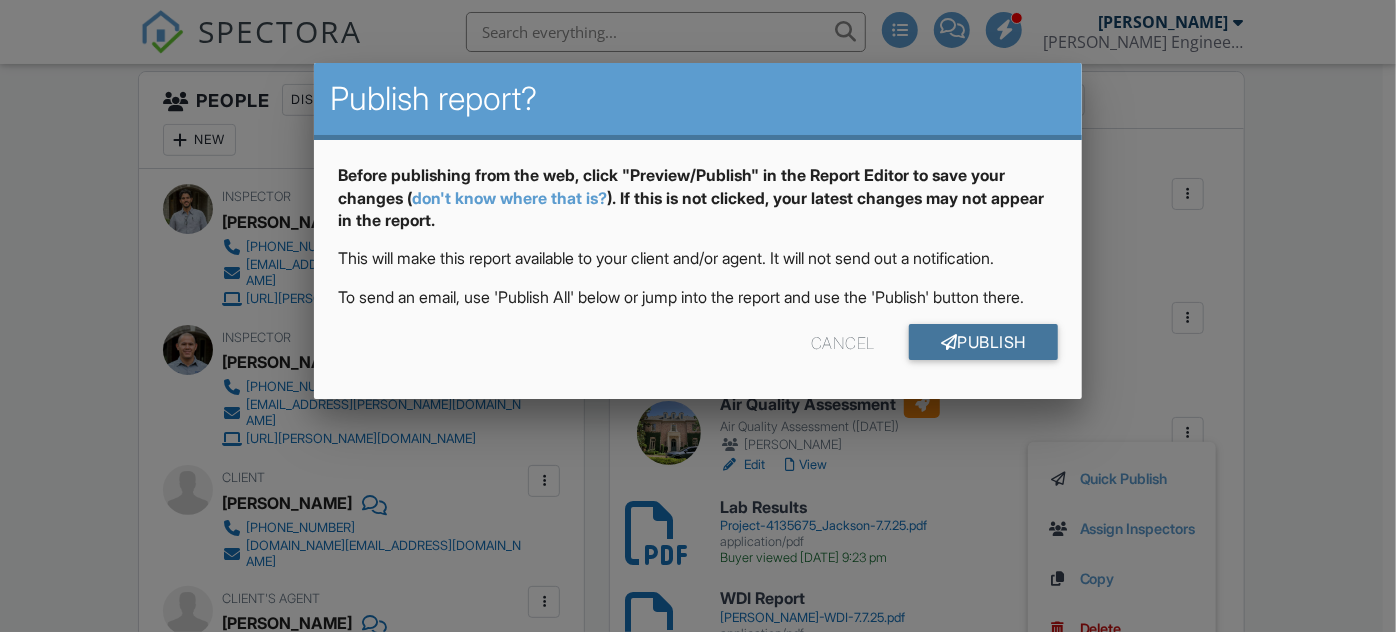 click on "Publish" at bounding box center (983, 342) 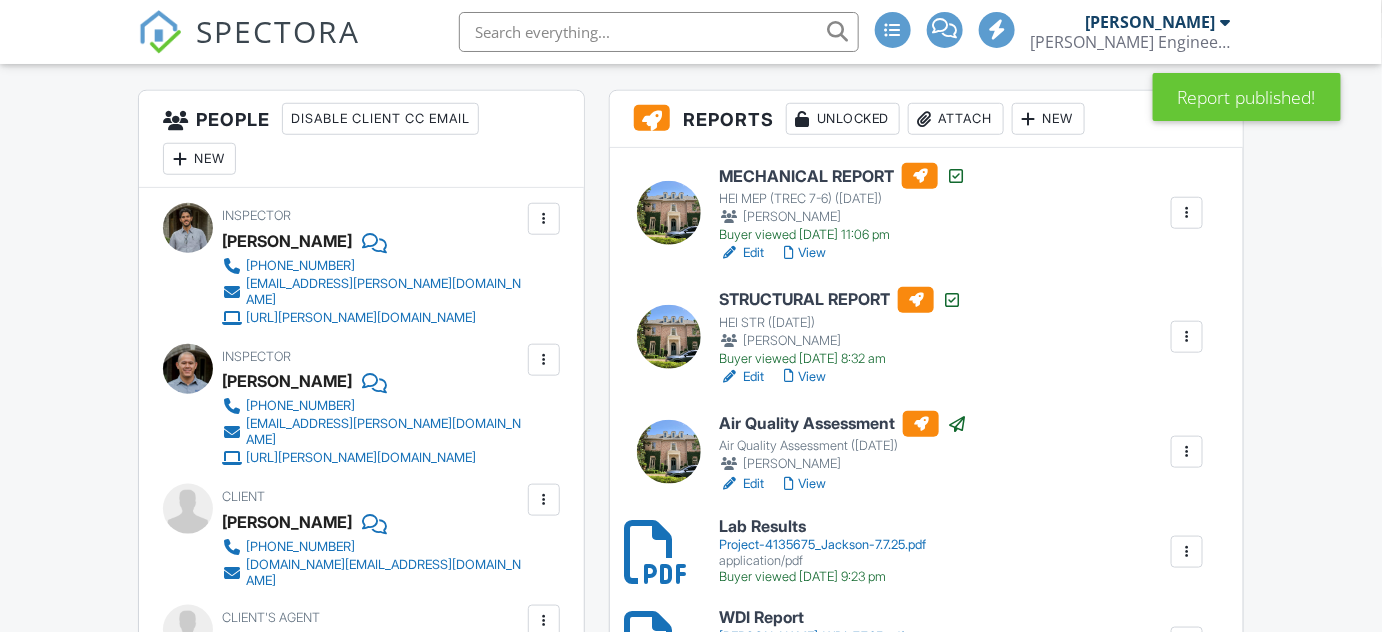 scroll, scrollTop: 636, scrollLeft: 0, axis: vertical 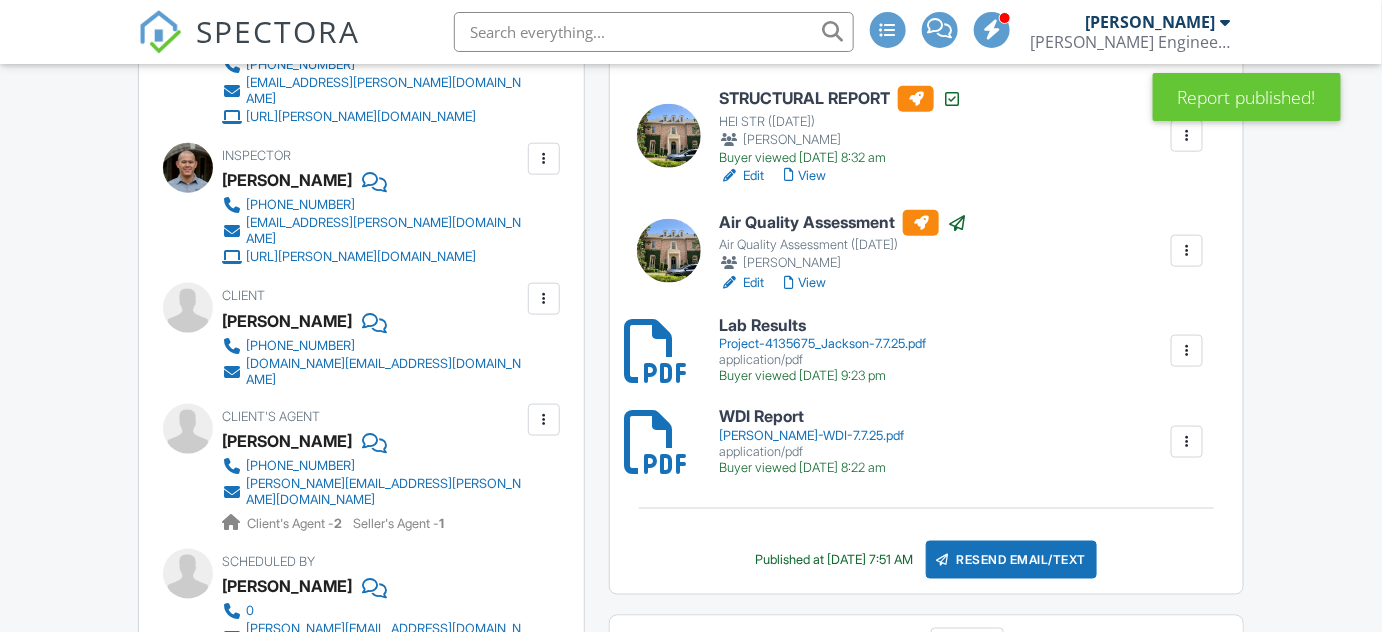 click on "Resend Email/Text" at bounding box center (1012, 560) 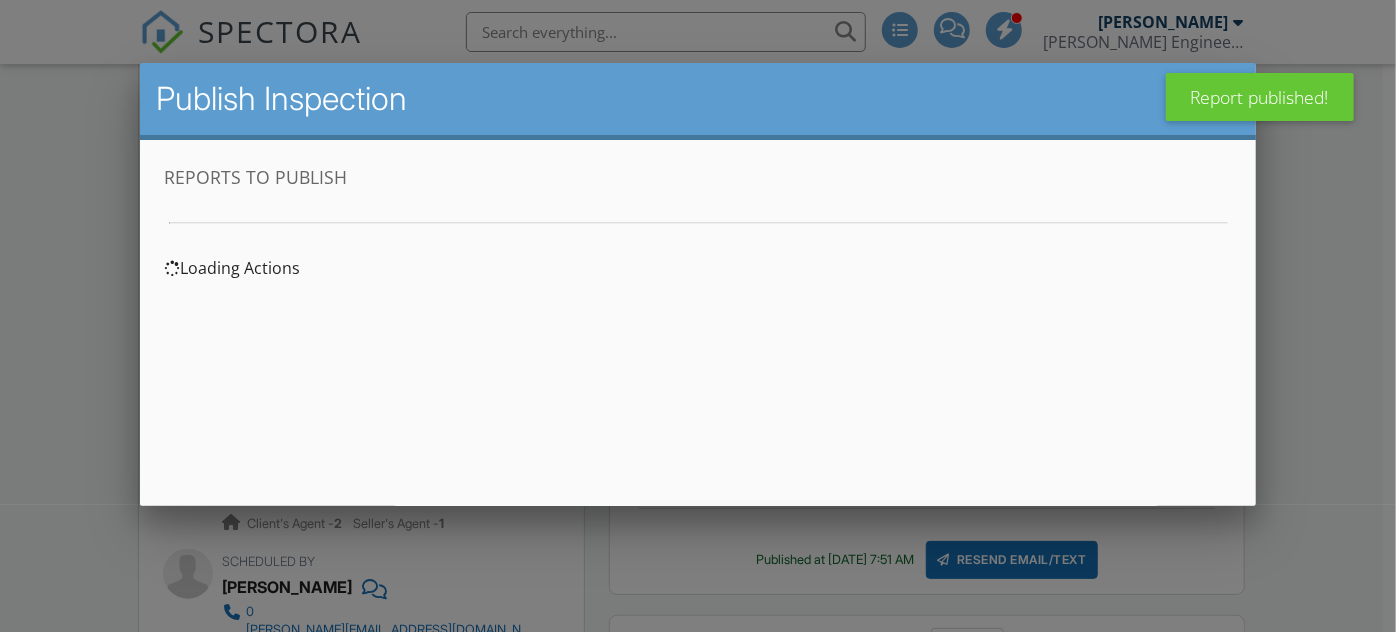 scroll, scrollTop: 0, scrollLeft: 0, axis: both 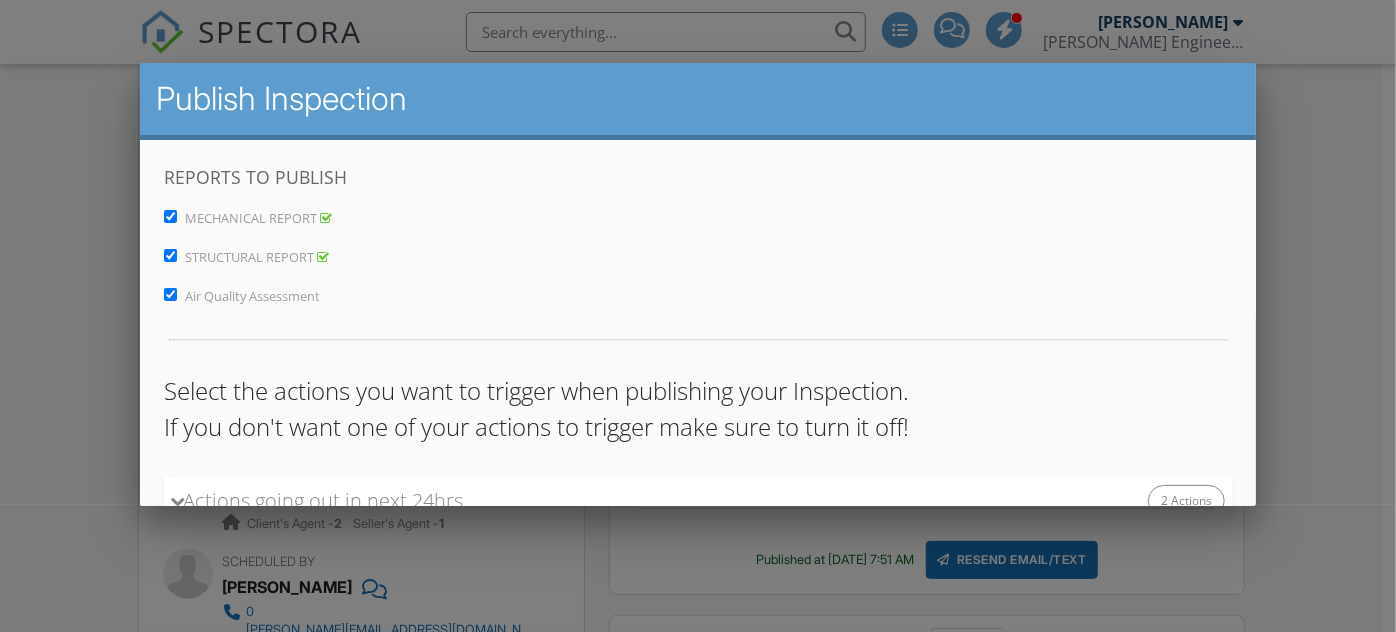click on "STRUCTURAL REPORT" at bounding box center (169, 255) 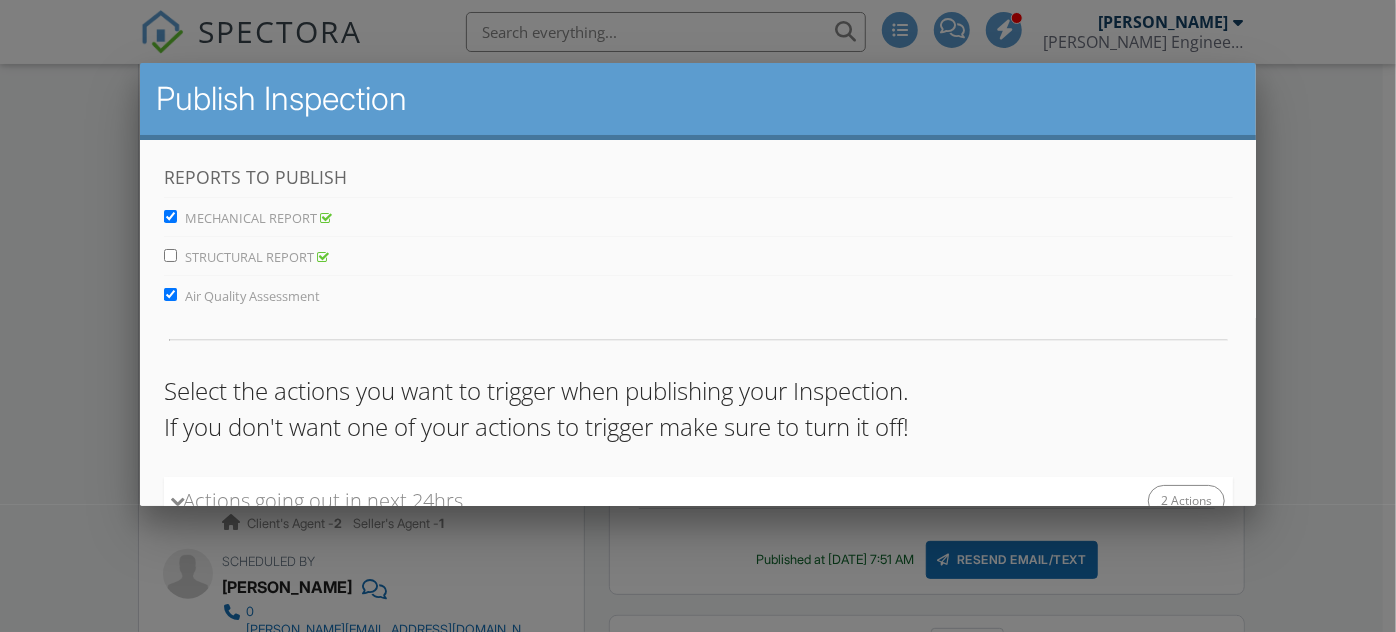 click on "MECHANICAL REPORT" at bounding box center [169, 216] 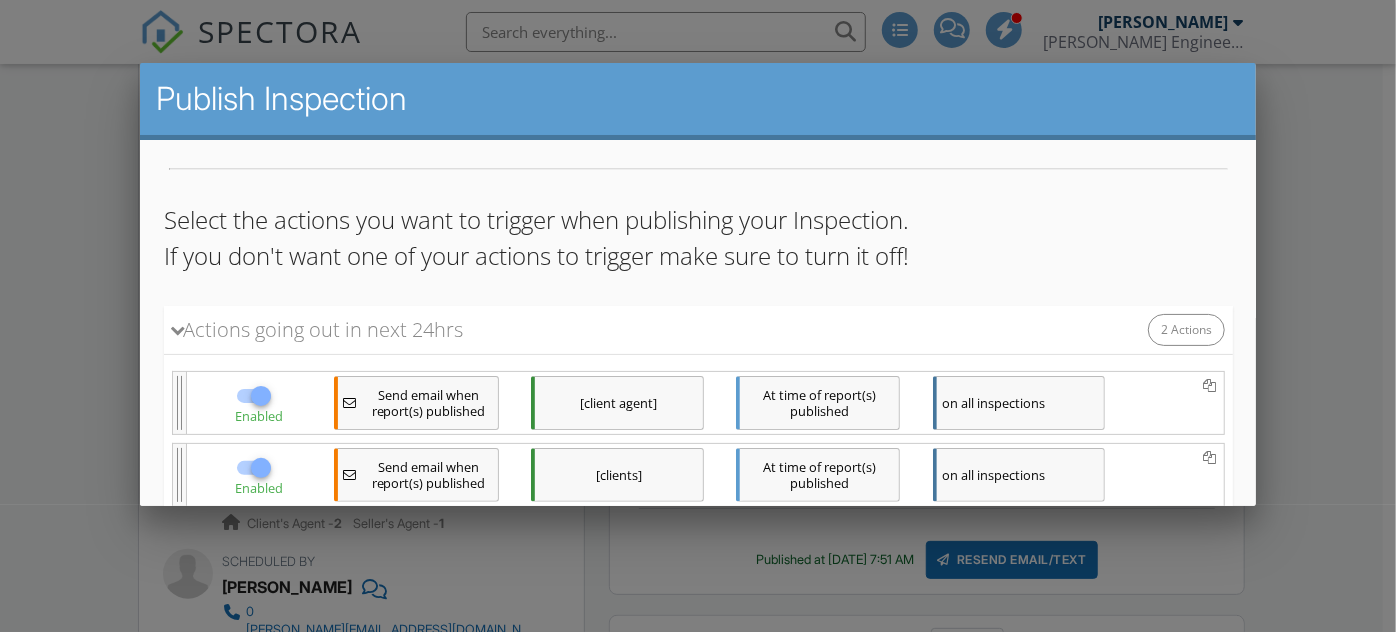 scroll, scrollTop: 242, scrollLeft: 0, axis: vertical 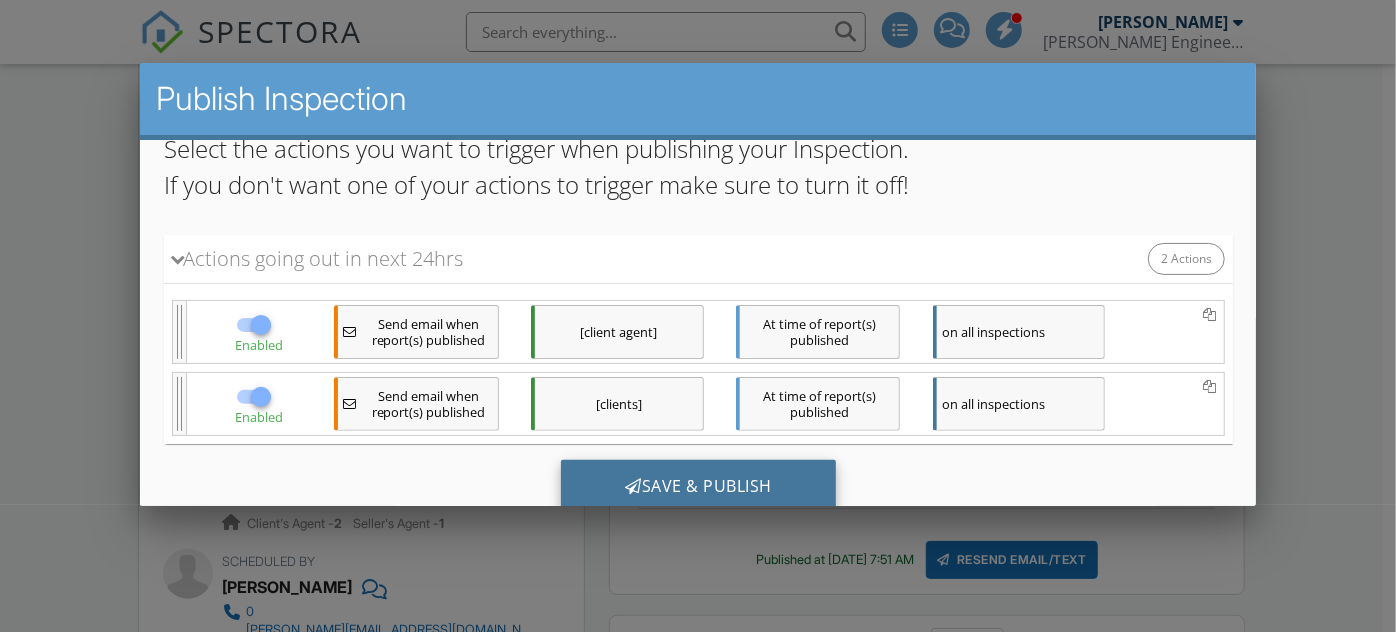 click on "Save & Publish" at bounding box center [697, 487] 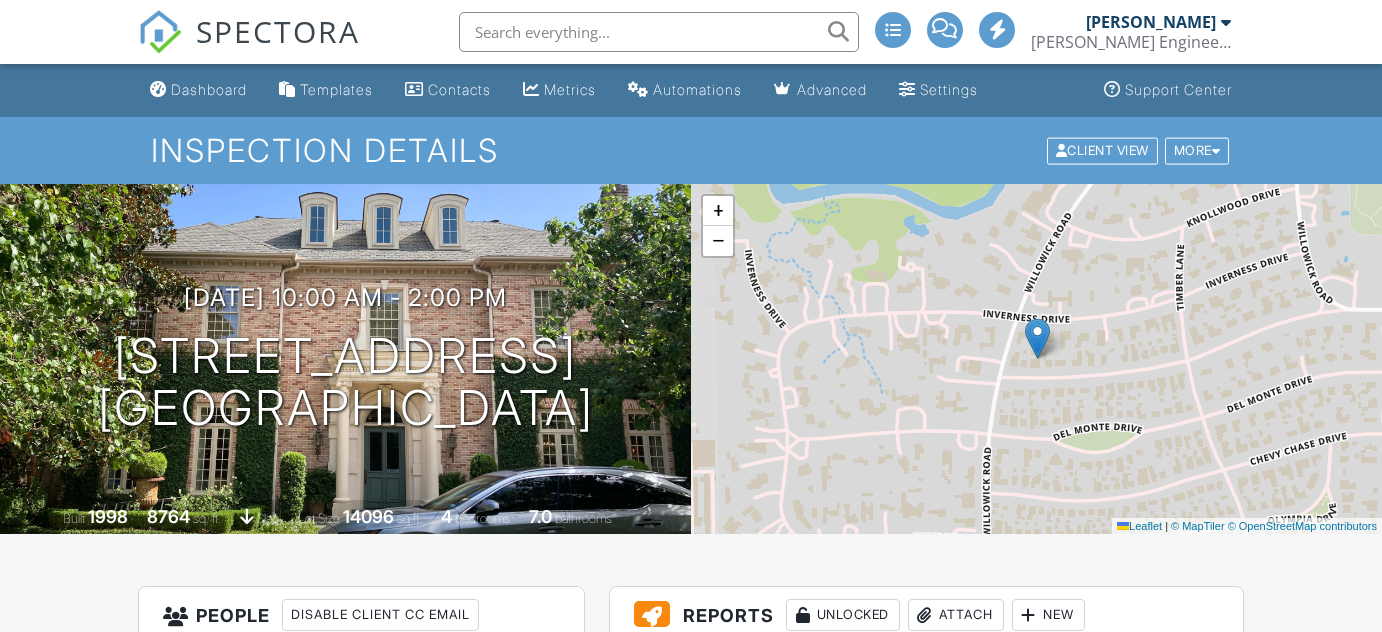 scroll, scrollTop: 0, scrollLeft: 0, axis: both 